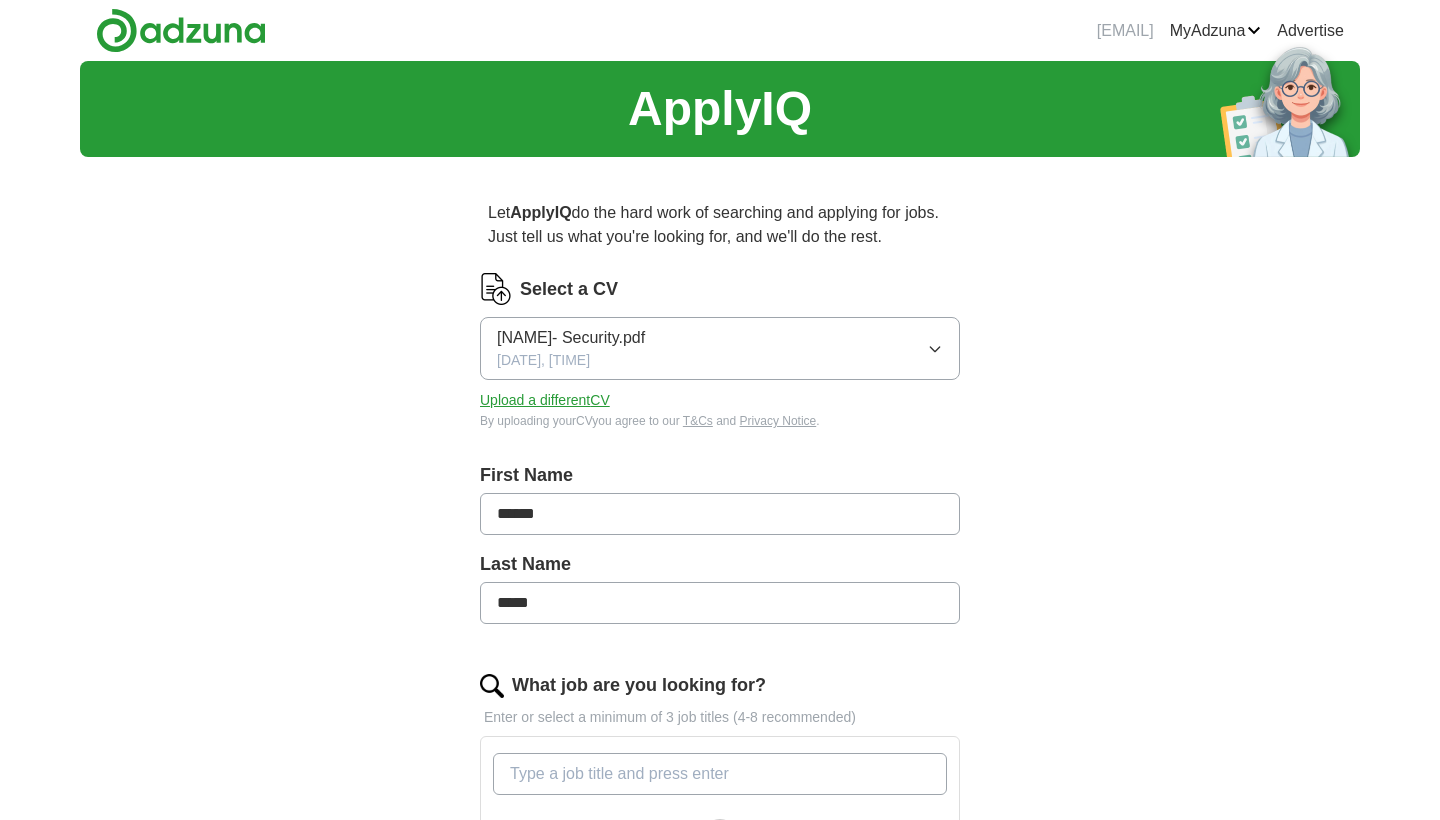 scroll, scrollTop: 0, scrollLeft: 0, axis: both 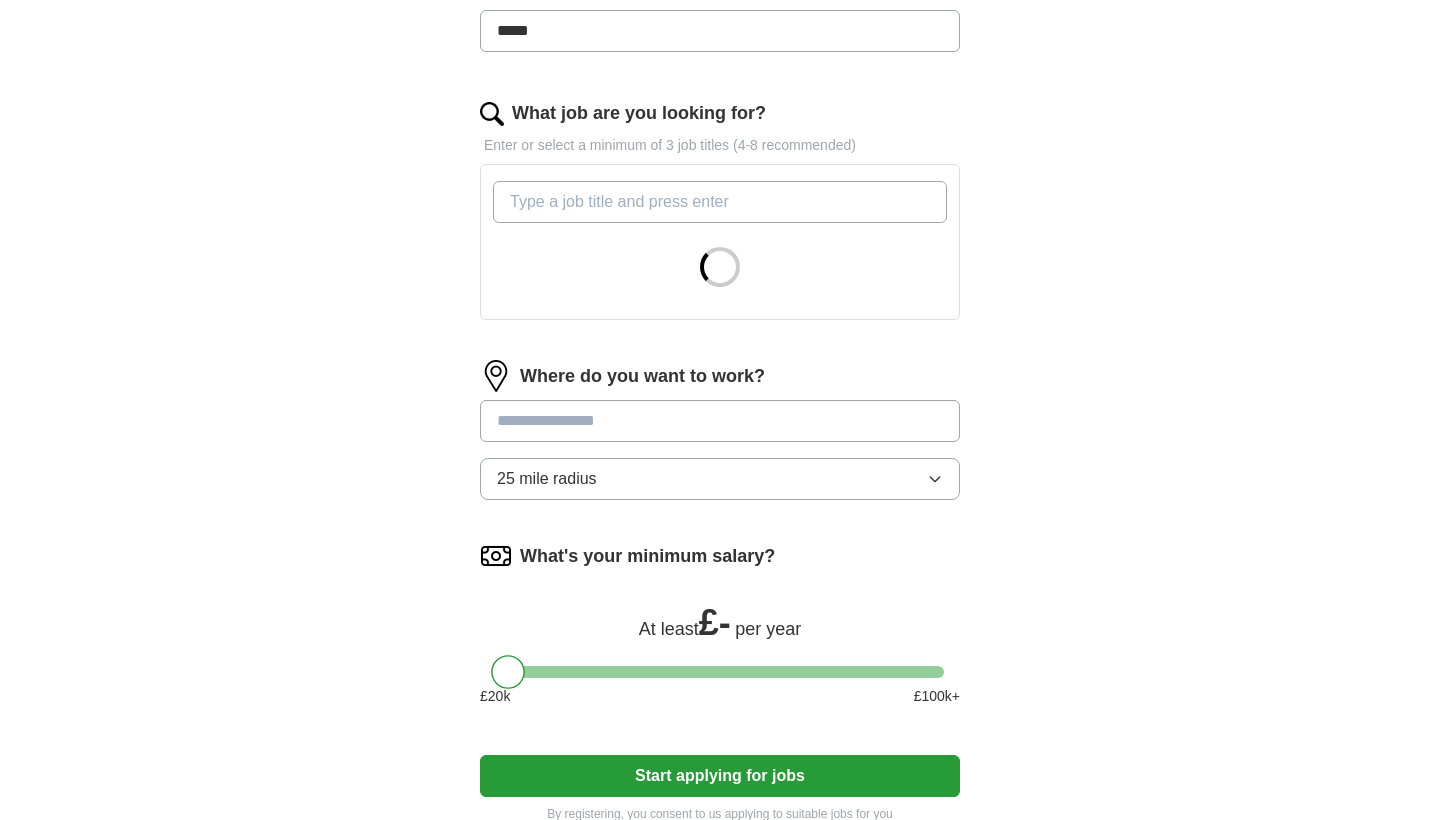 click at bounding box center (720, 421) 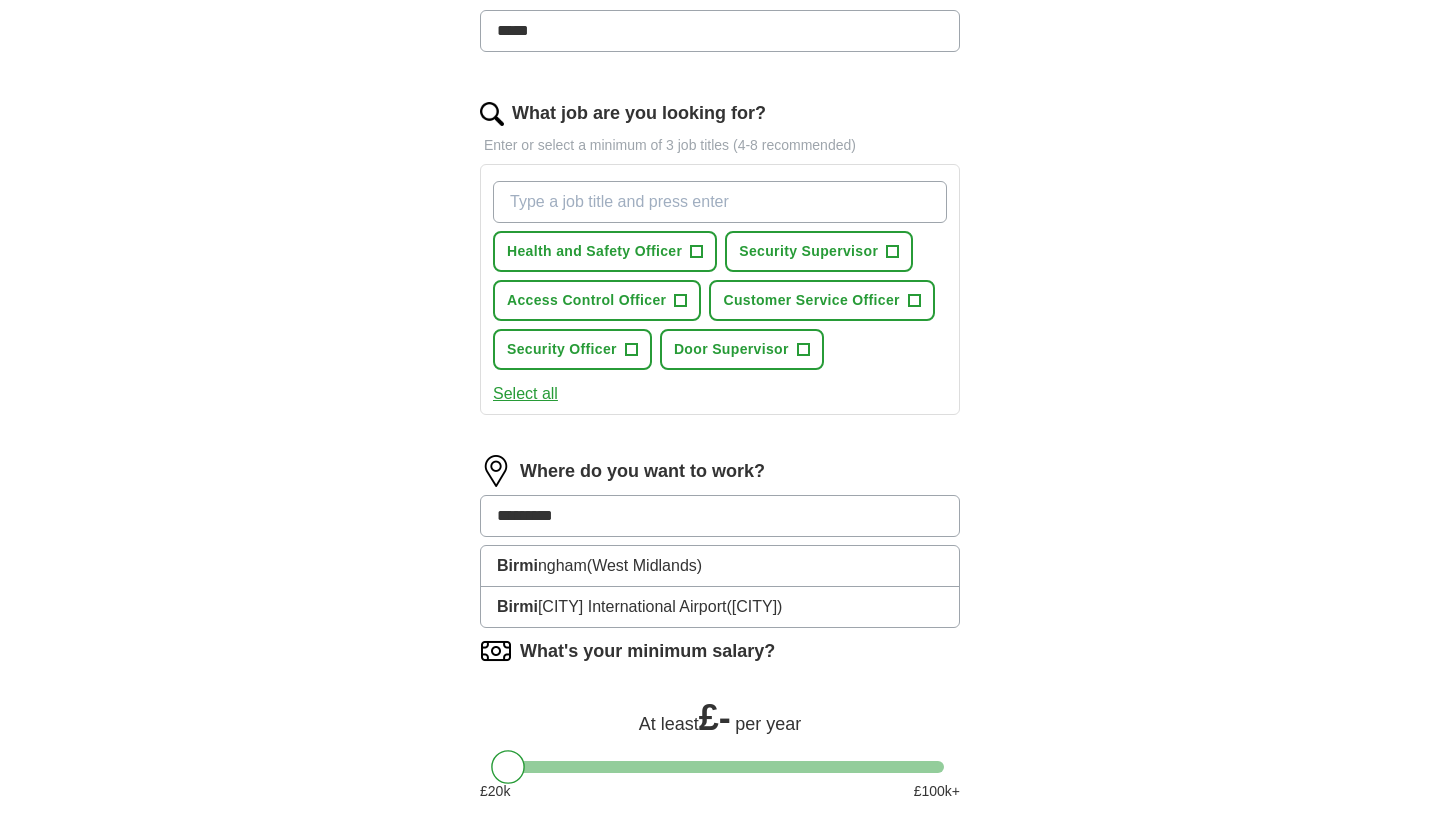 type on "**********" 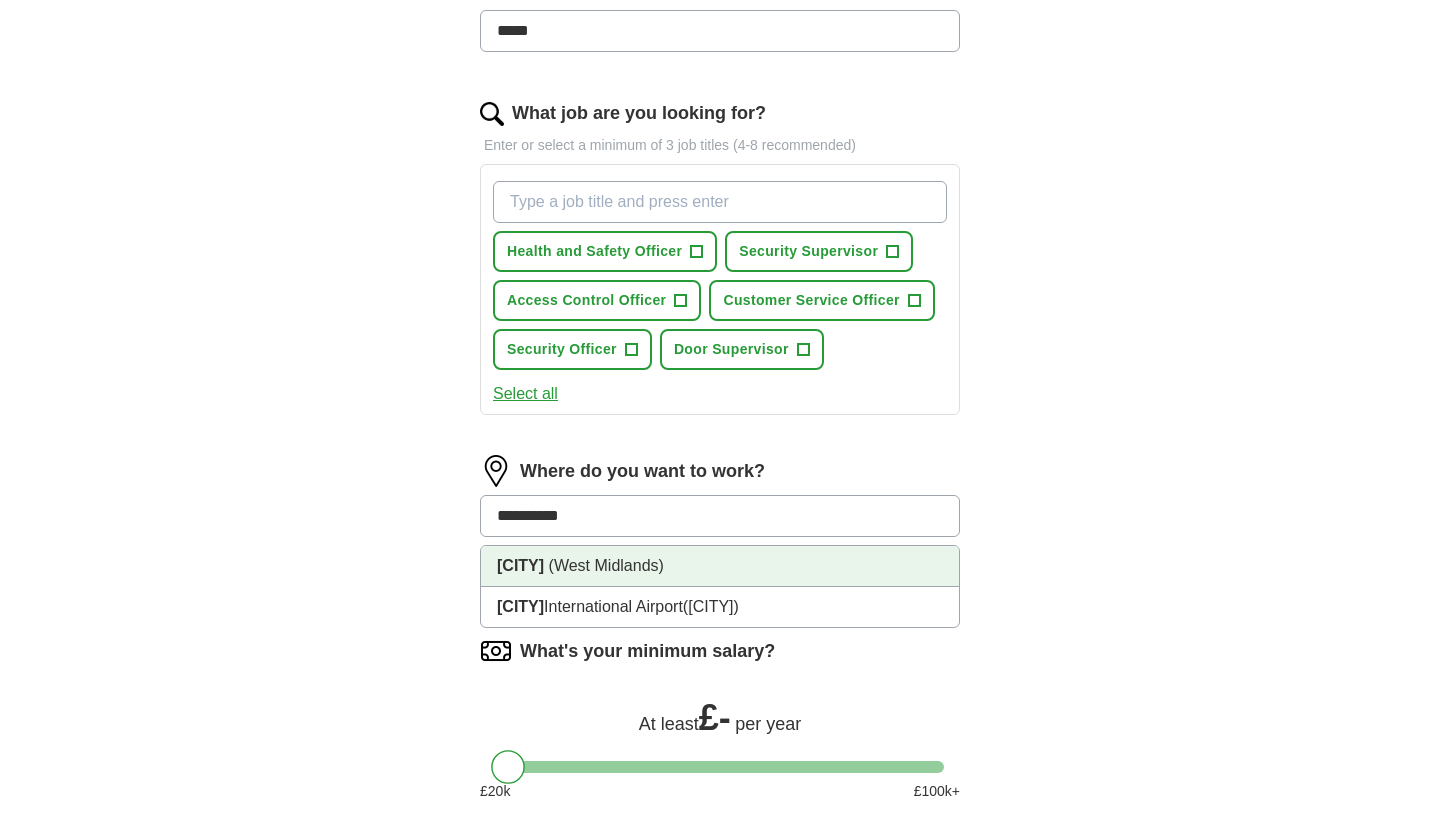 click on "[CITY]" at bounding box center (520, 565) 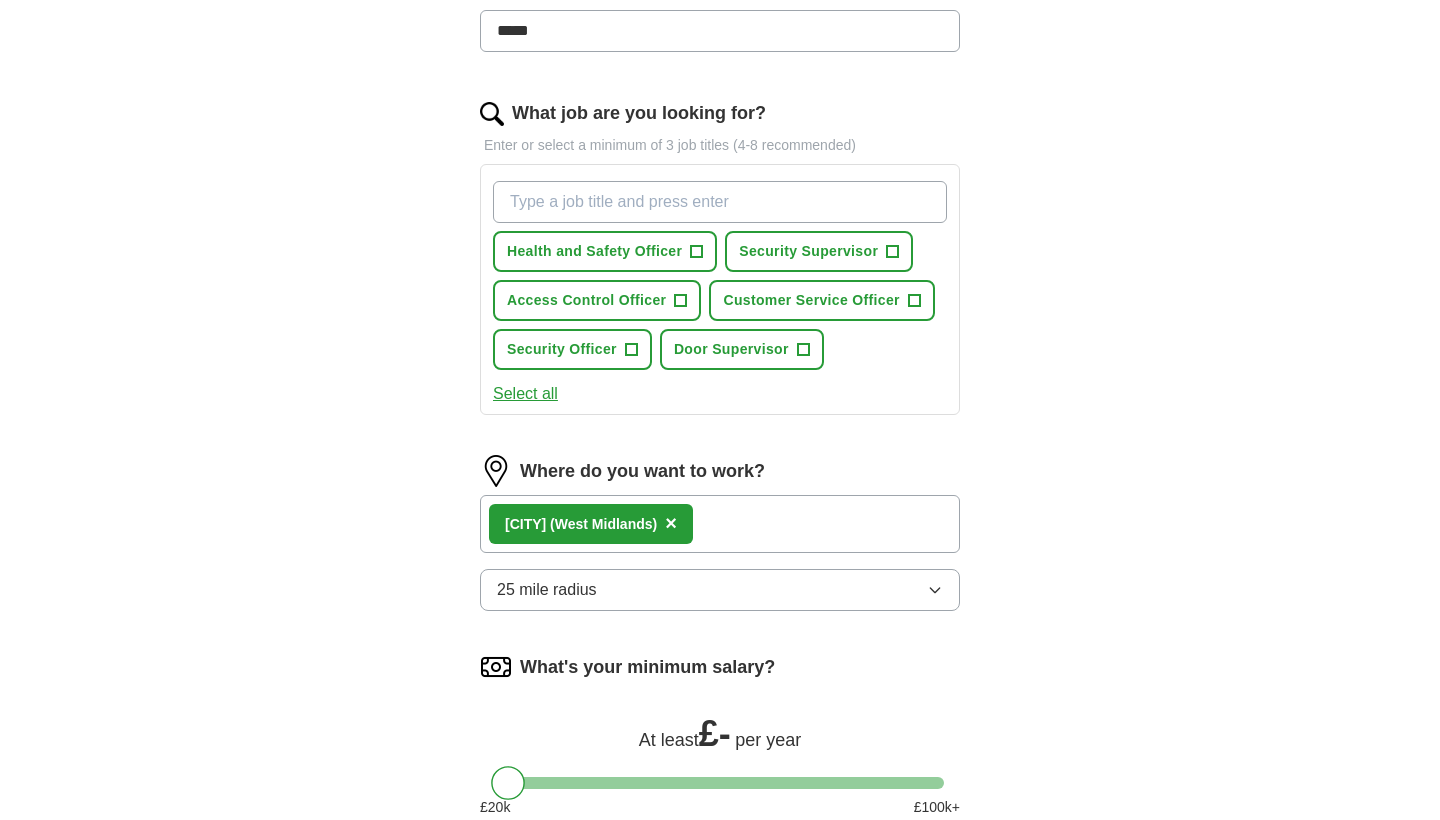 click on "ApplyIQ Let  ApplyIQ  do the hard work of searching and applying for jobs. Just tell us what you're looking for, and we'll do the rest. Select a CV [NAME]- Security.pdf [DATE], [TIME] Upload a different  CV By uploading your  CV  you agree to our   T&Cs   and   Privacy Notice . First Name ****** Last Name ***** What job are you looking for? Enter or select a minimum of 3 job titles (4-8 recommended) Health and Safety Officer + Security Supervisor + Access Control Officer + Customer Service Officer + Security Officer + Door Supervisor + Select all Where do you want to work? [CITY]   ([REGION]) × 25 mile radius What's your minimum salary? At least  £ -   per year £ 20 k £ 100 k+ Start applying for jobs By registering, you consent to us applying to suitable jobs for you" at bounding box center [720, 225] 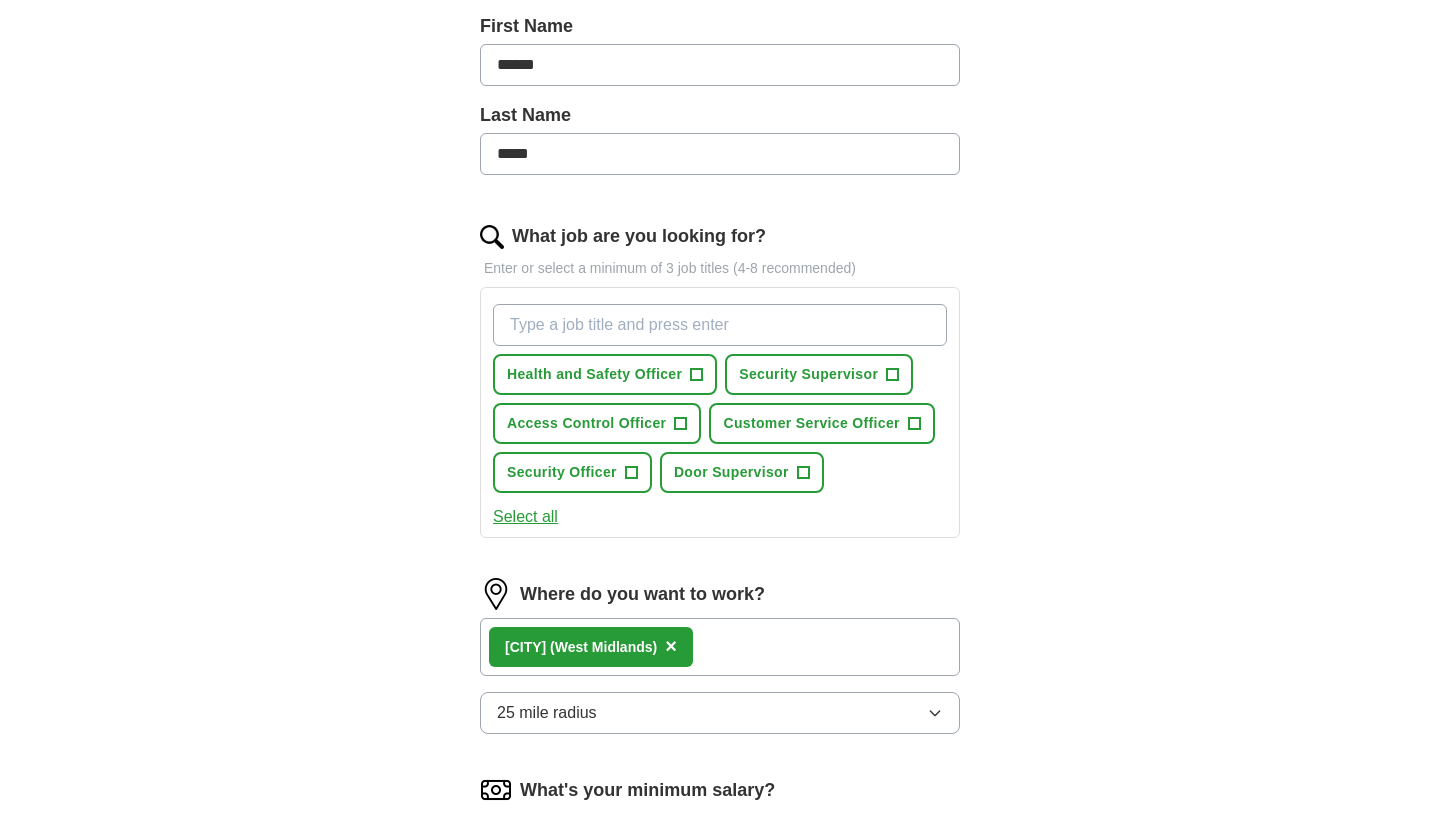 scroll, scrollTop: 431, scrollLeft: 0, axis: vertical 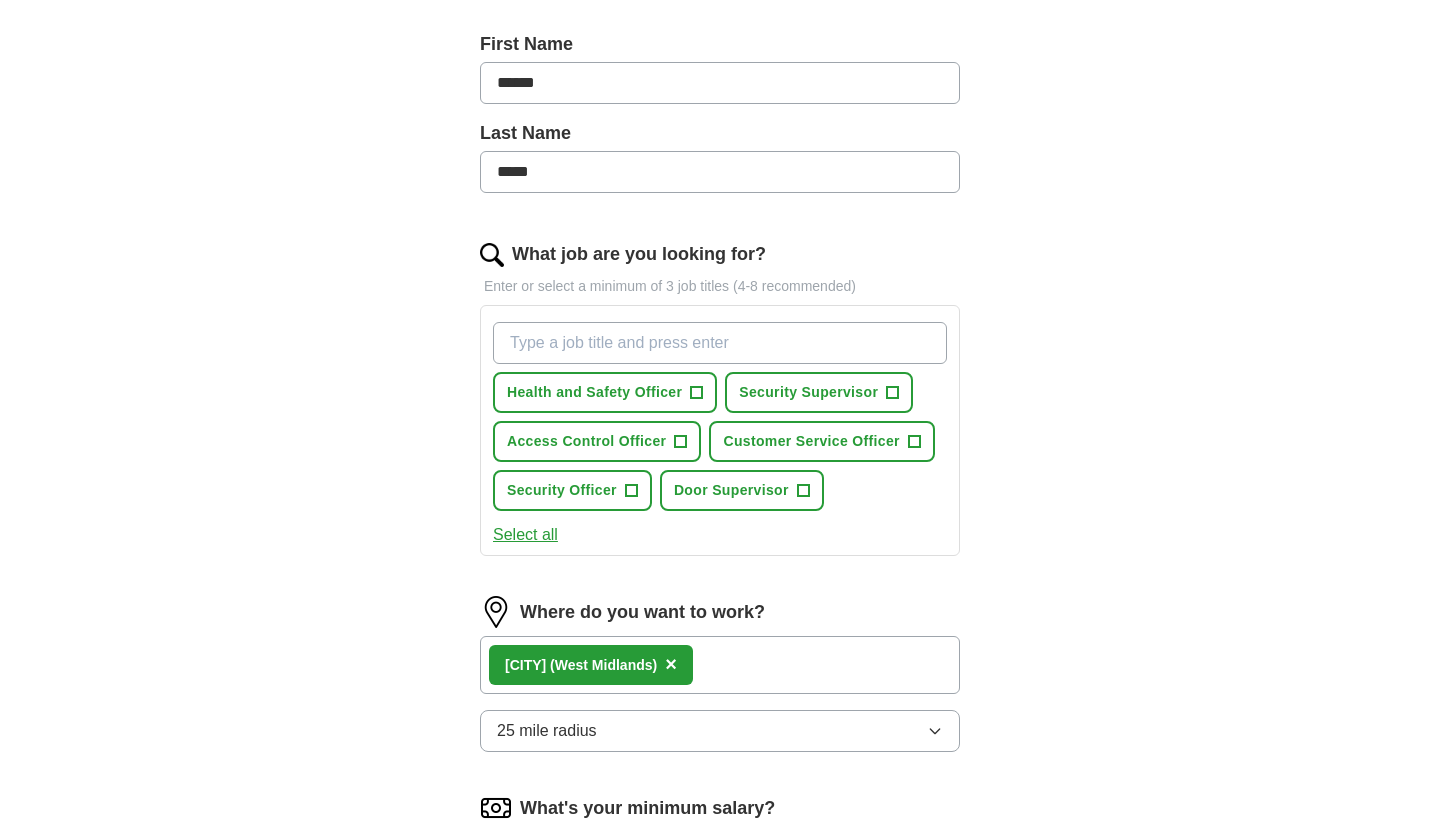click on "Security Supervisor" at bounding box center [808, 392] 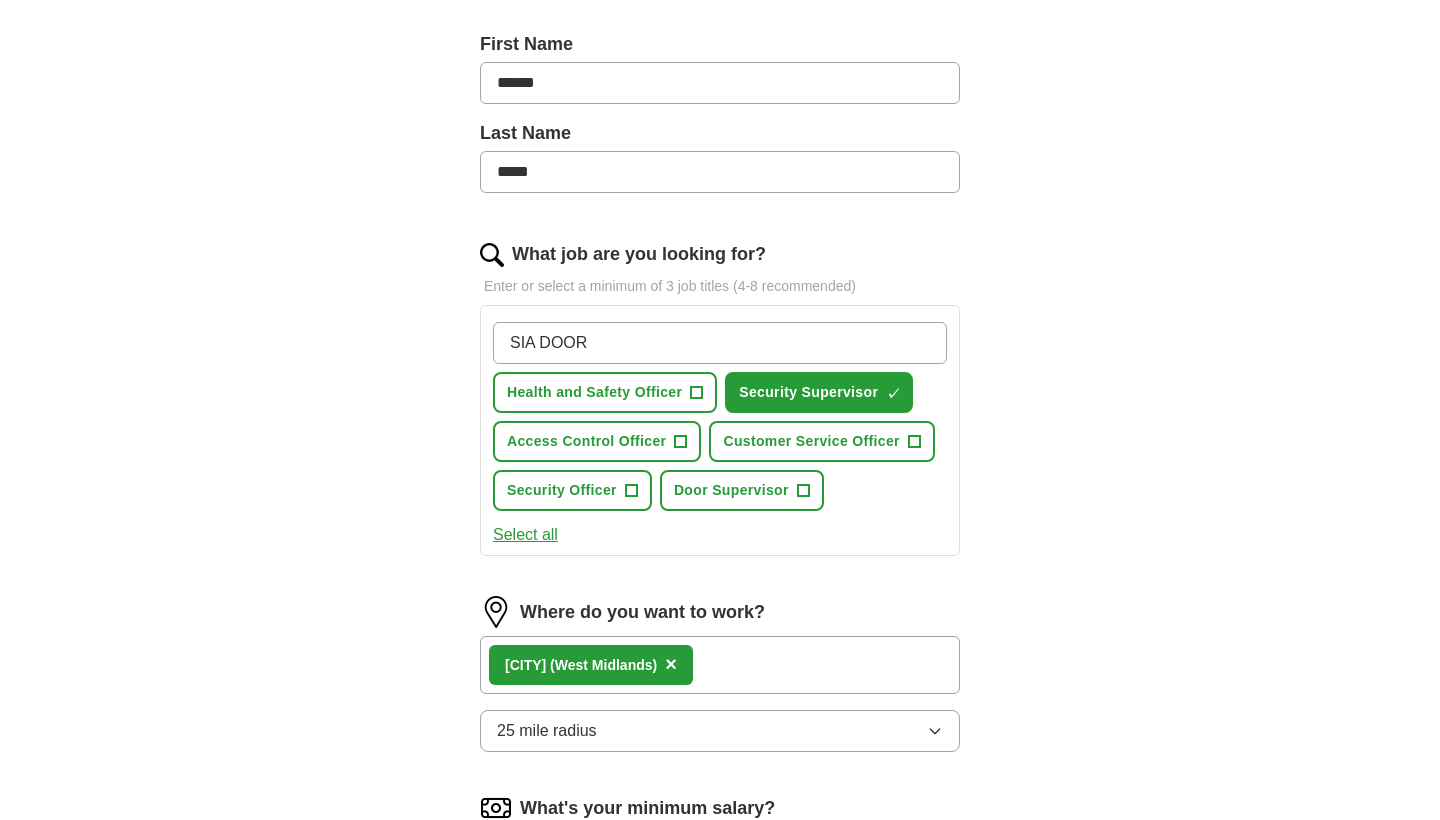 type on "SIA DOOR" 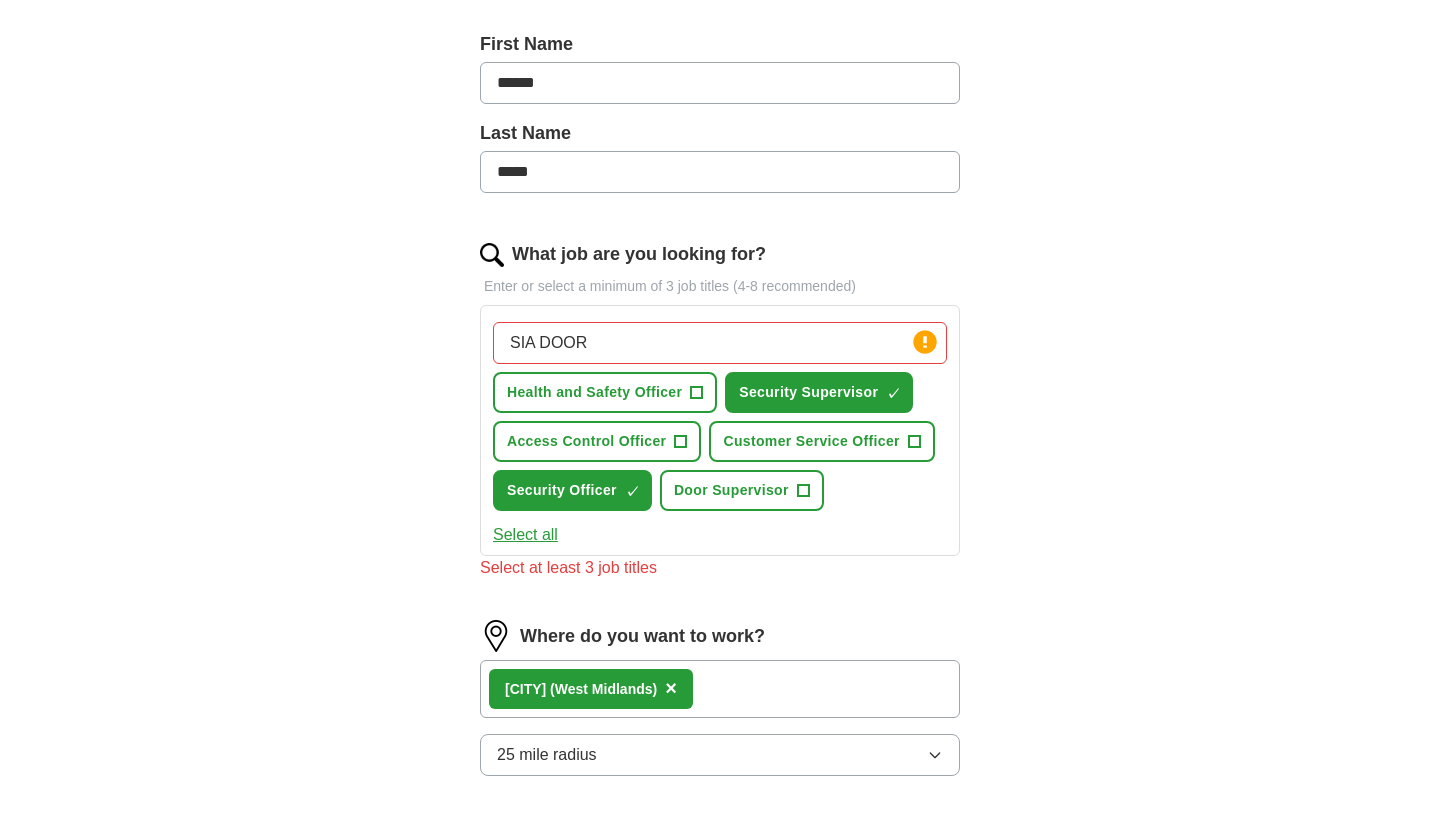 click on "Door Supervisor" at bounding box center (731, 490) 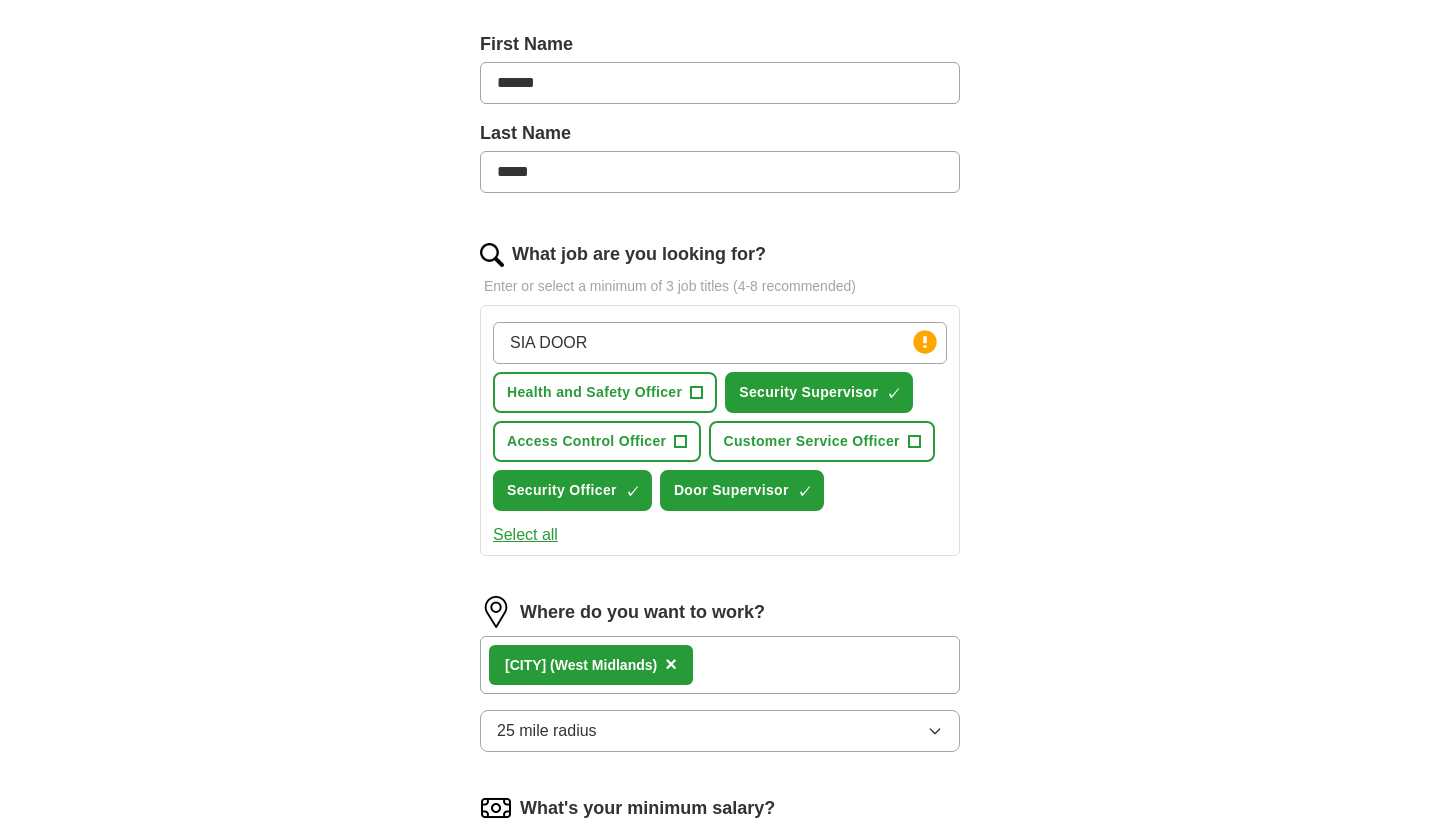 click on "ApplyIQ Let  ApplyIQ  do the hard work of searching and applying for jobs. Just tell us what you're looking for, and we'll do the rest. Select a CV [NAME]- Security.pdf [DATE], [TIME] Upload a different  CV By uploading your  CV  you agree to our   T&Cs   and   Privacy Notice . First Name ****** Last Name ***** What job are you looking for? Enter or select a minimum of 3 job titles (4-8 recommended) SIA DOOR Press return to add title Health and Safety Officer + Security Supervisor ✓ × Access Control Officer + Customer Service Officer + Security Officer ✓ × Door Supervisor ✓ × Select all Where do you want to work? [CITY]   ([REGION]) × 25 mile radius What's your minimum salary? At least  £ -   per year £ 20 k £ 100 k+ Start applying for jobs By registering, you consent to us applying to suitable jobs for you" at bounding box center [720, 366] 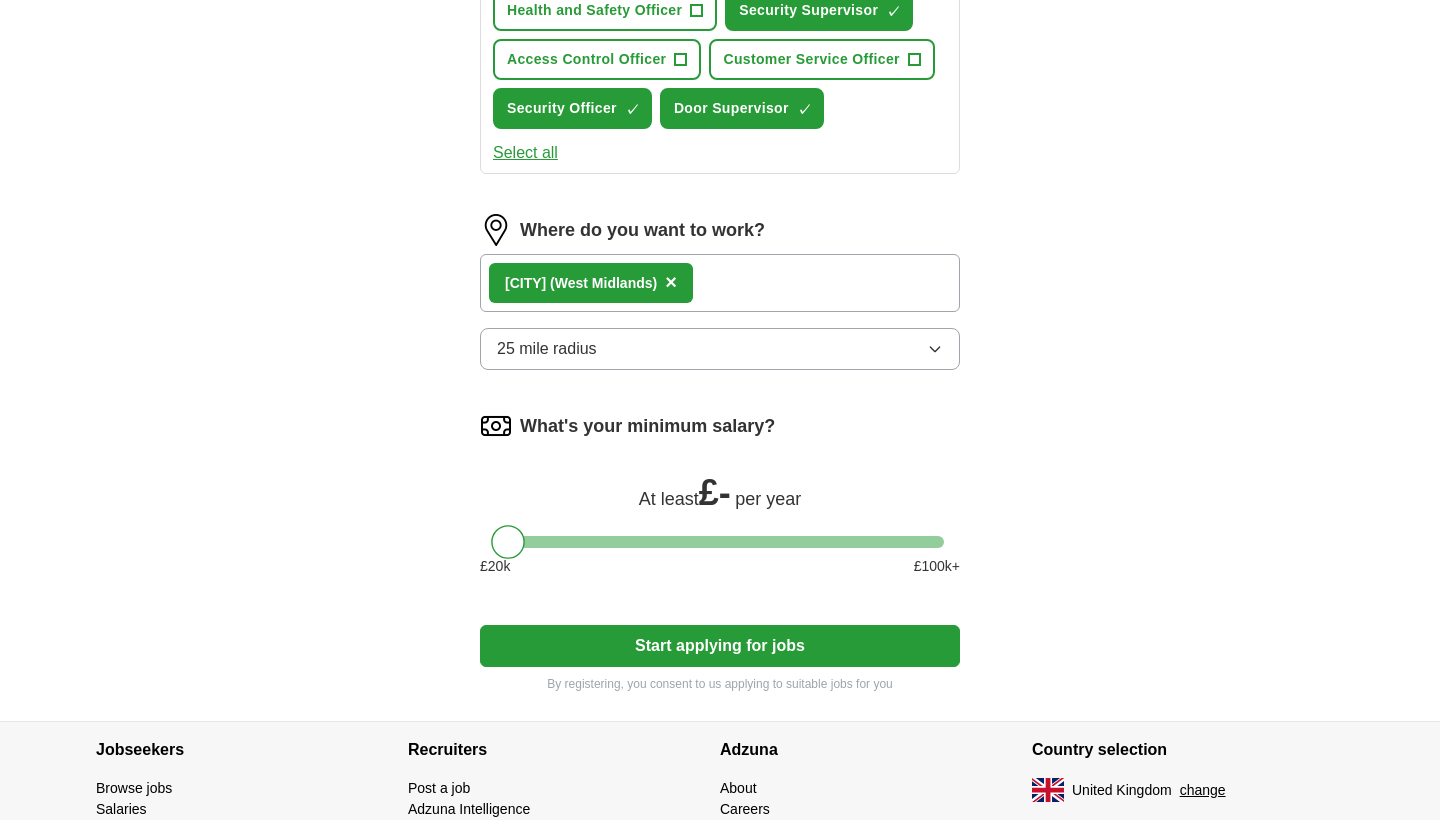 scroll, scrollTop: 818, scrollLeft: 0, axis: vertical 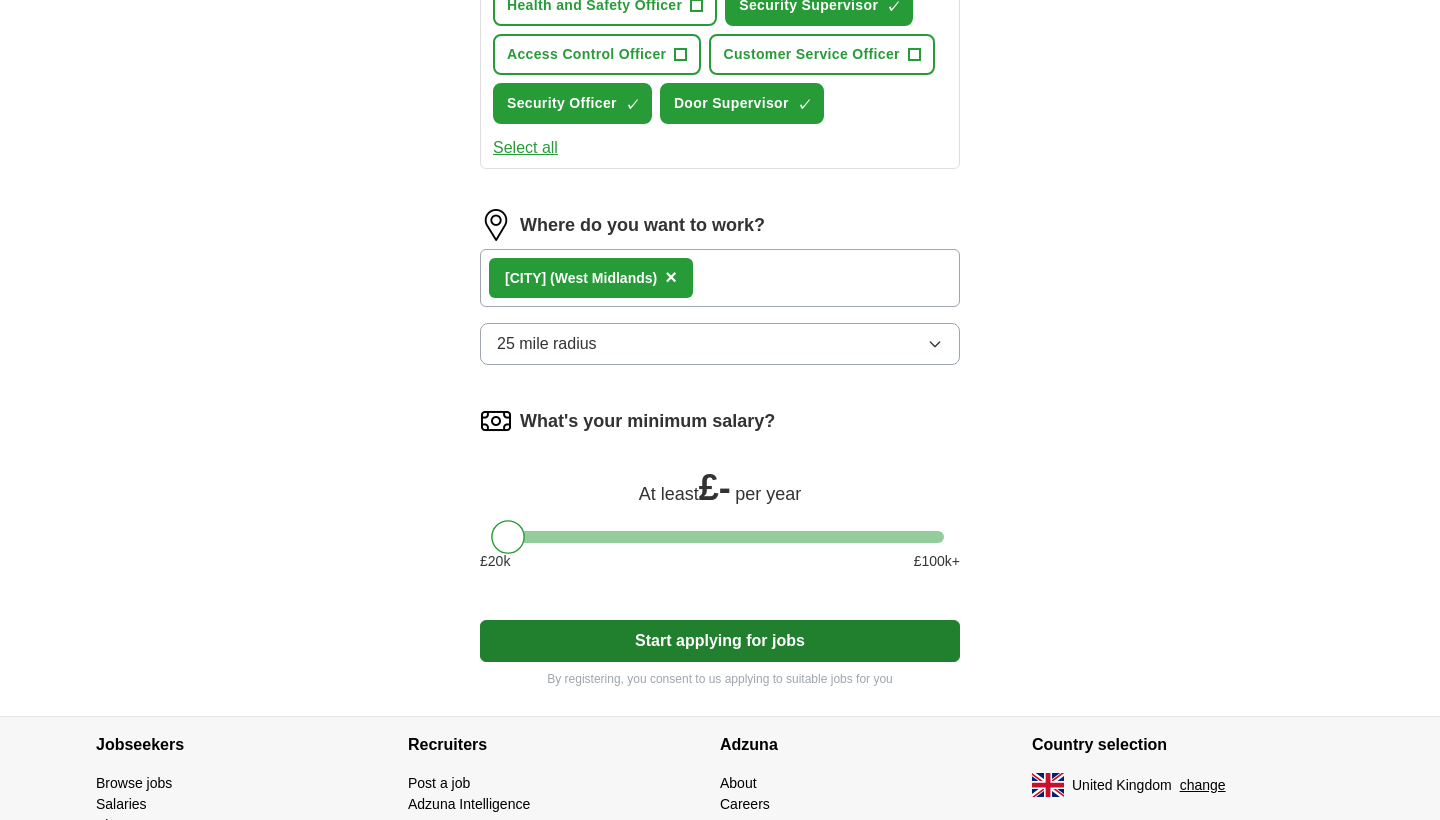 click on "Start applying for jobs" at bounding box center [720, 641] 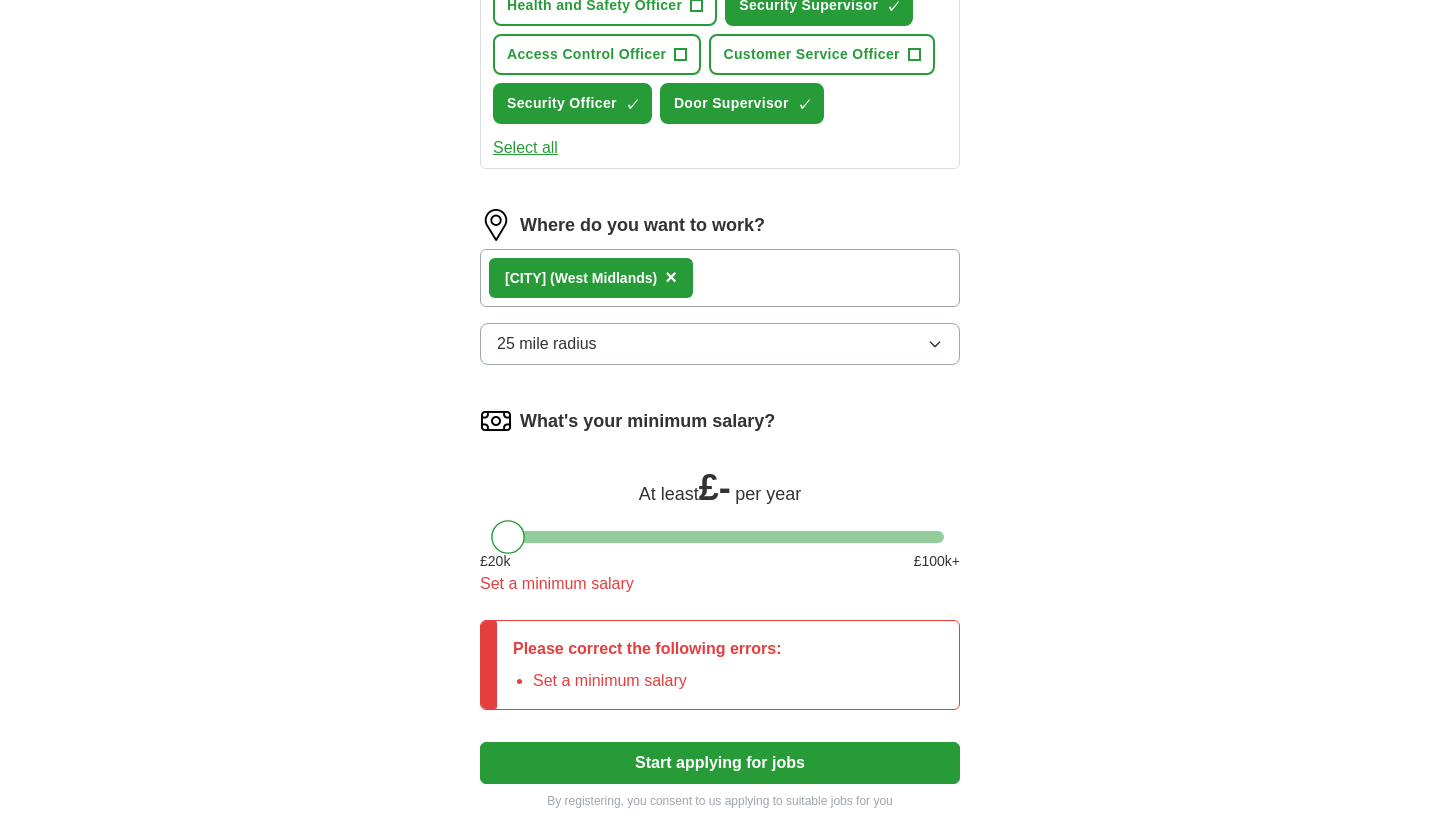 click at bounding box center (720, 537) 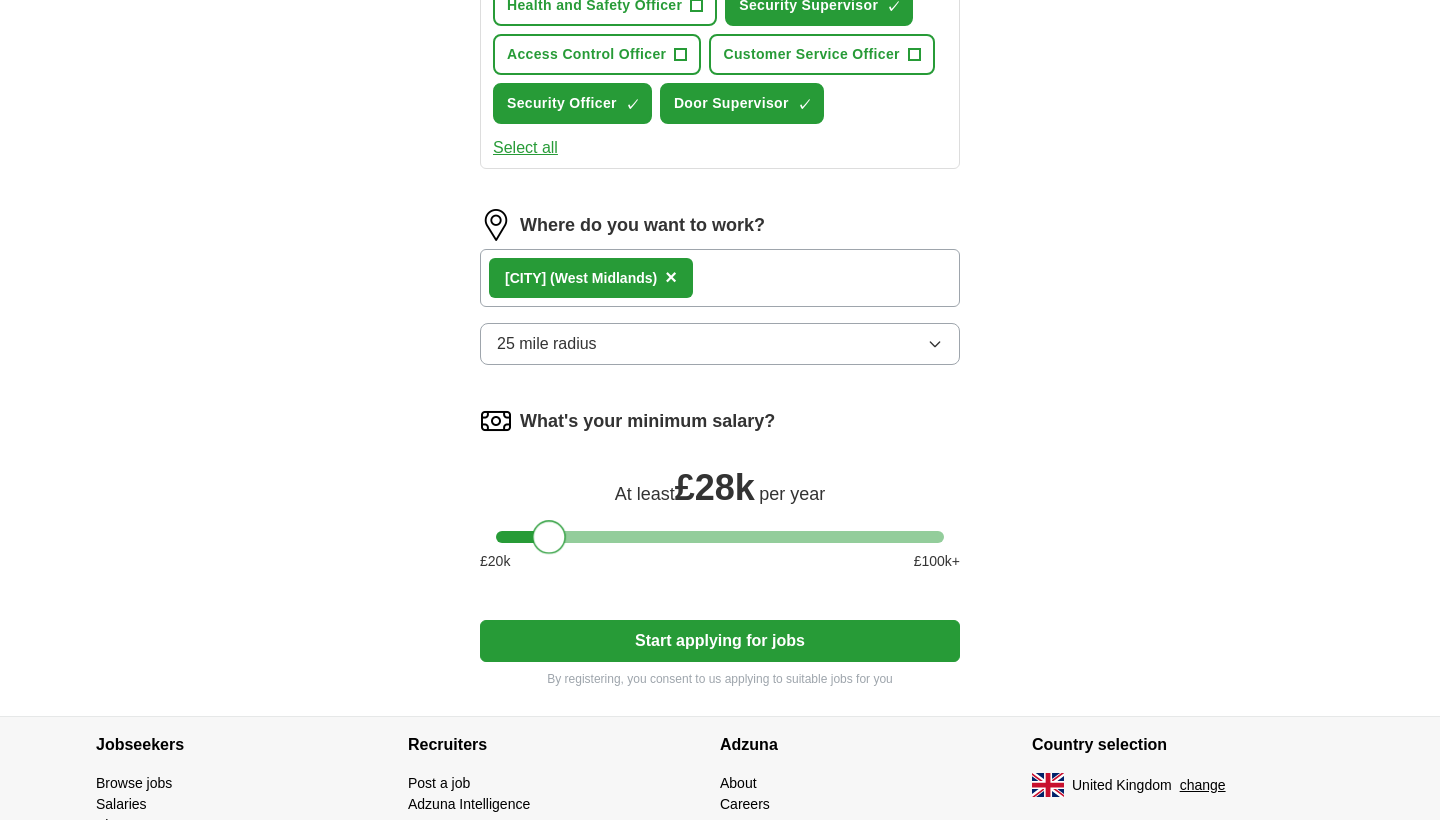 click at bounding box center (550, 537) 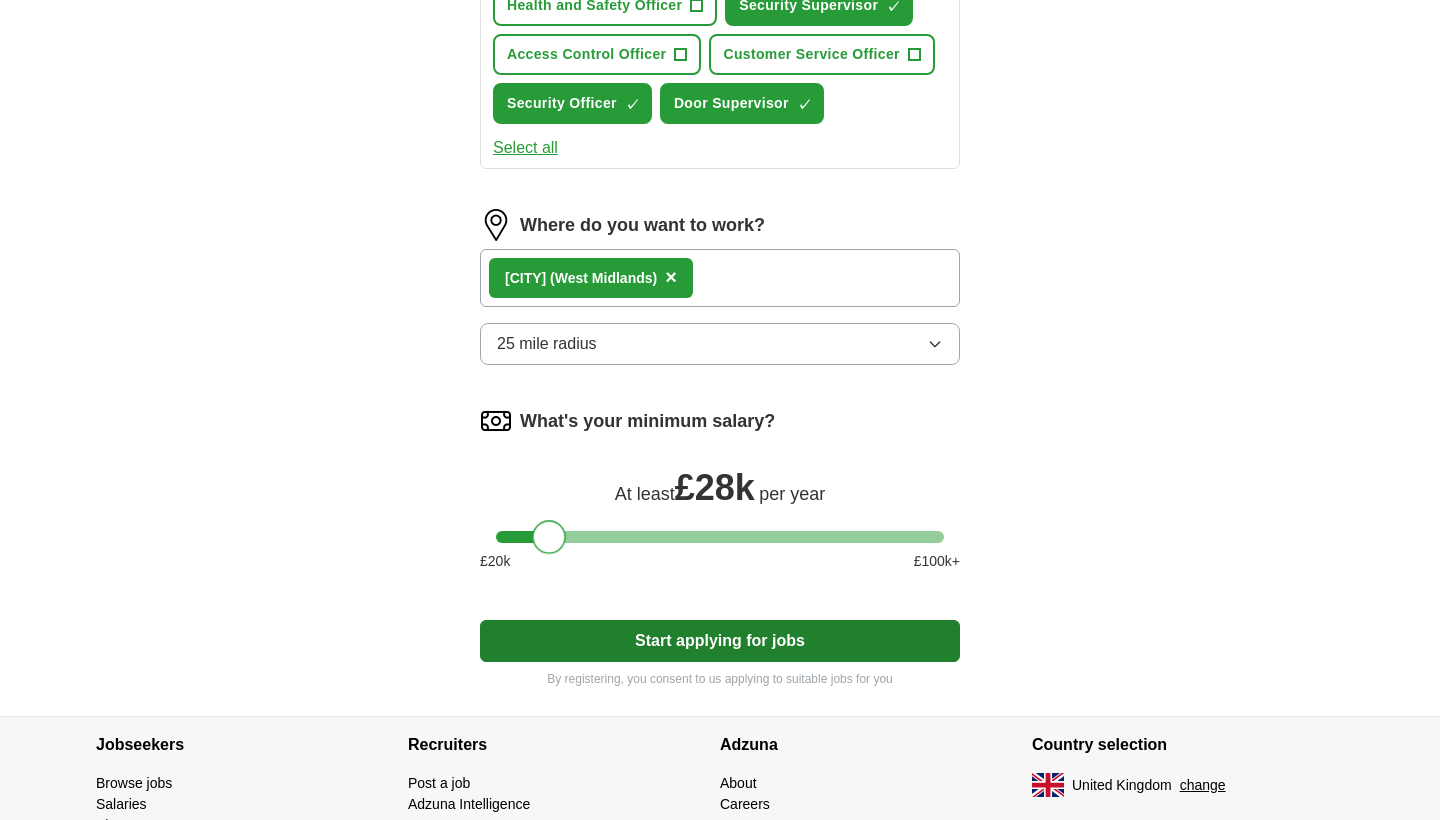 click on "Start applying for jobs" at bounding box center (720, 641) 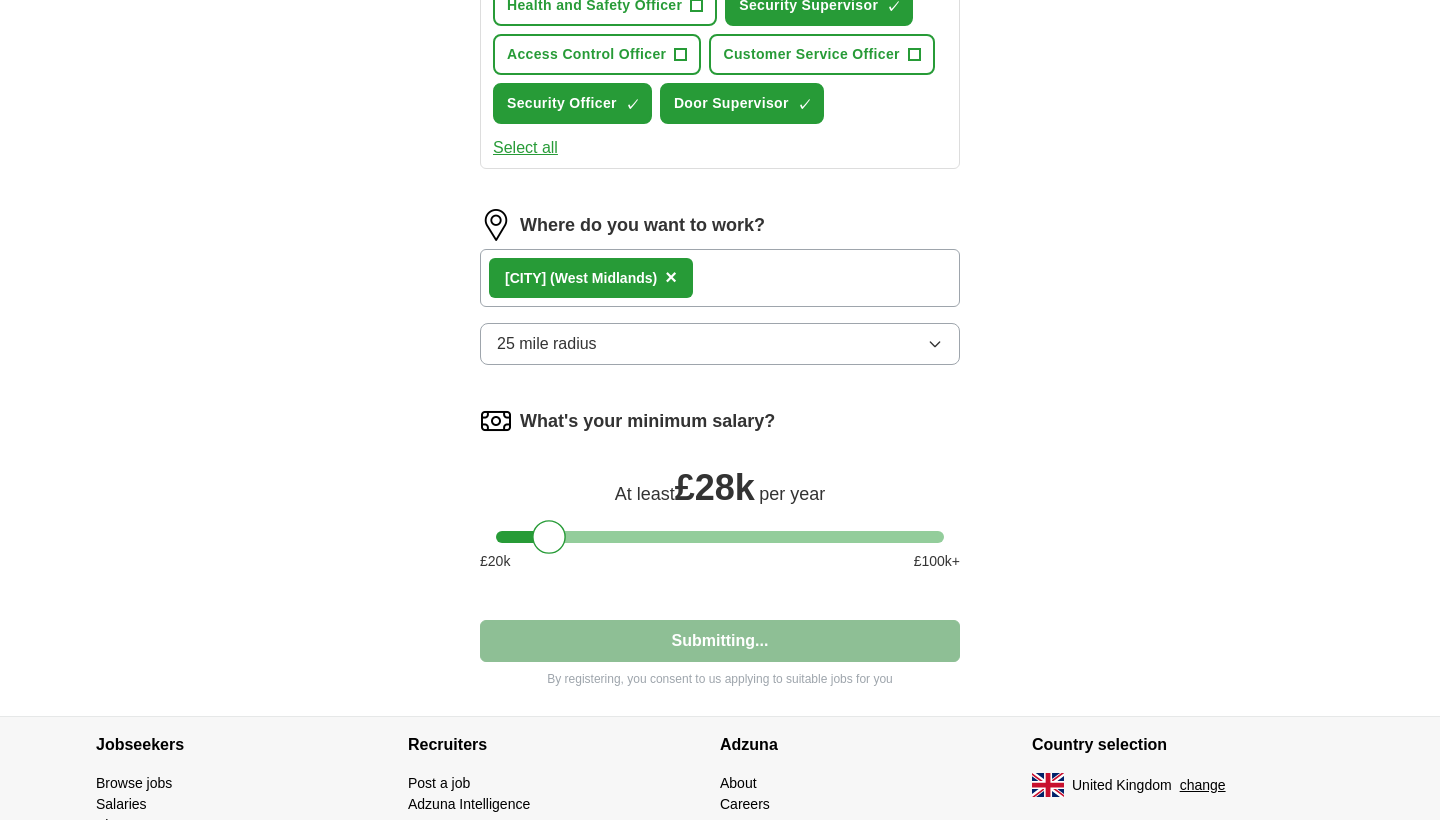 select on "**" 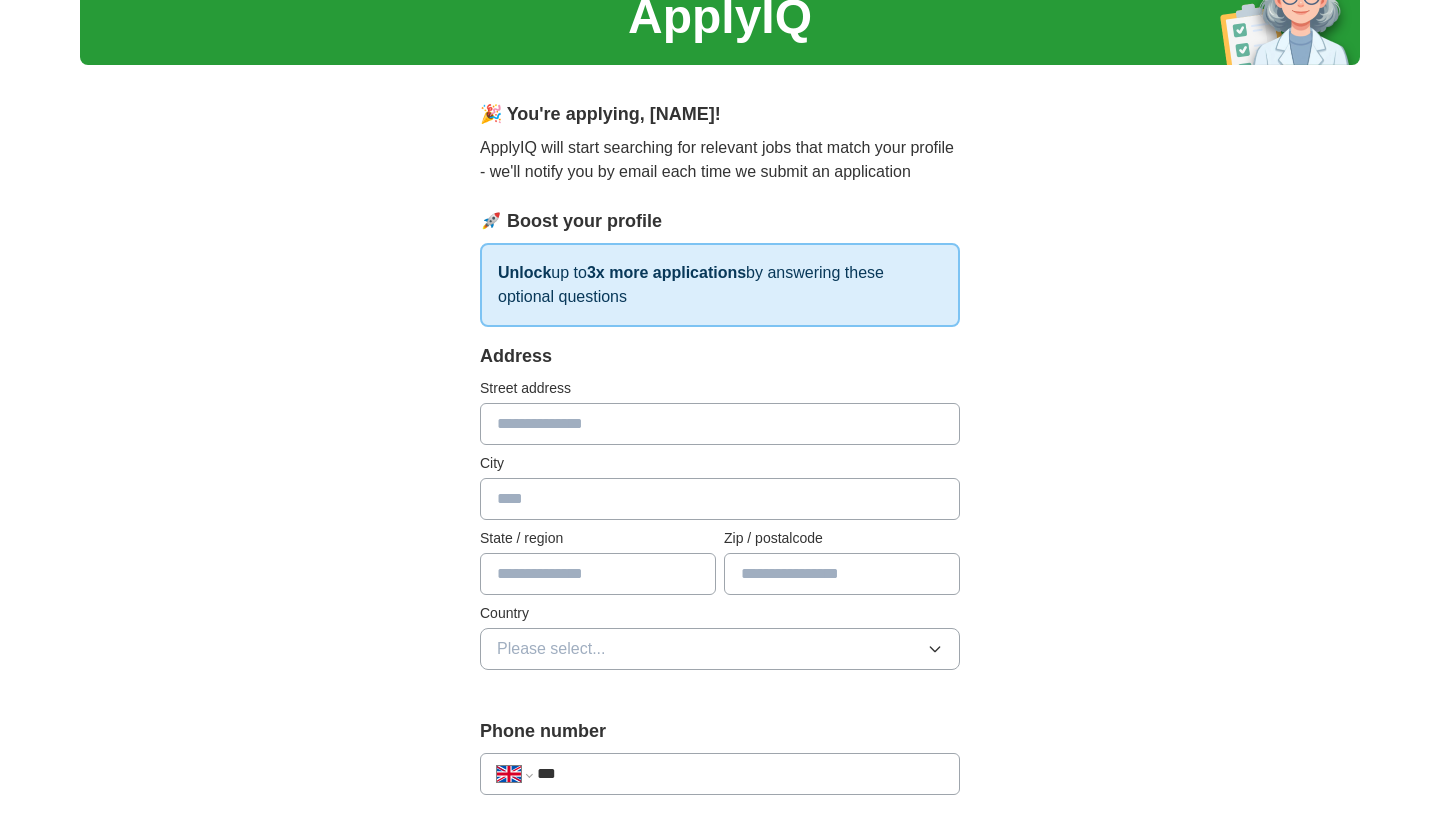 scroll, scrollTop: 0, scrollLeft: 0, axis: both 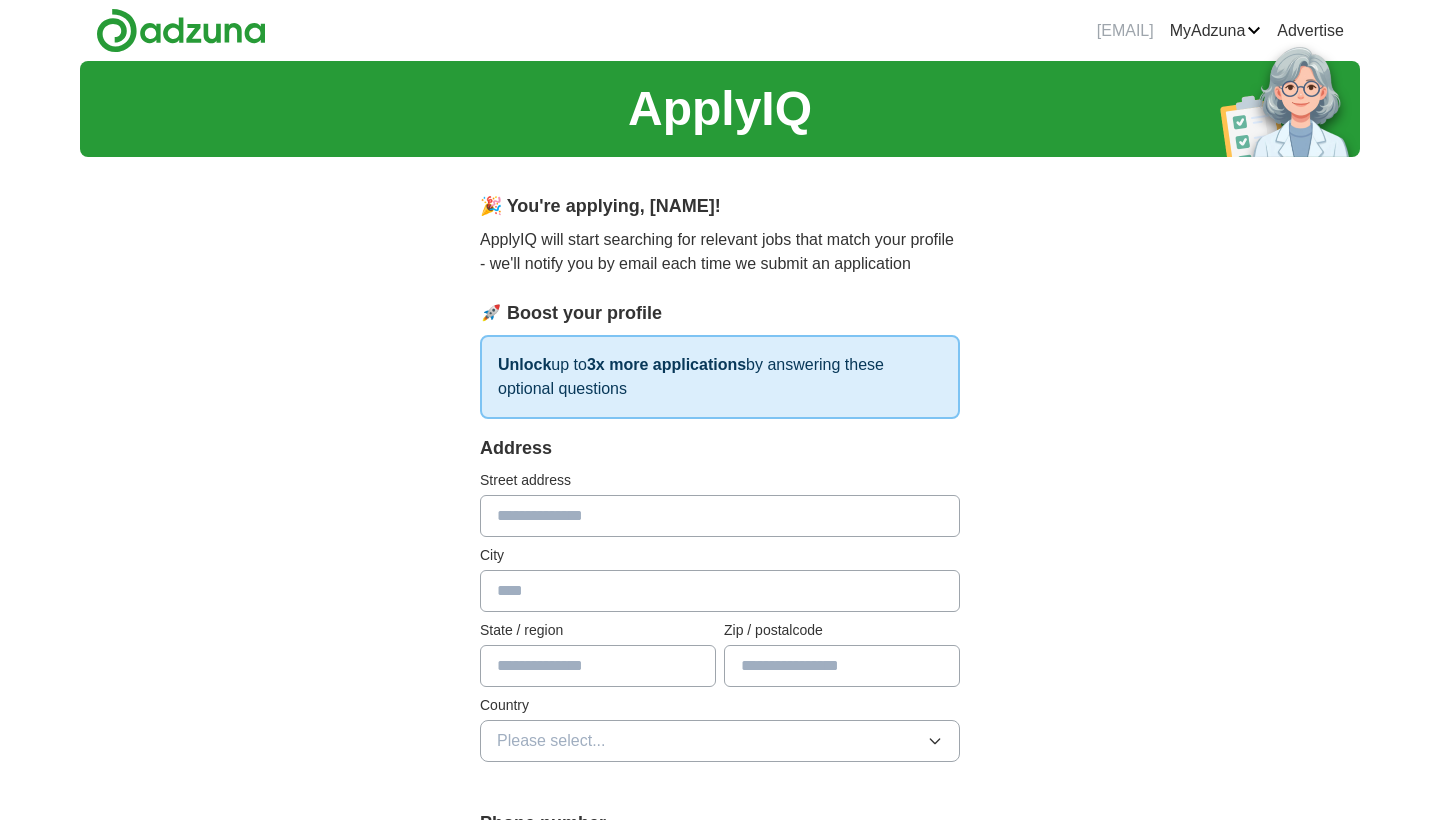 click on "**********" at bounding box center (720, 958) 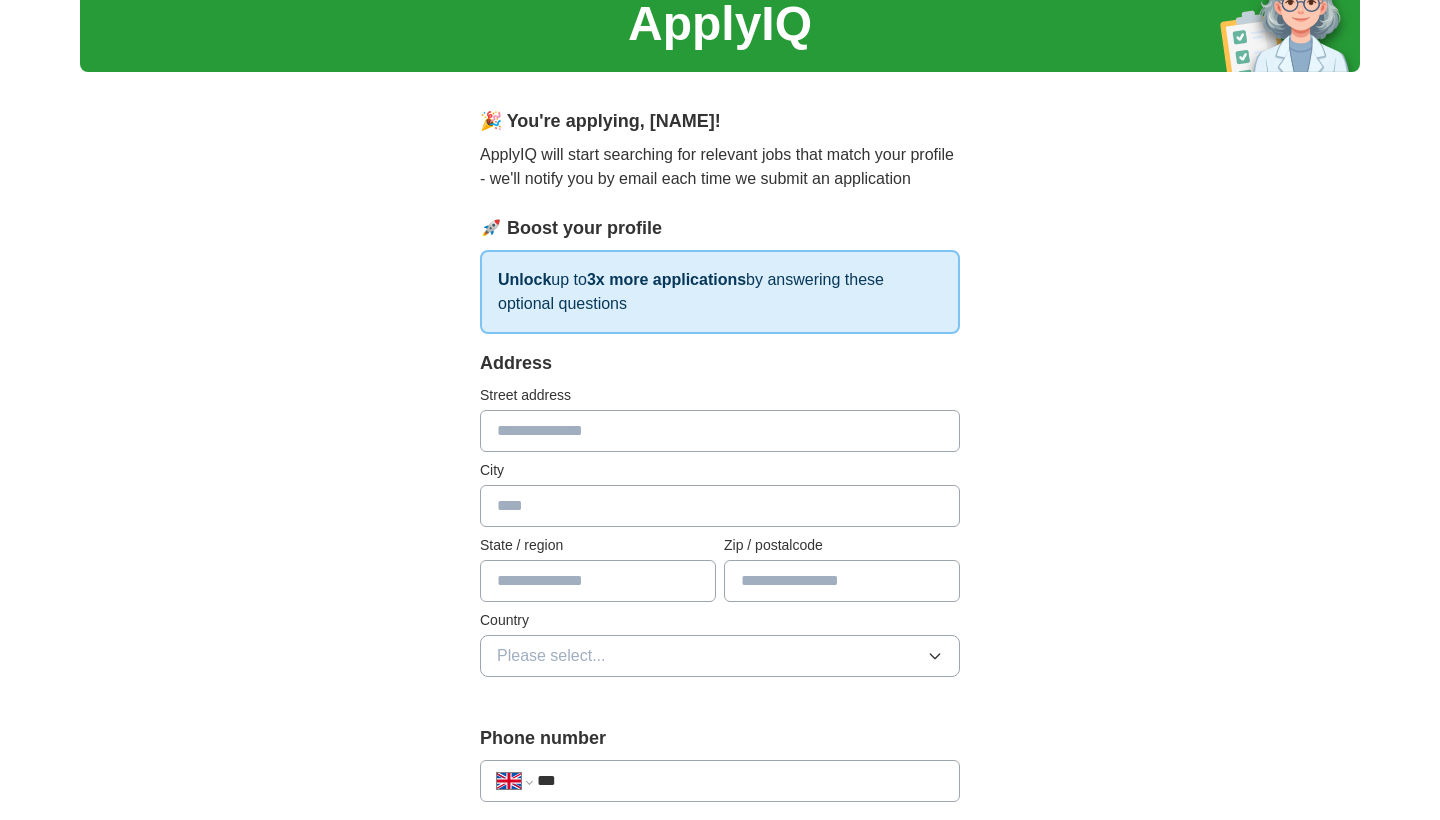 scroll, scrollTop: 122, scrollLeft: 0, axis: vertical 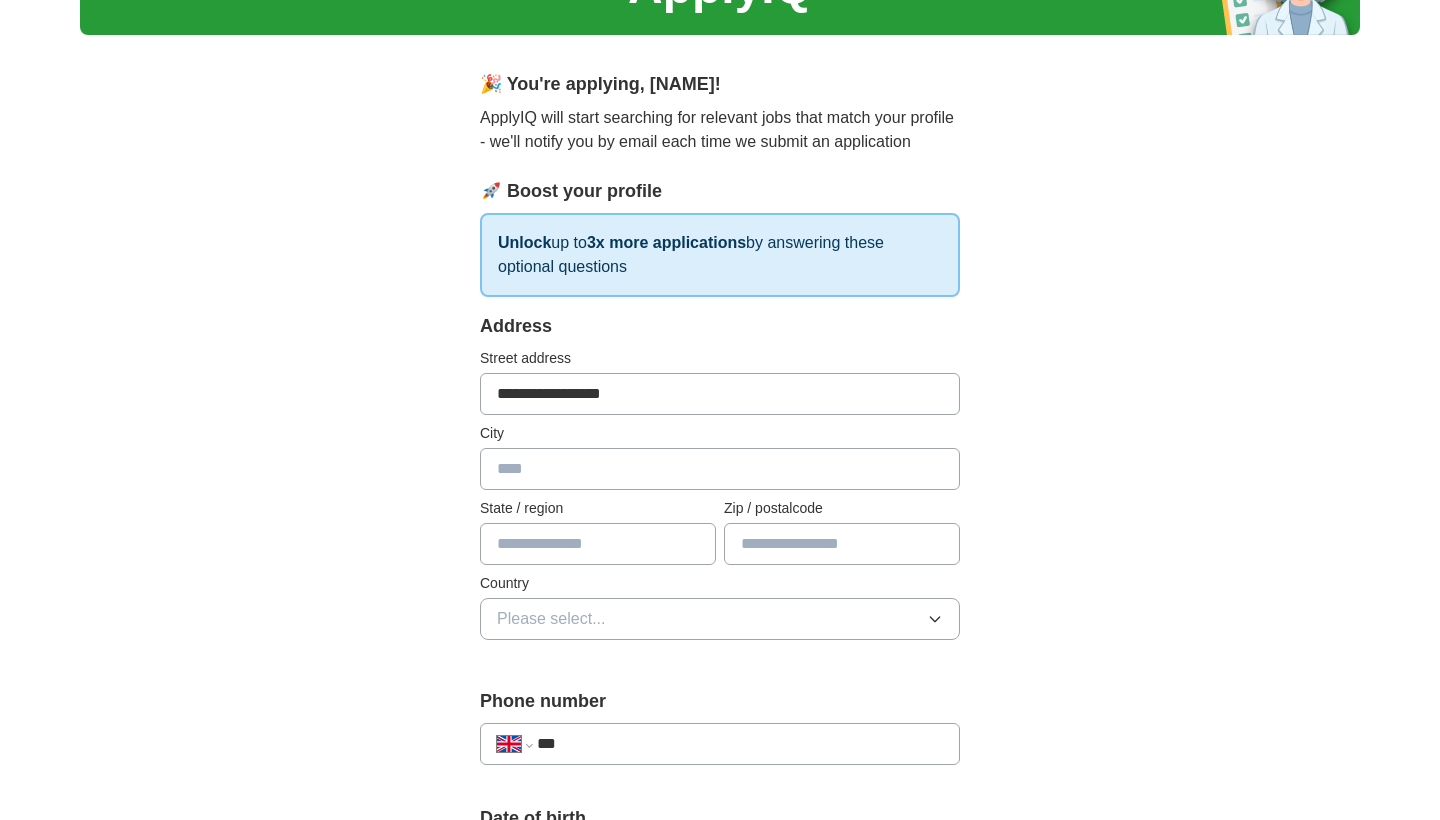 type on "**********" 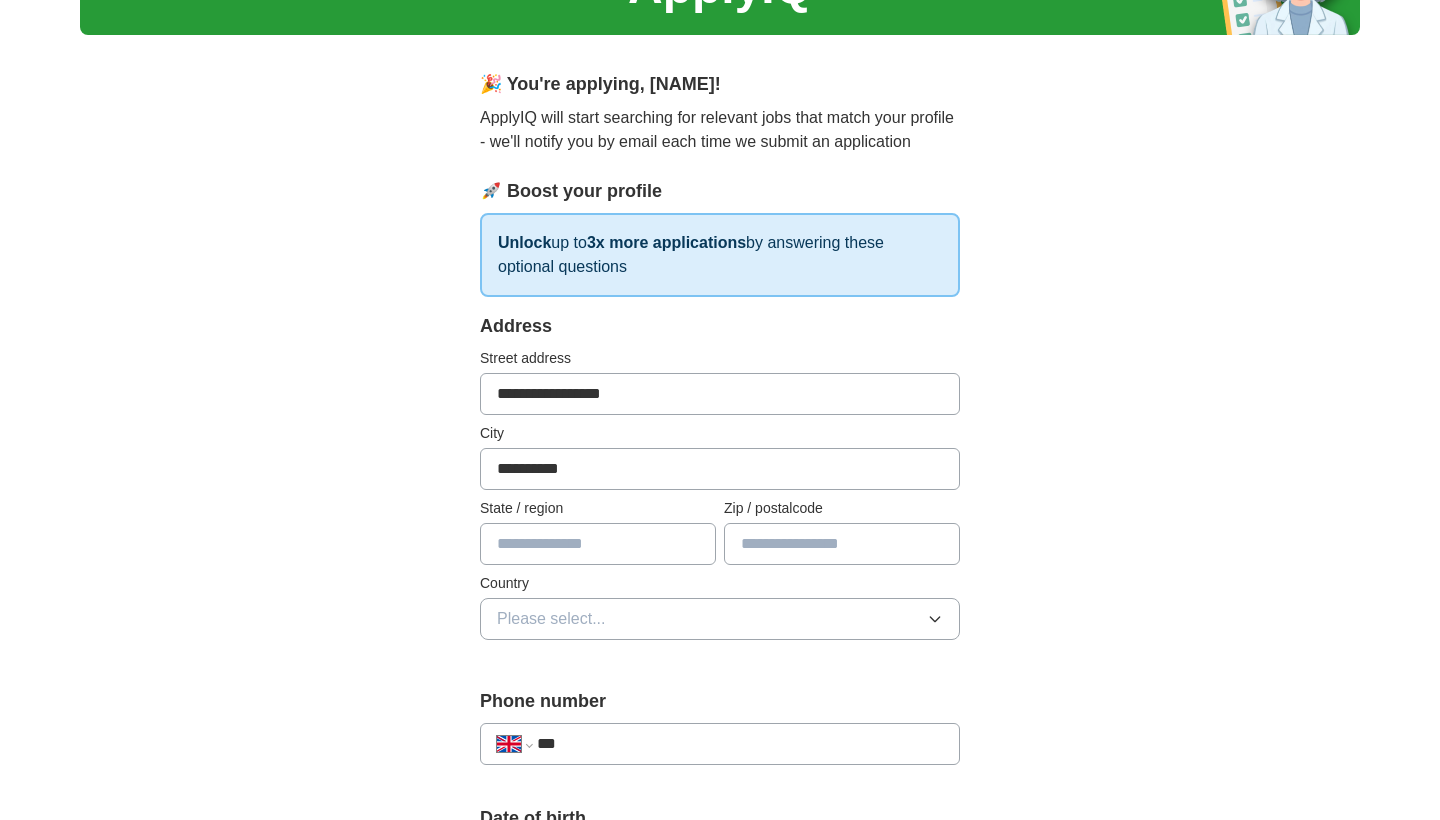 type on "**********" 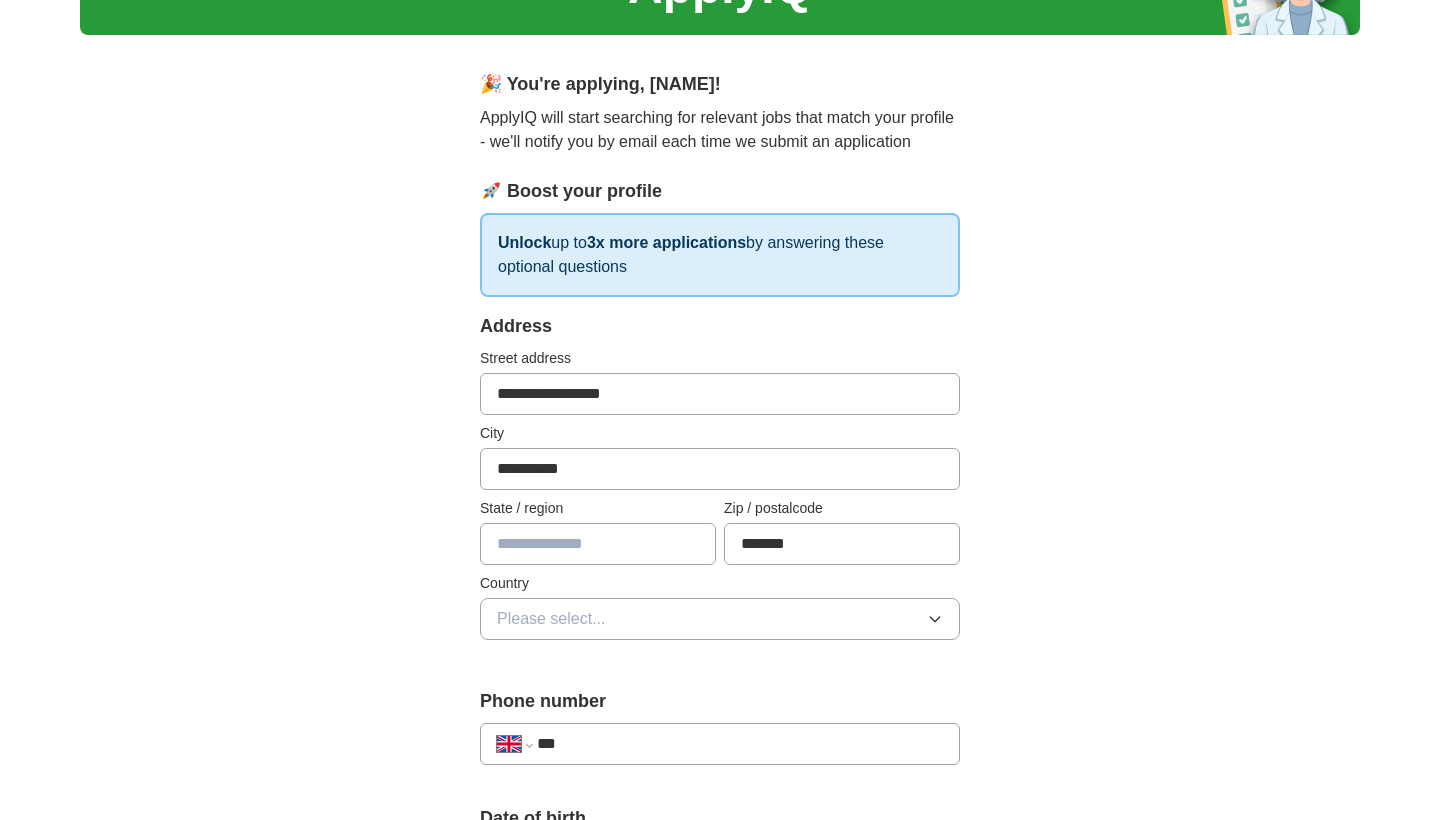 type on "*******" 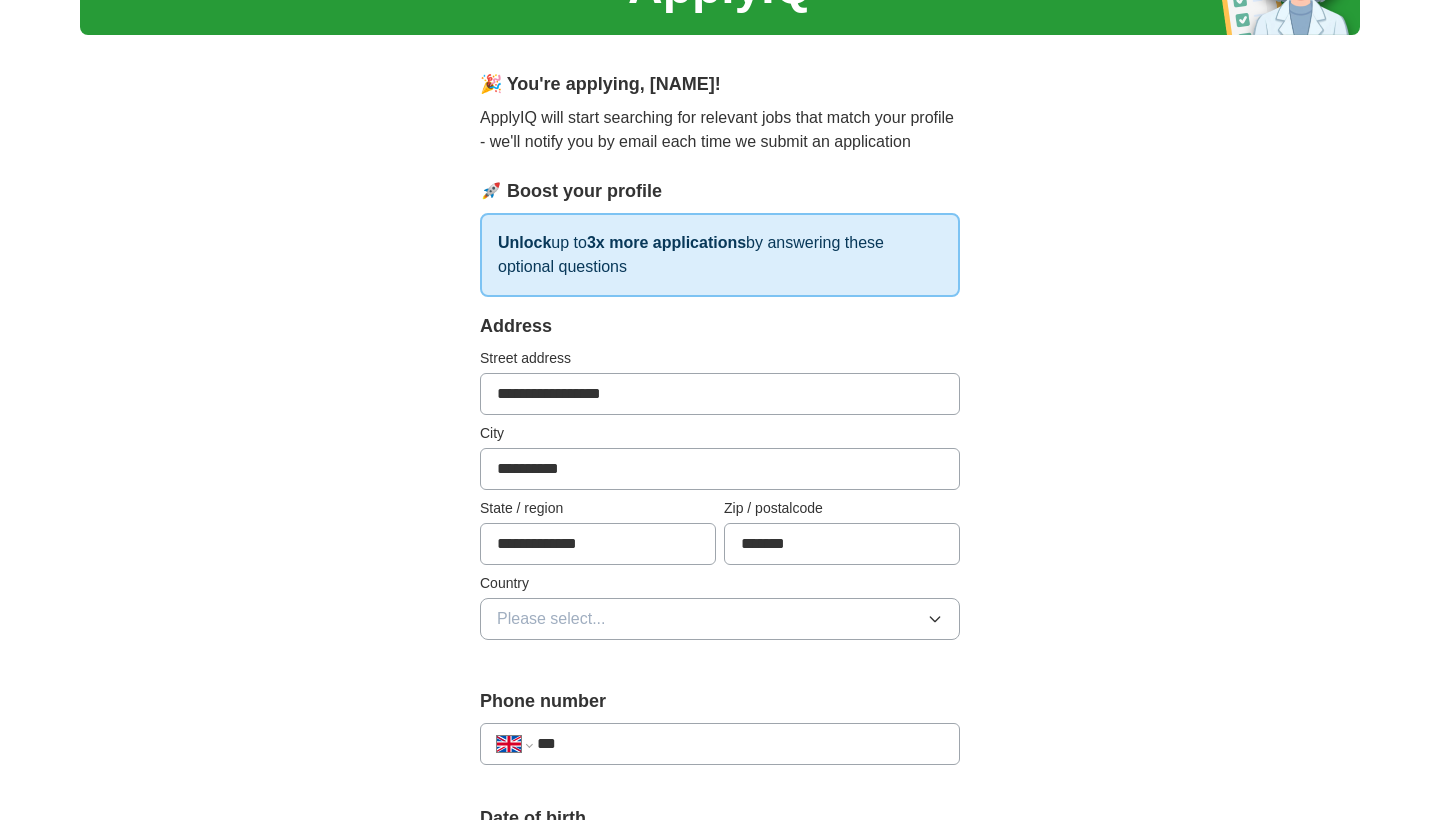 type on "**********" 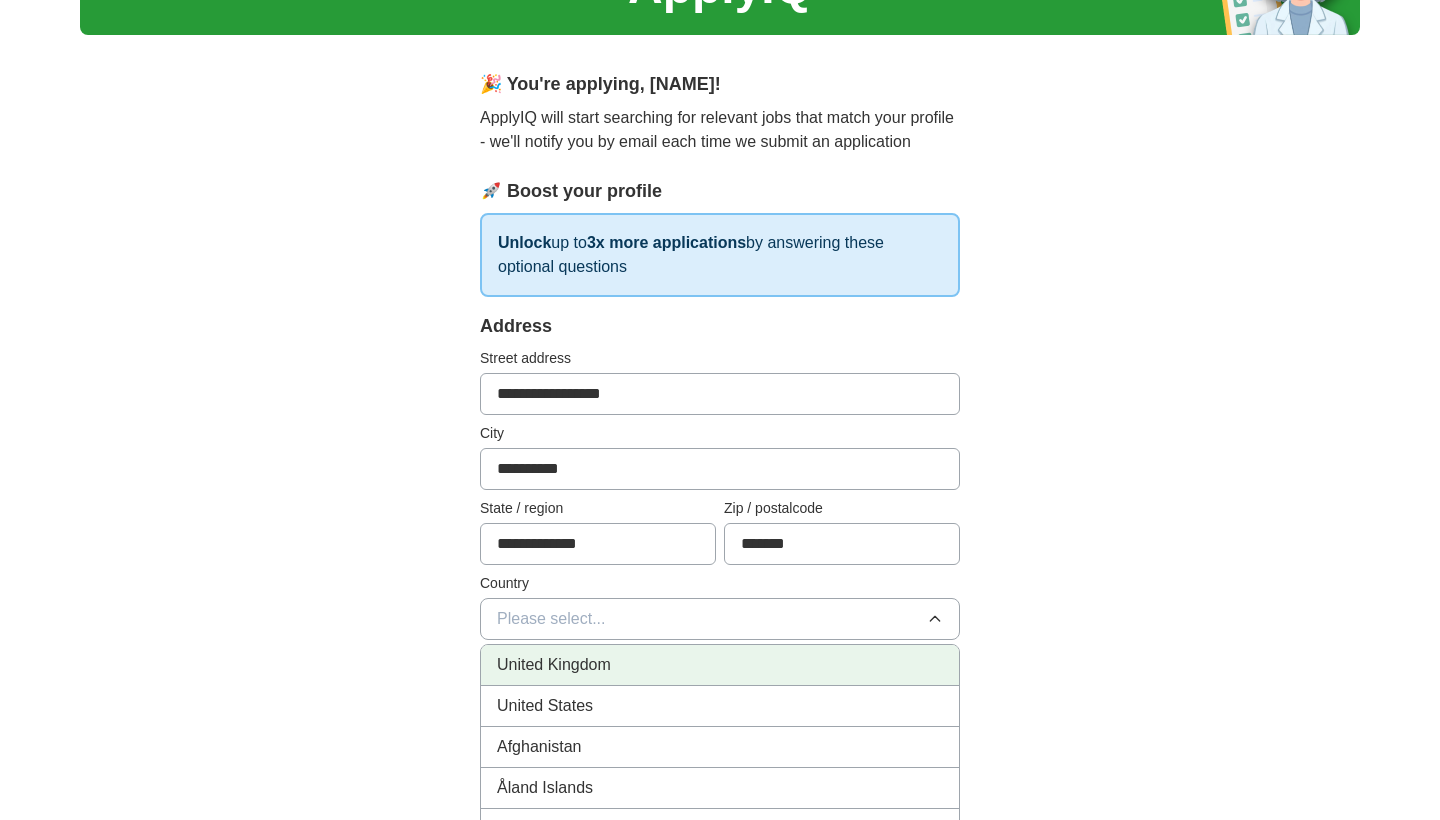 click on "United Kingdom" at bounding box center [554, 665] 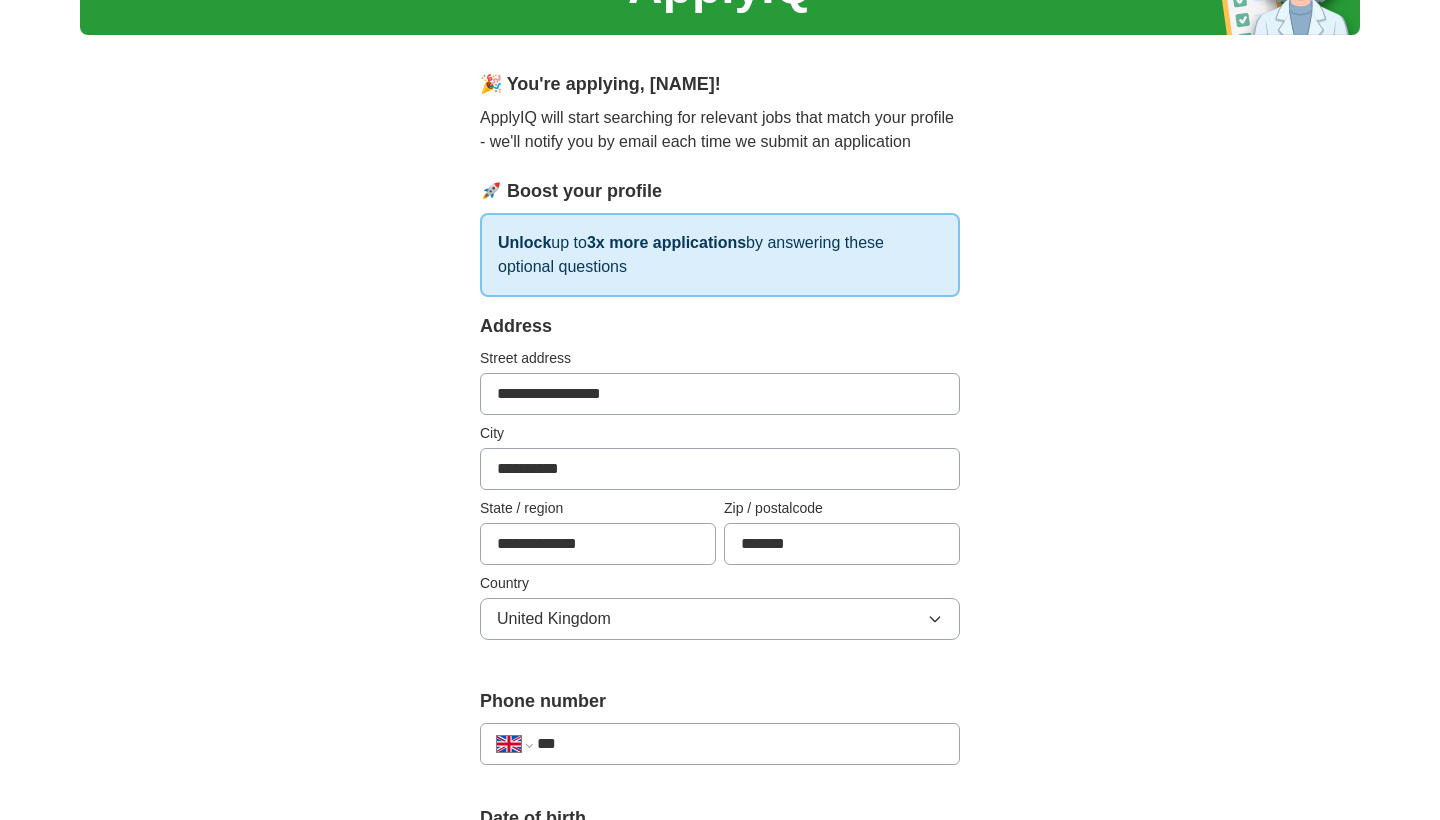 click on "**********" at bounding box center (720, 836) 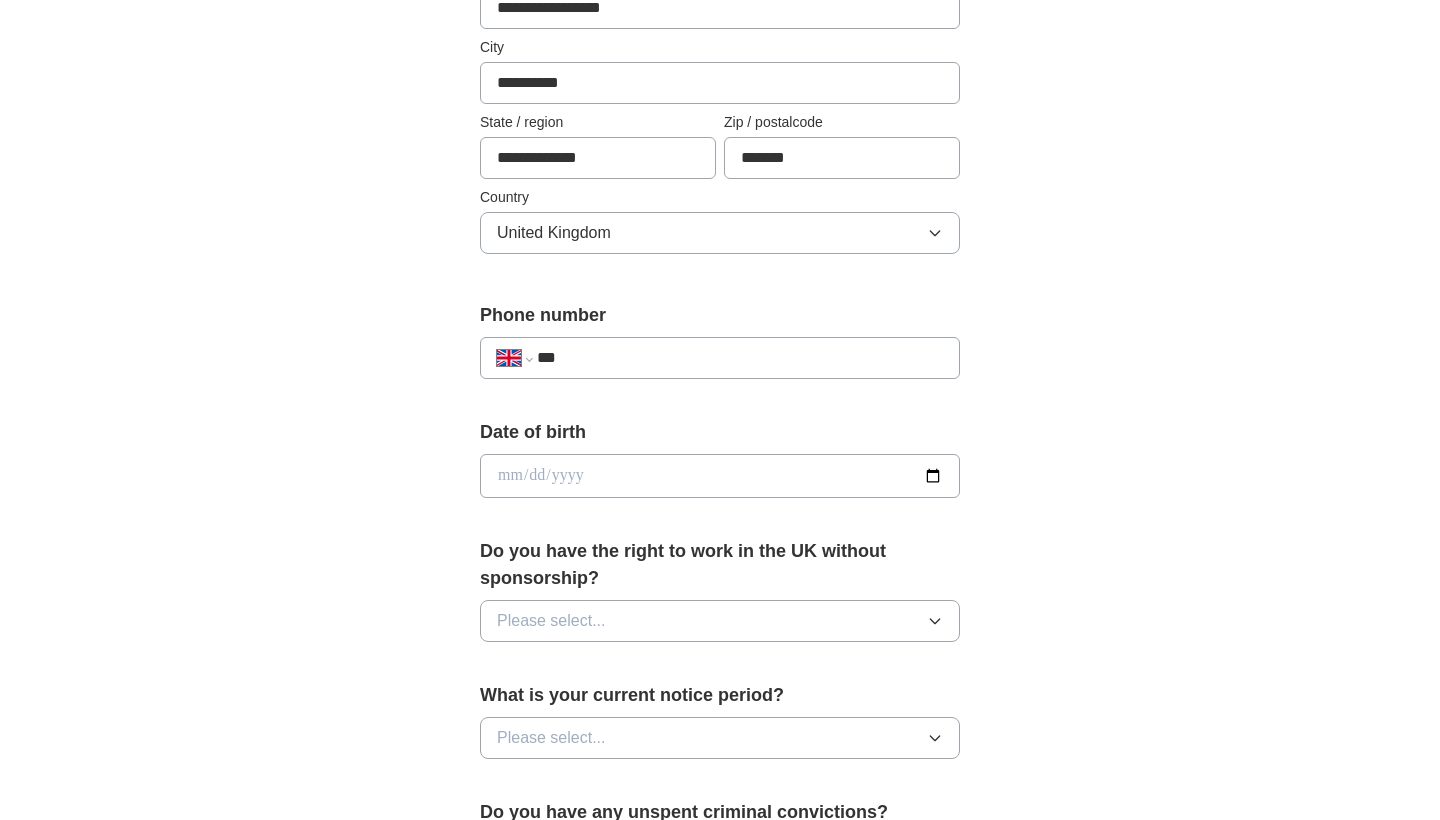 scroll, scrollTop: 509, scrollLeft: 0, axis: vertical 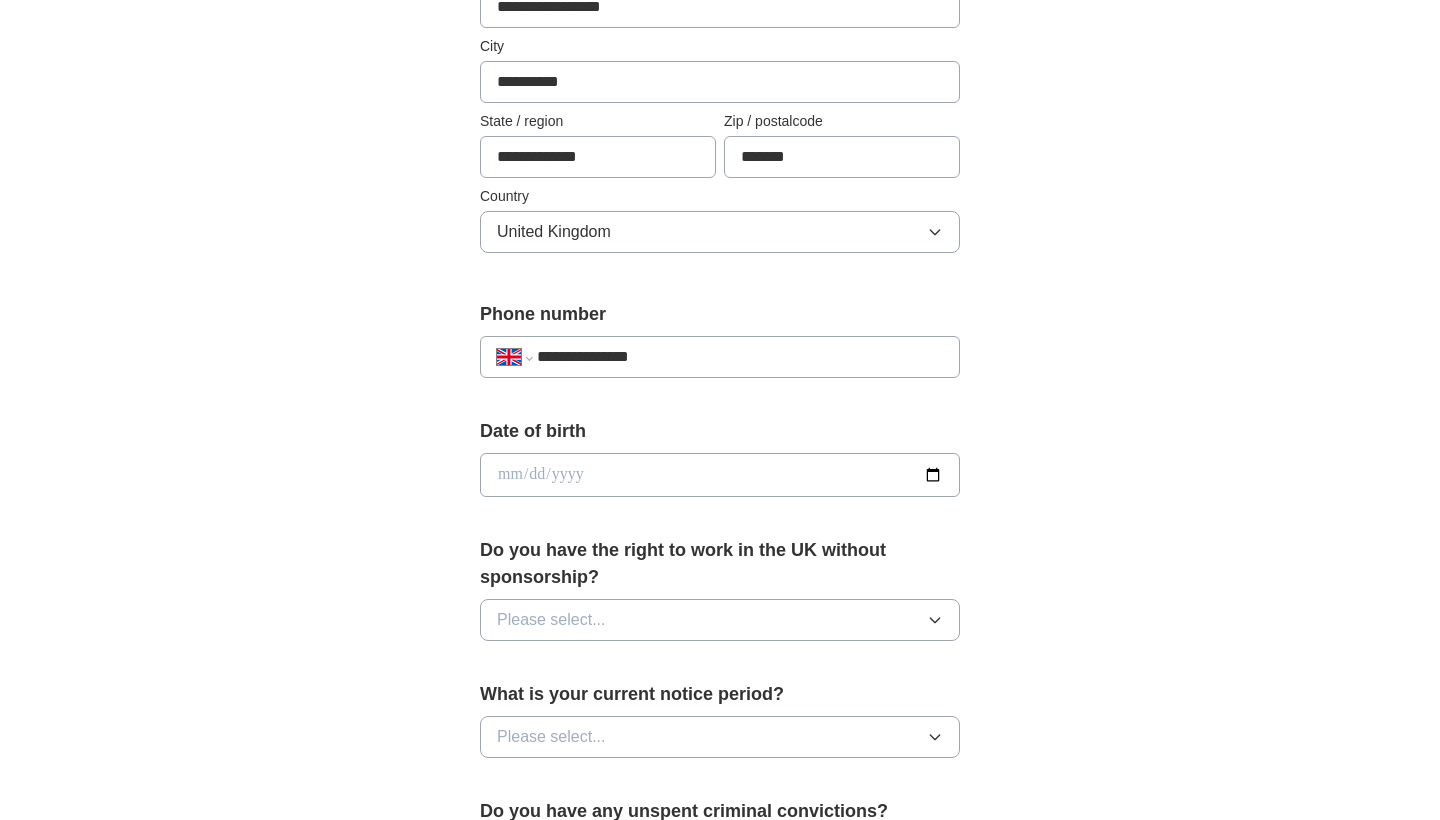 type on "**********" 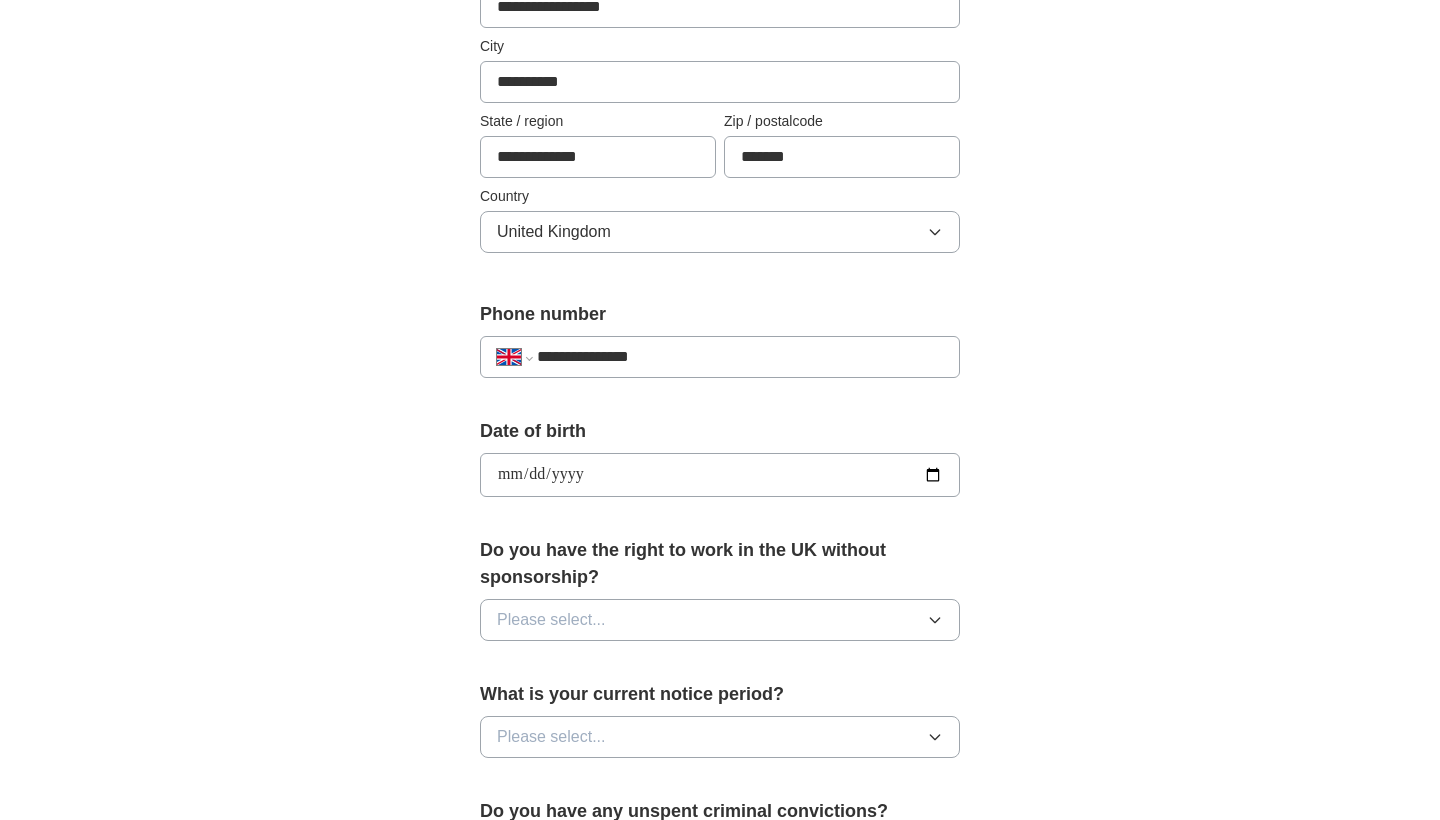 click on "**********" at bounding box center (720, 475) 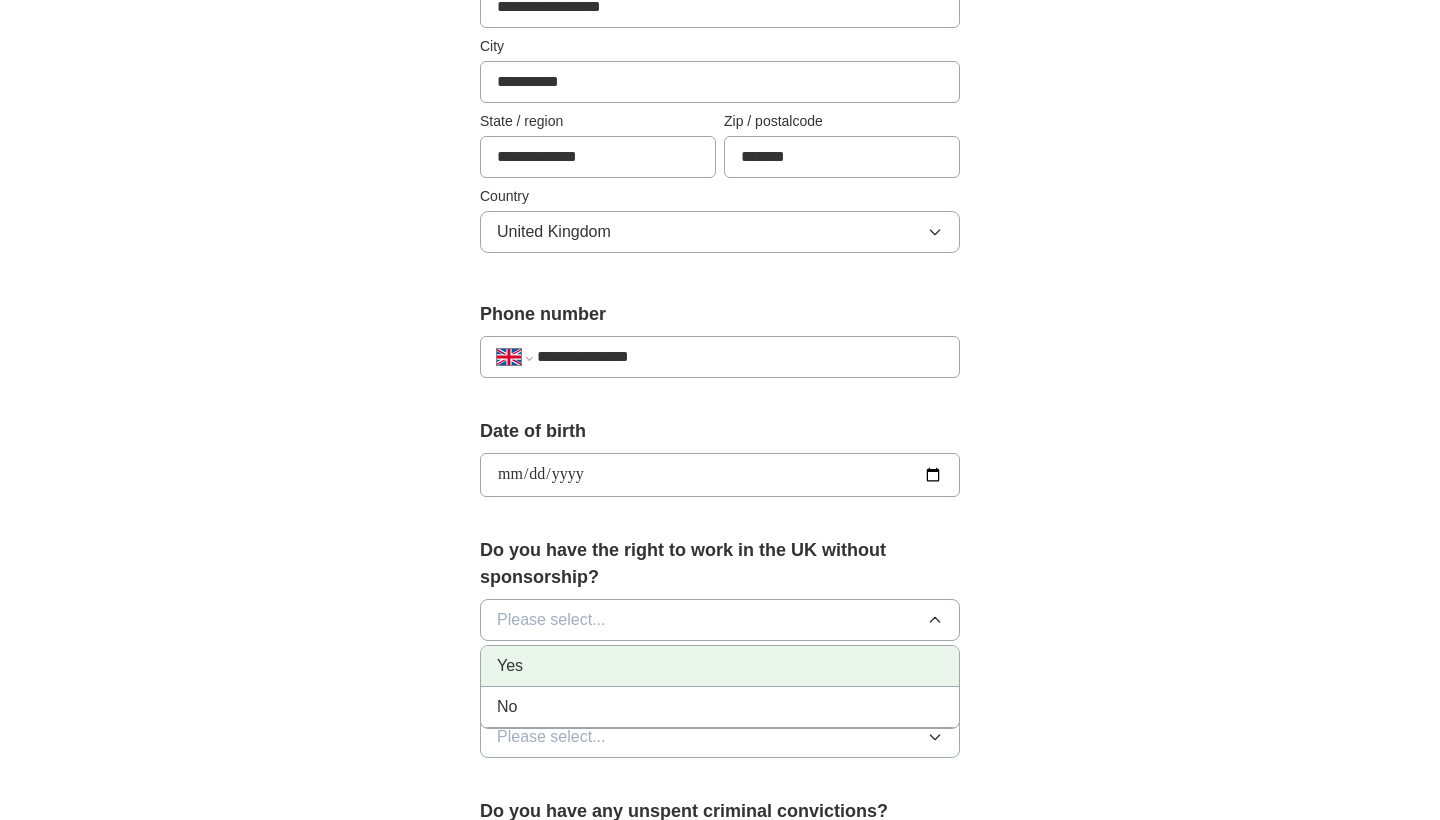 click on "Yes" at bounding box center [720, 666] 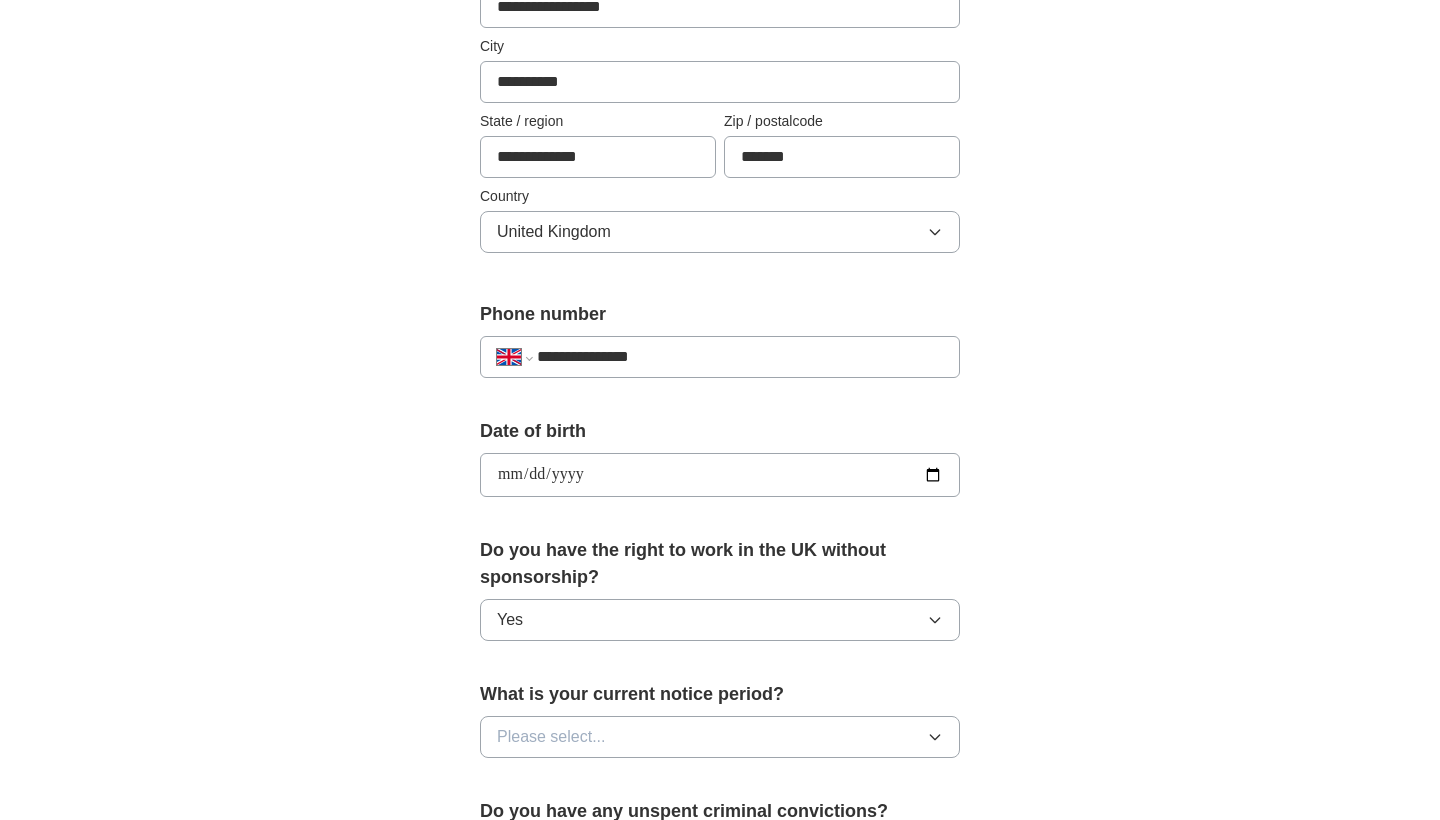 click on "**********" at bounding box center (720, 449) 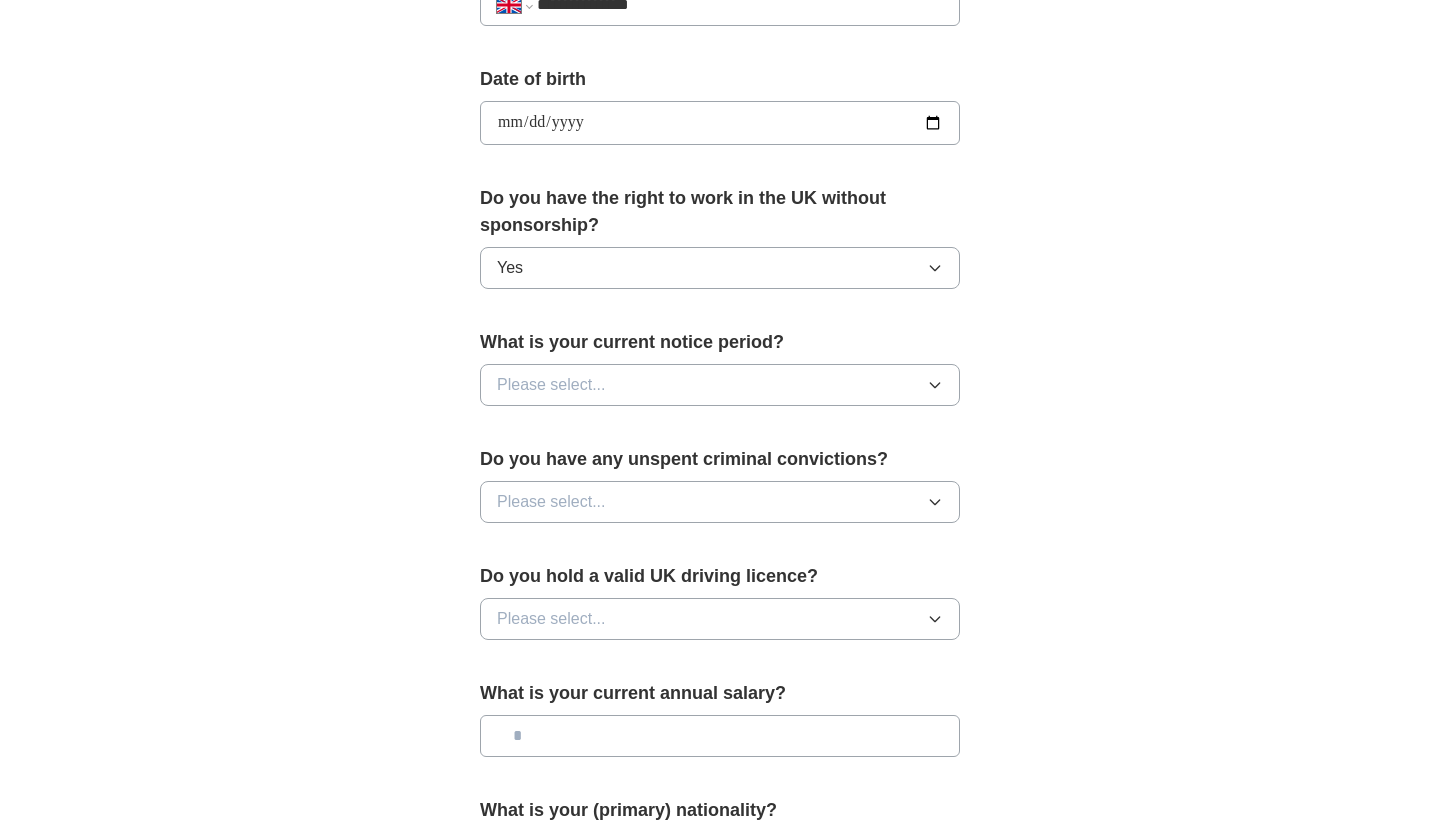 scroll, scrollTop: 862, scrollLeft: 0, axis: vertical 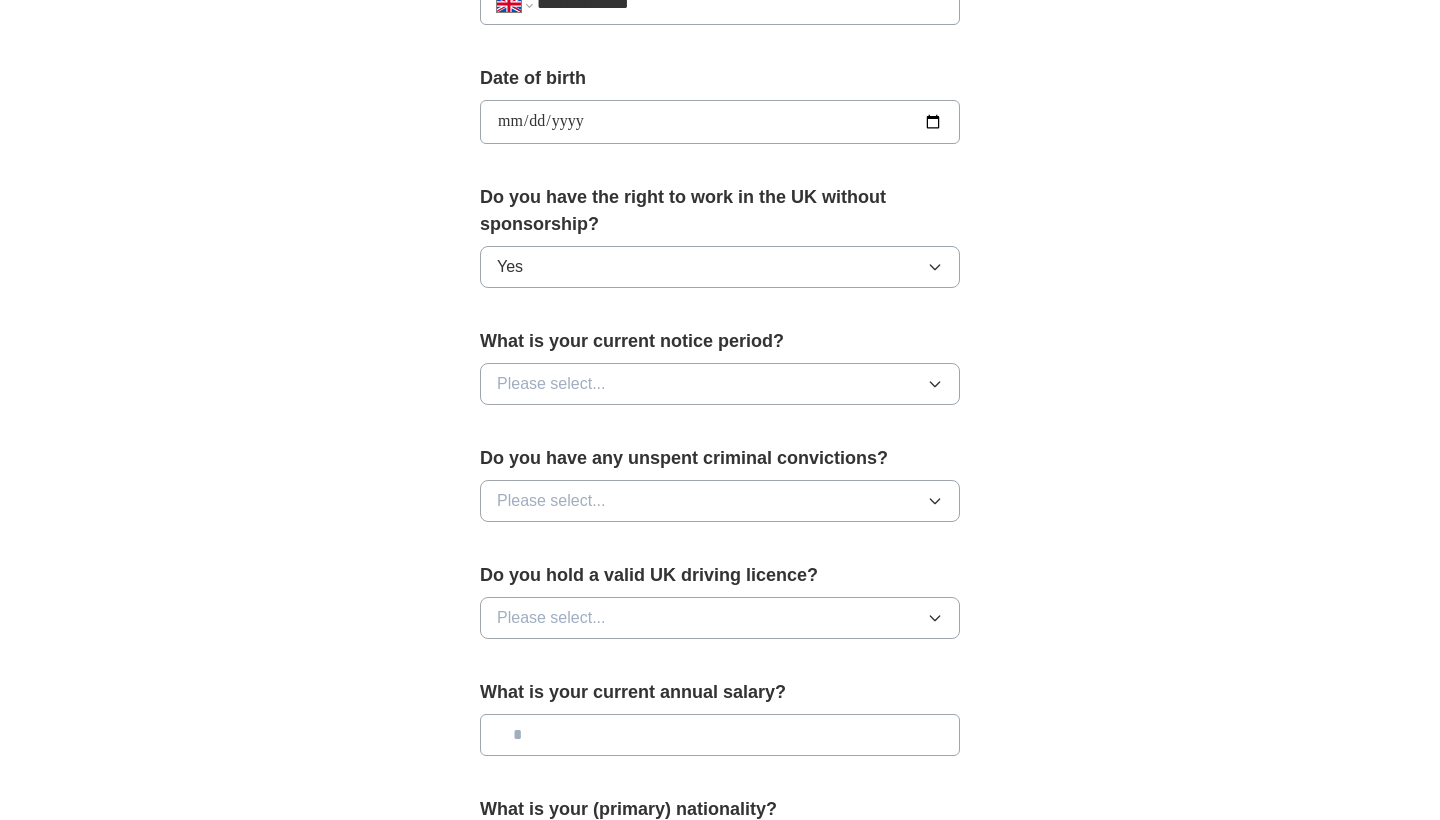 click on "Please select..." at bounding box center (551, 384) 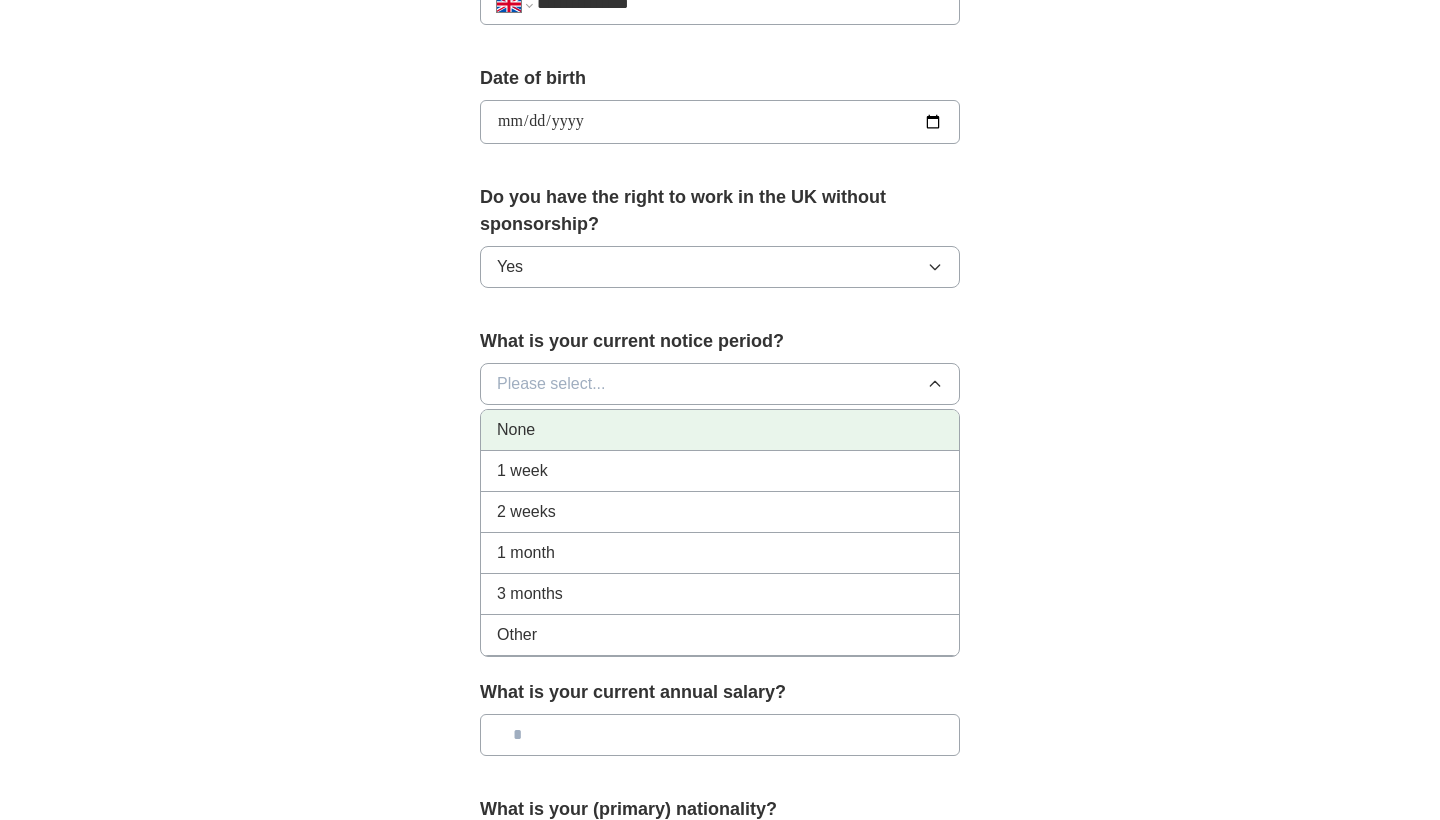 click on "None" at bounding box center (720, 430) 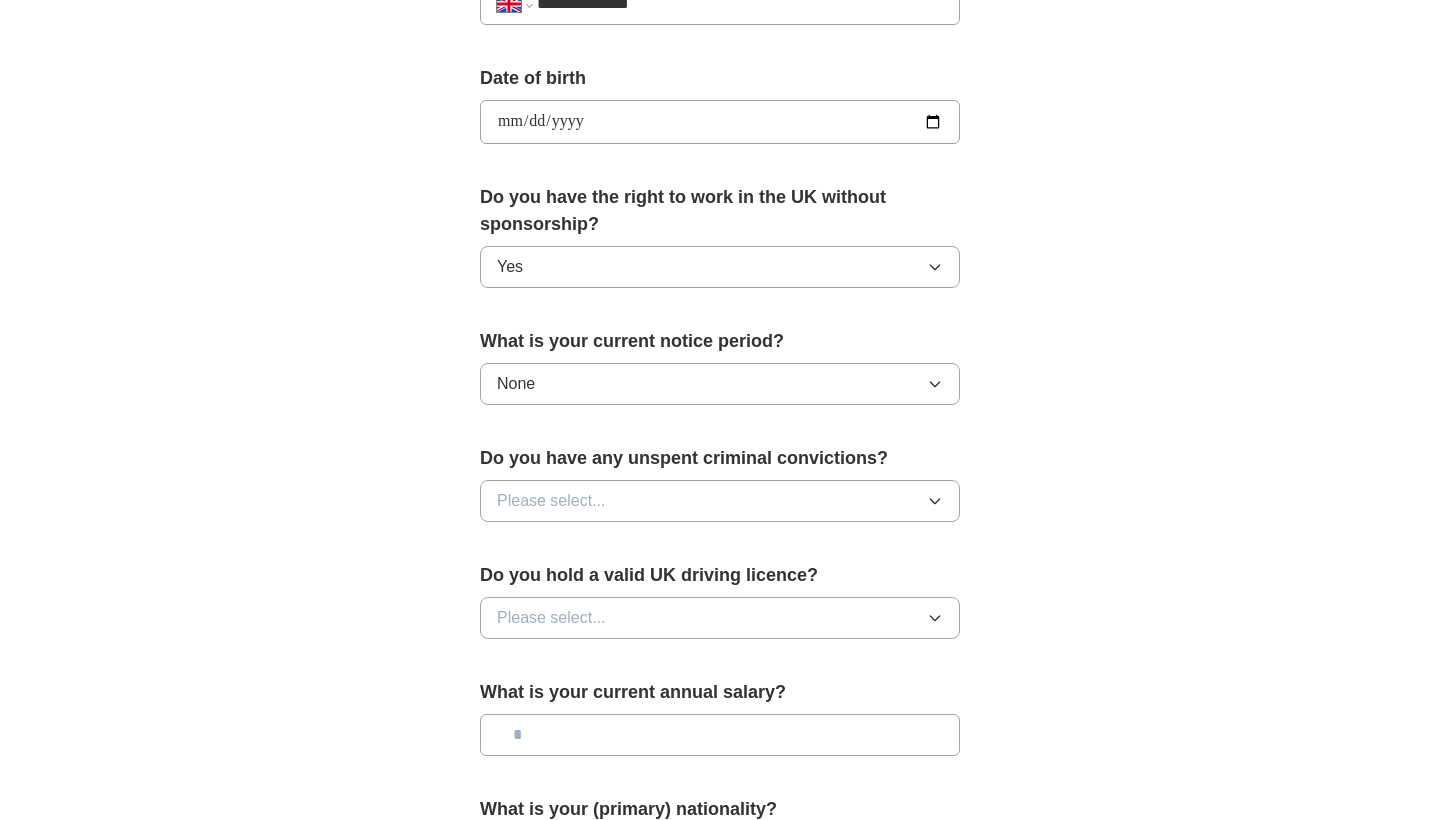 click on "**********" at bounding box center (720, 96) 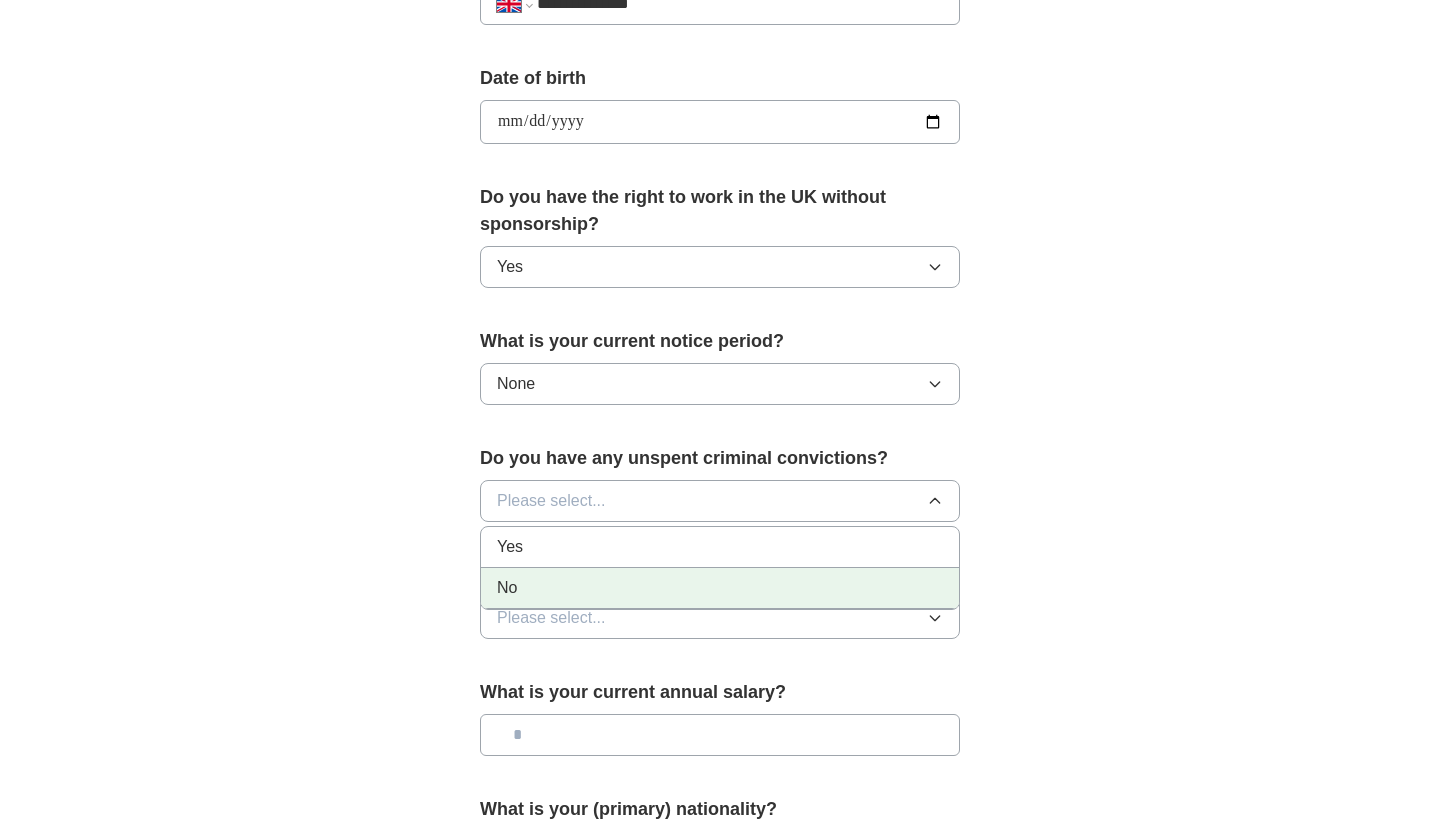 click on "No" at bounding box center (720, 588) 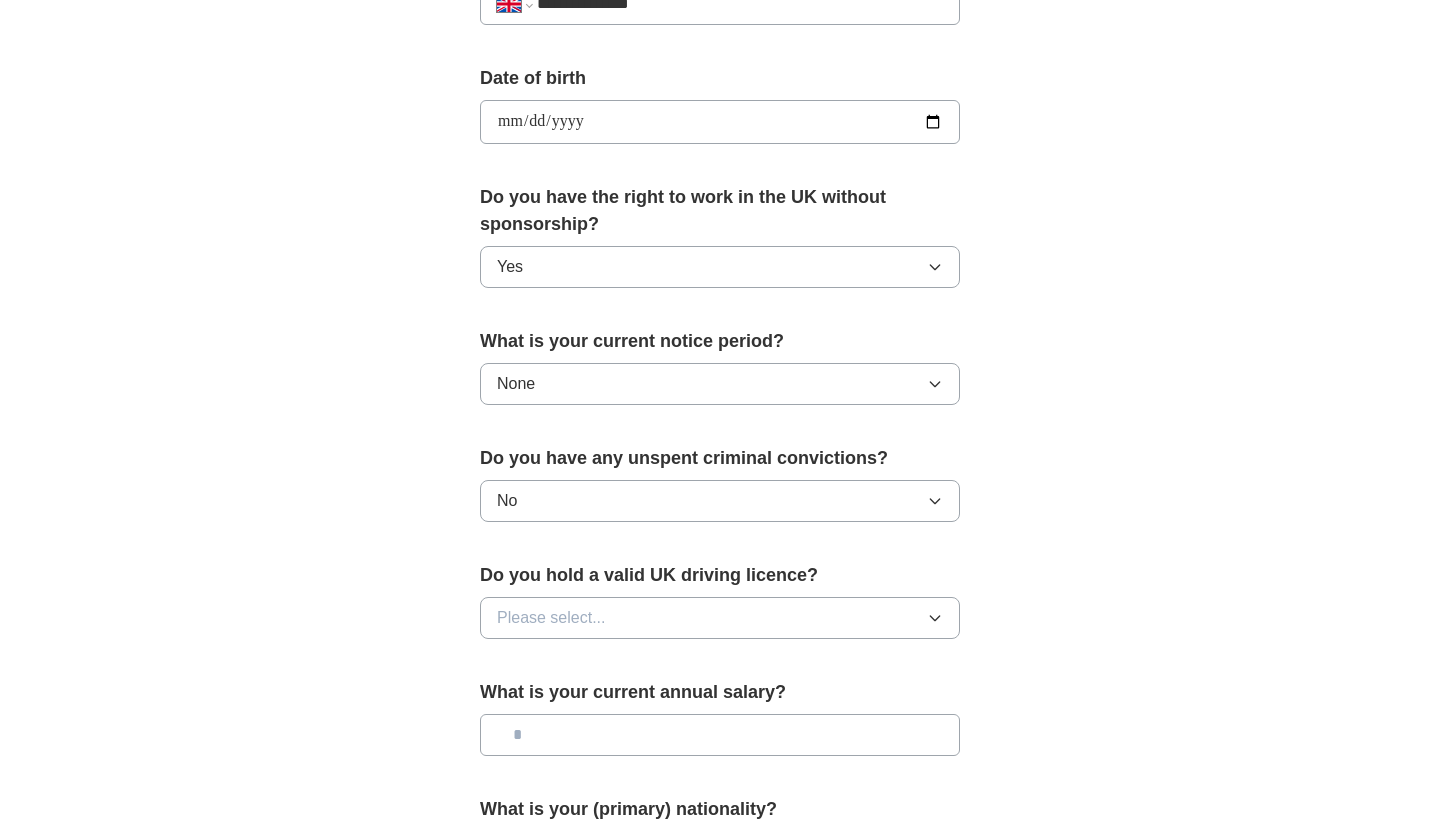 click on "**********" at bounding box center [720, 152] 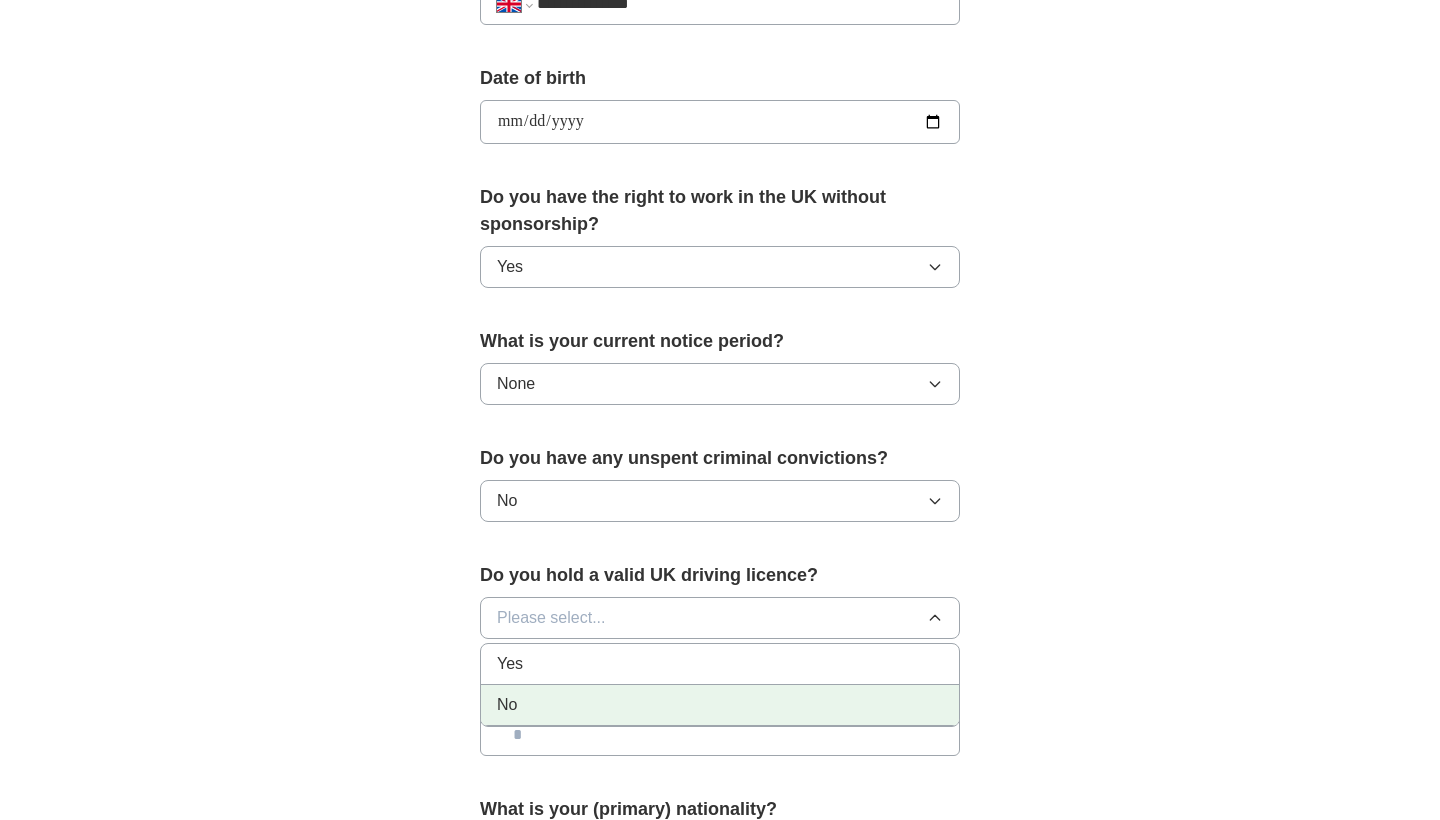click on "No" at bounding box center [720, 705] 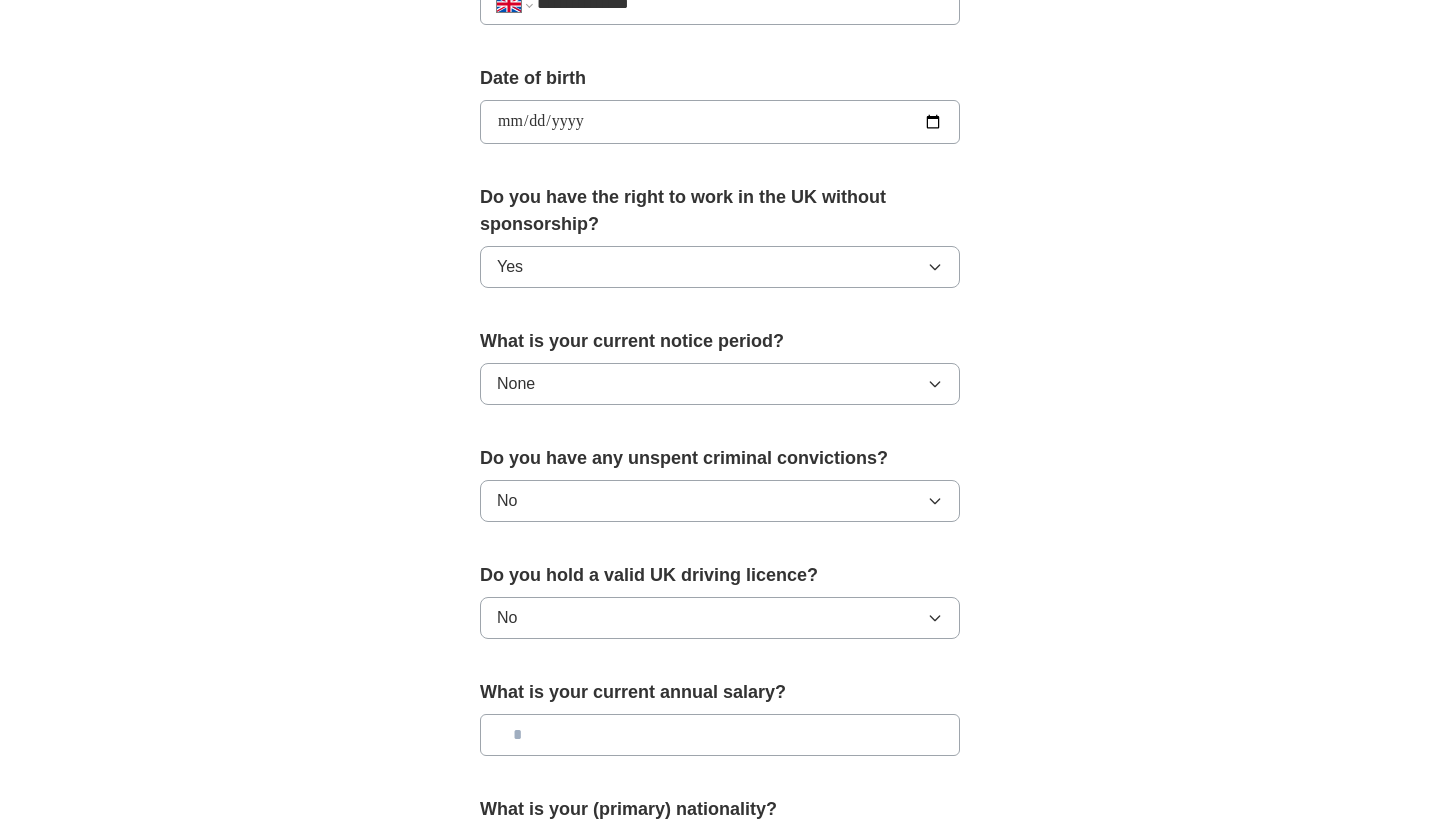click on "**********" at bounding box center [720, 96] 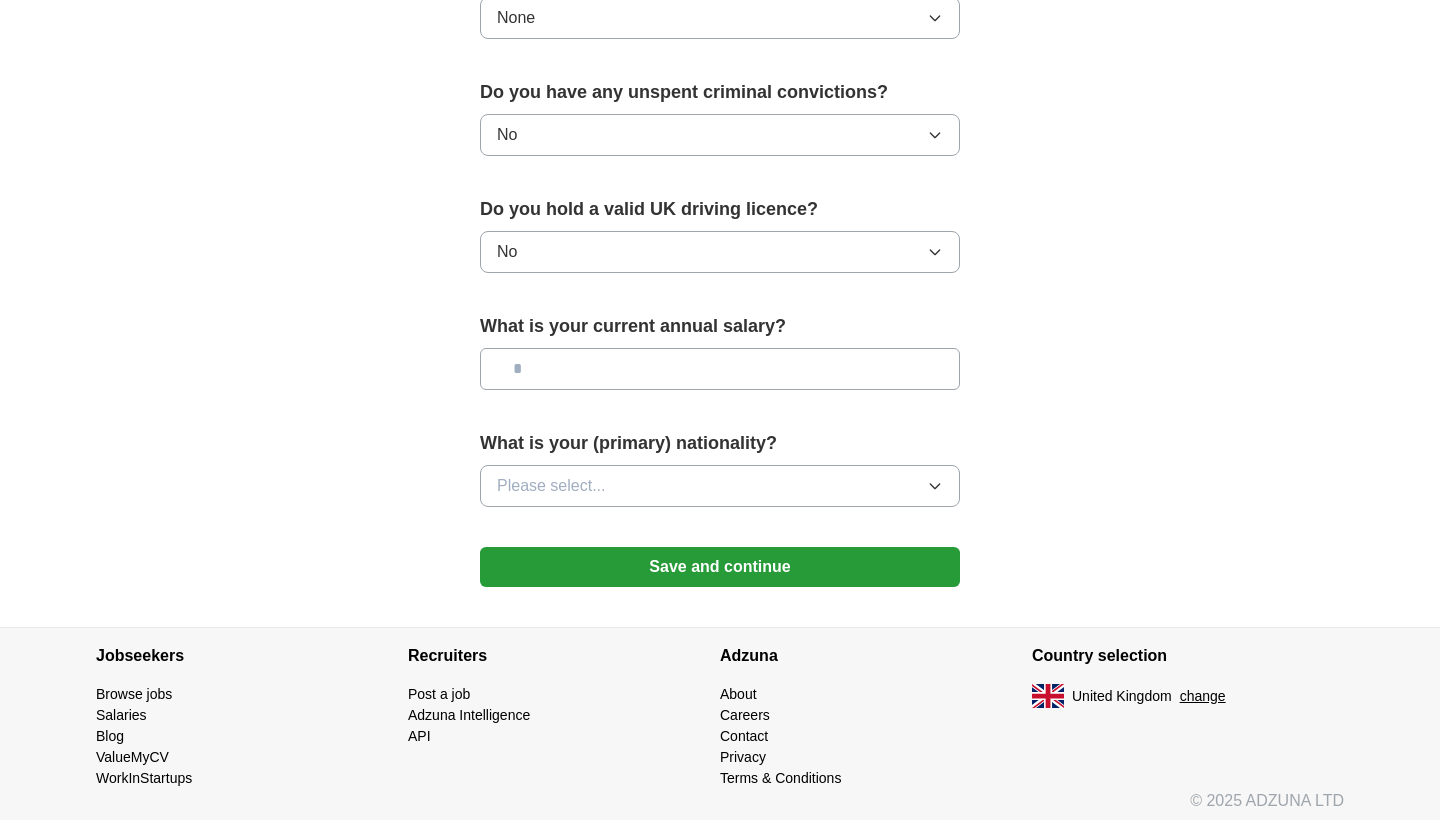scroll, scrollTop: 1231, scrollLeft: 0, axis: vertical 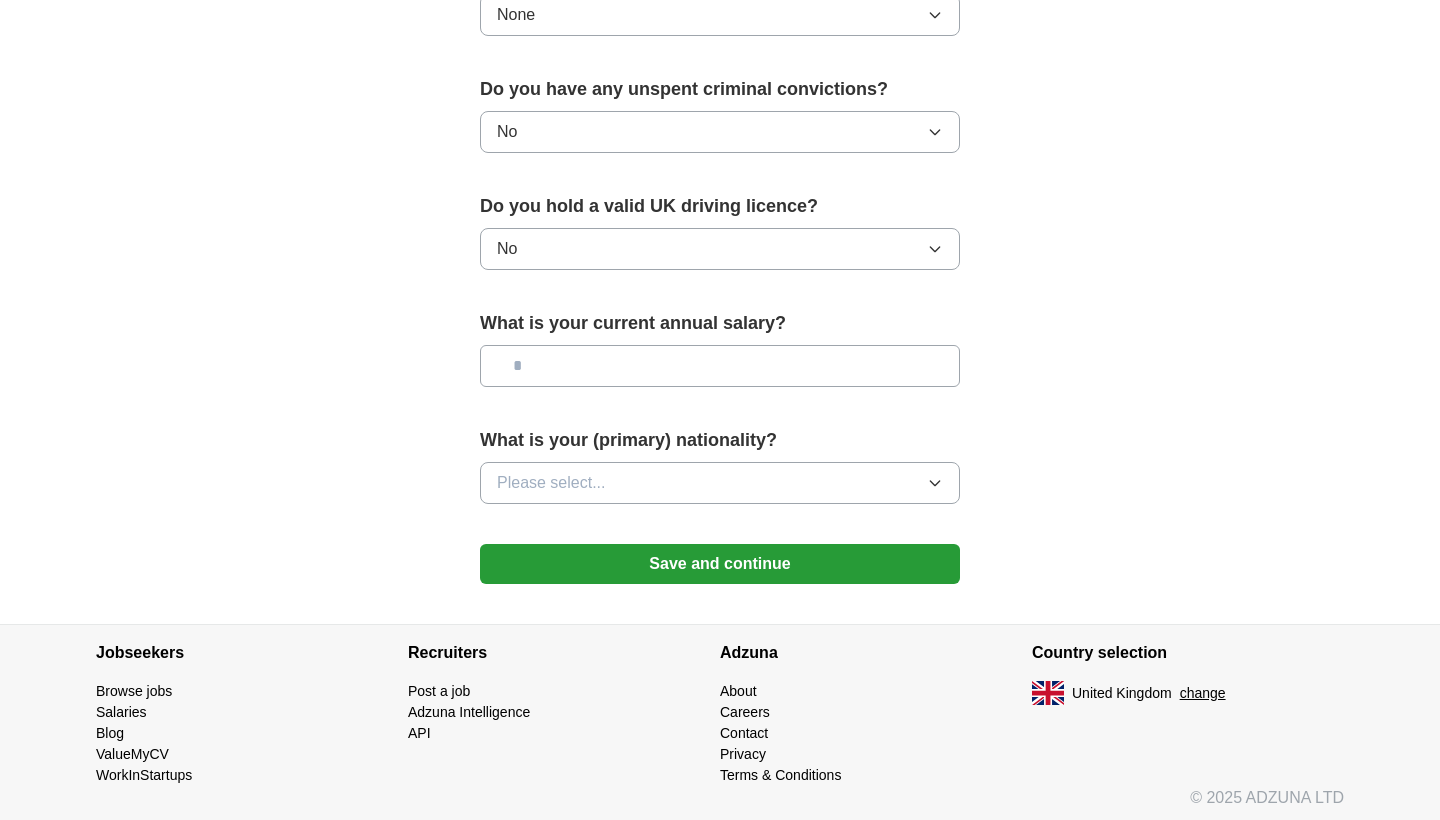 click at bounding box center (720, 366) 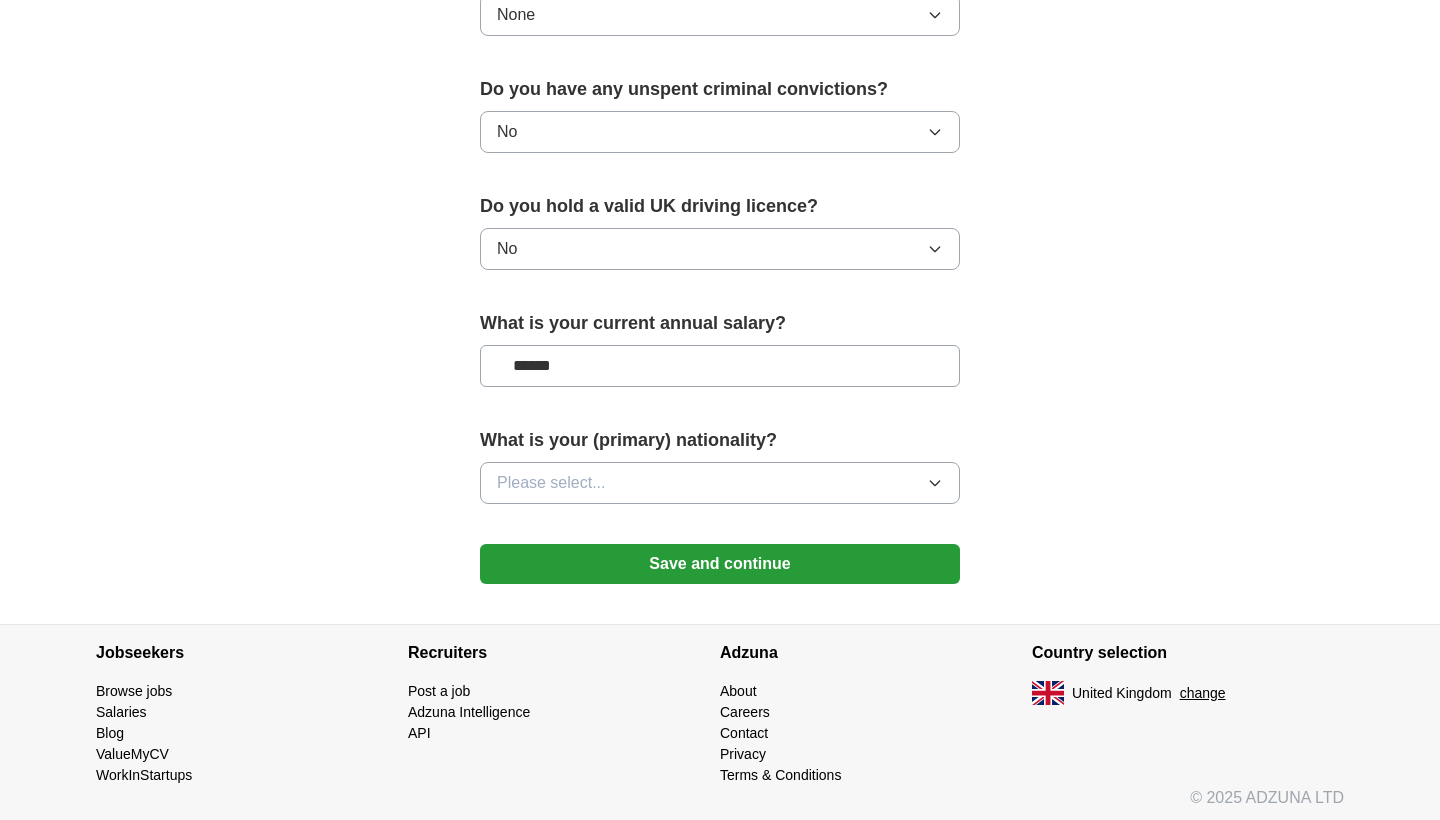 type on "*******" 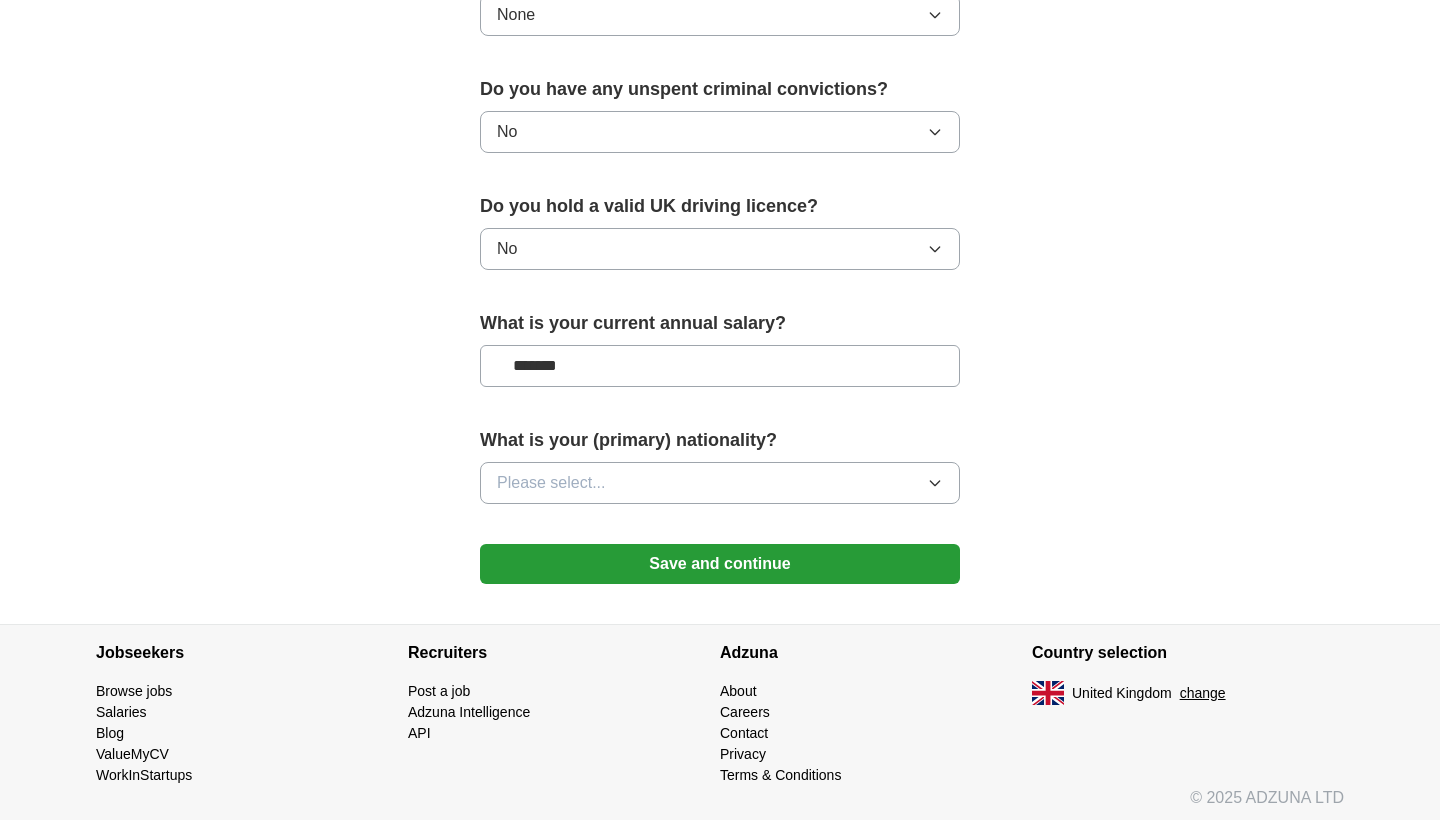 click on "Please select..." at bounding box center (720, 483) 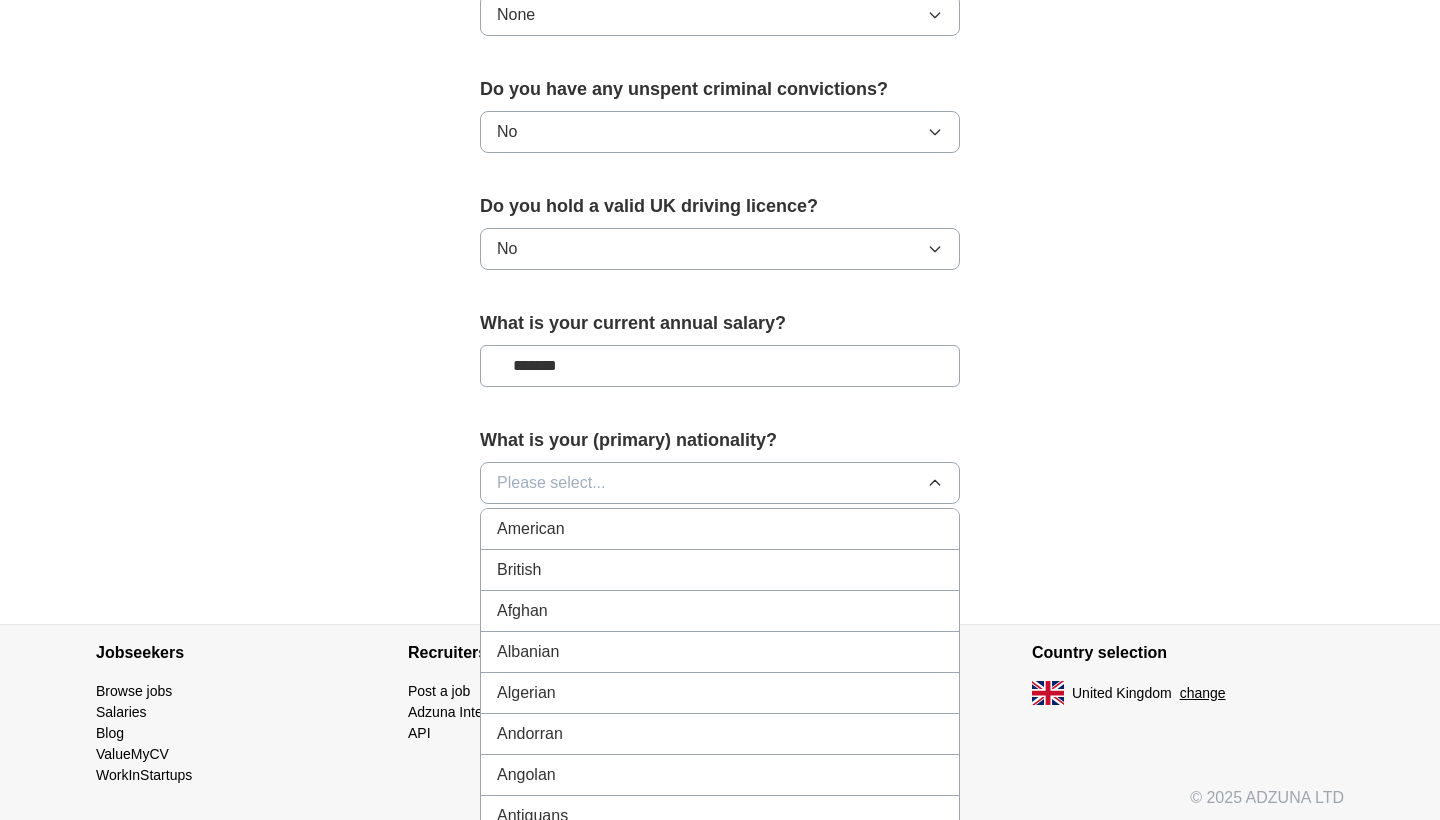 click on "Please select..." at bounding box center (720, 483) 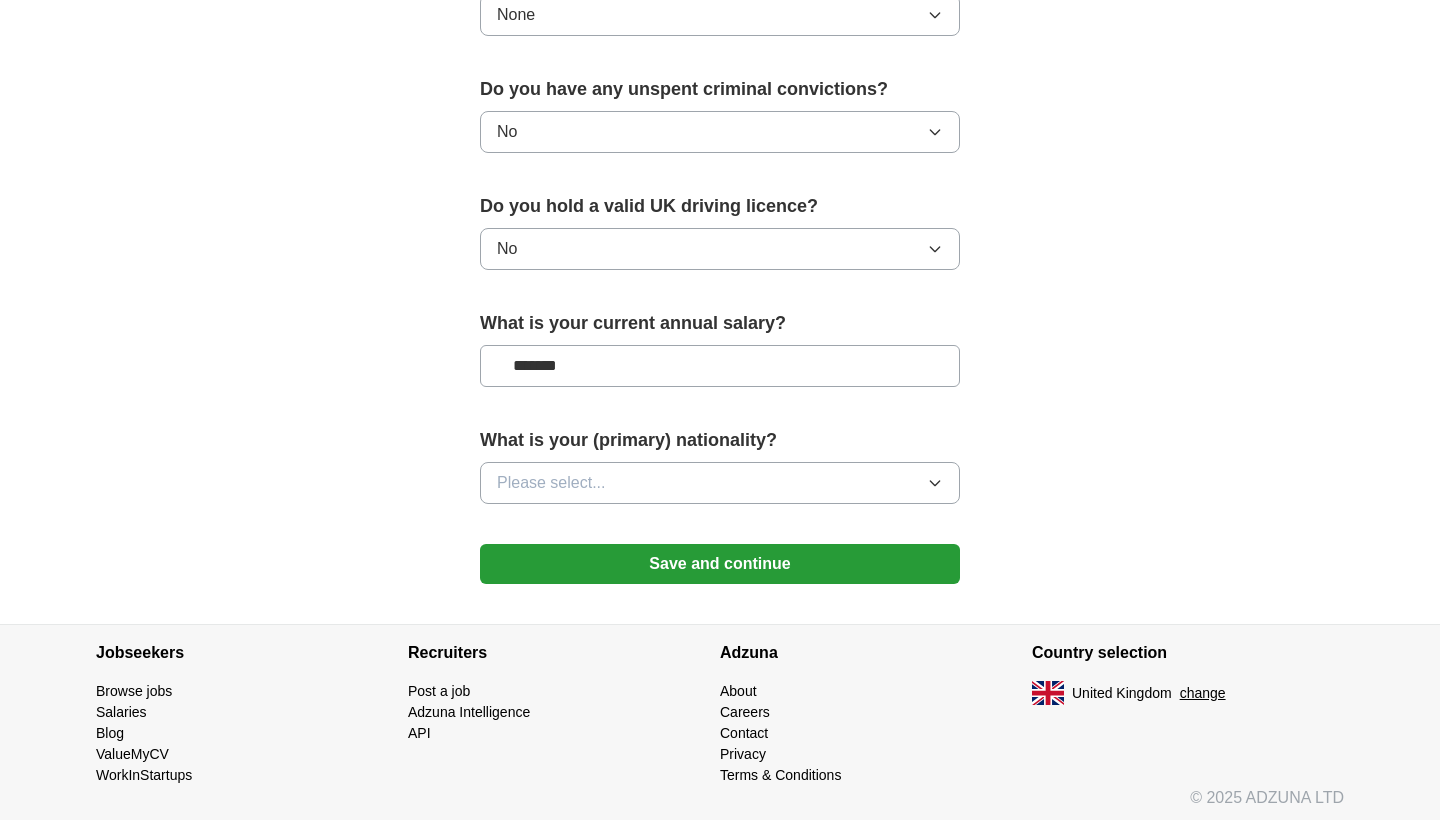 click on "Please select..." at bounding box center (720, 483) 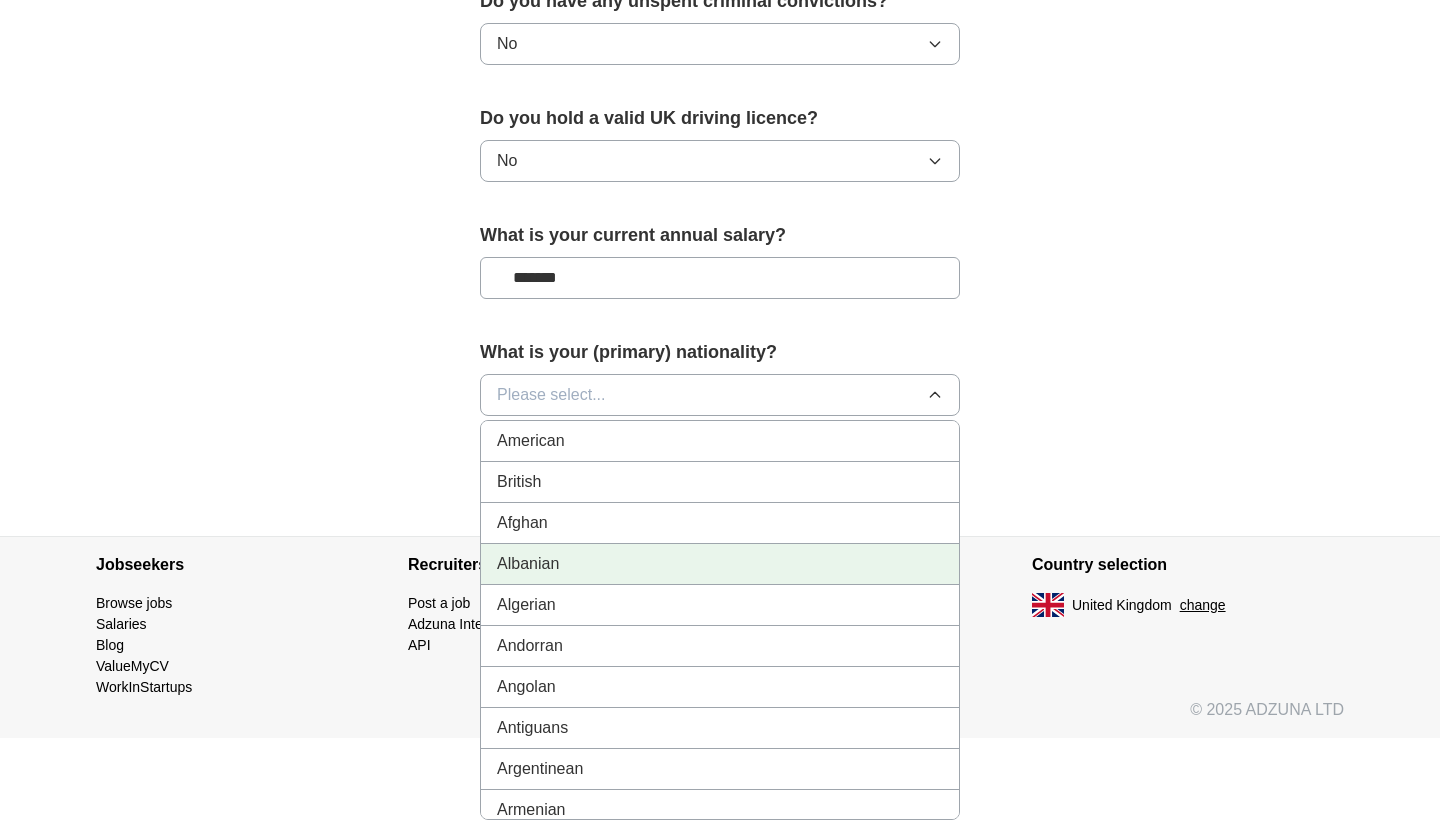 scroll, scrollTop: 1321, scrollLeft: 0, axis: vertical 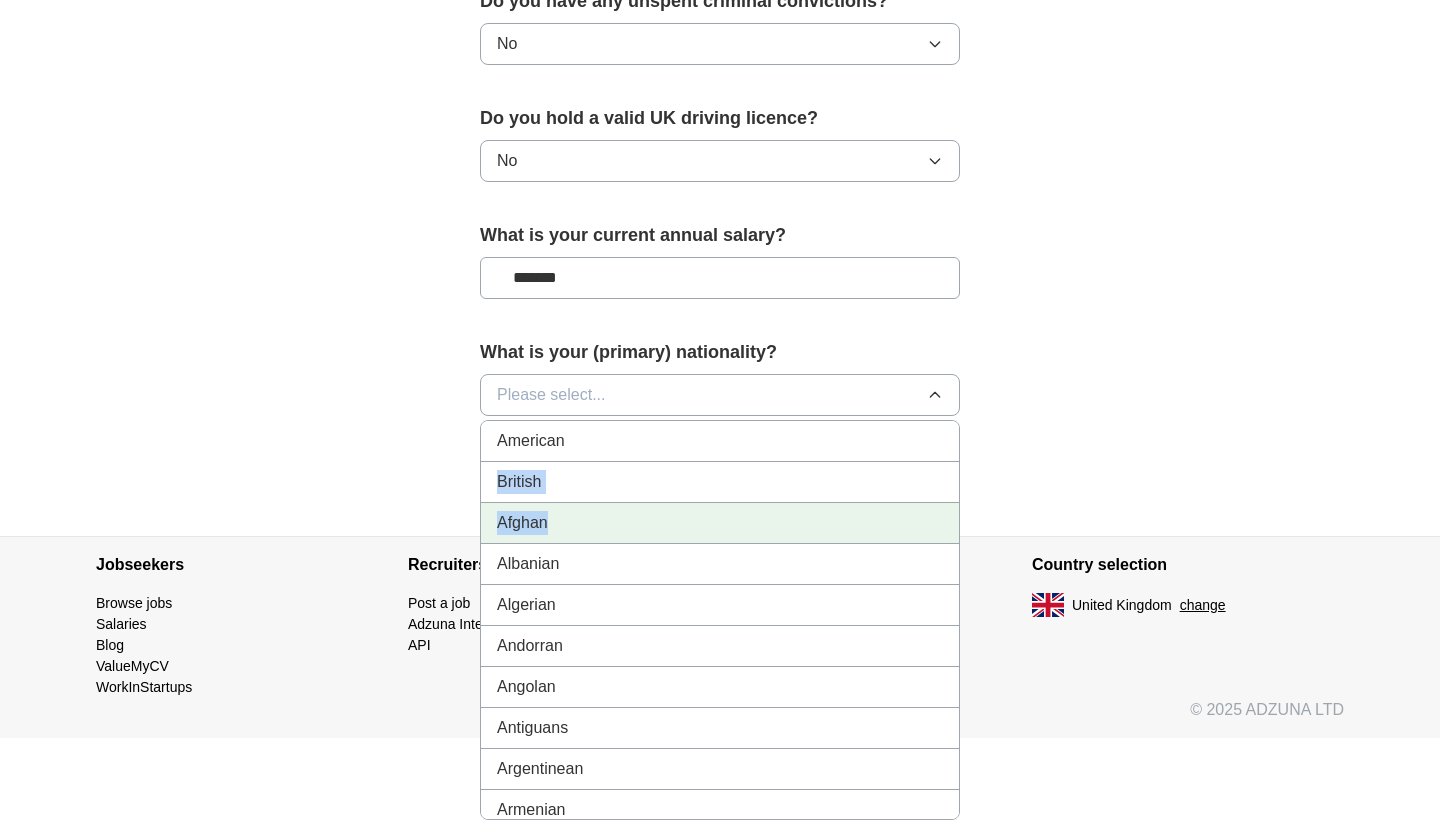 drag, startPoint x: 953, startPoint y: 440, endPoint x: 952, endPoint y: 519, distance: 79.00633 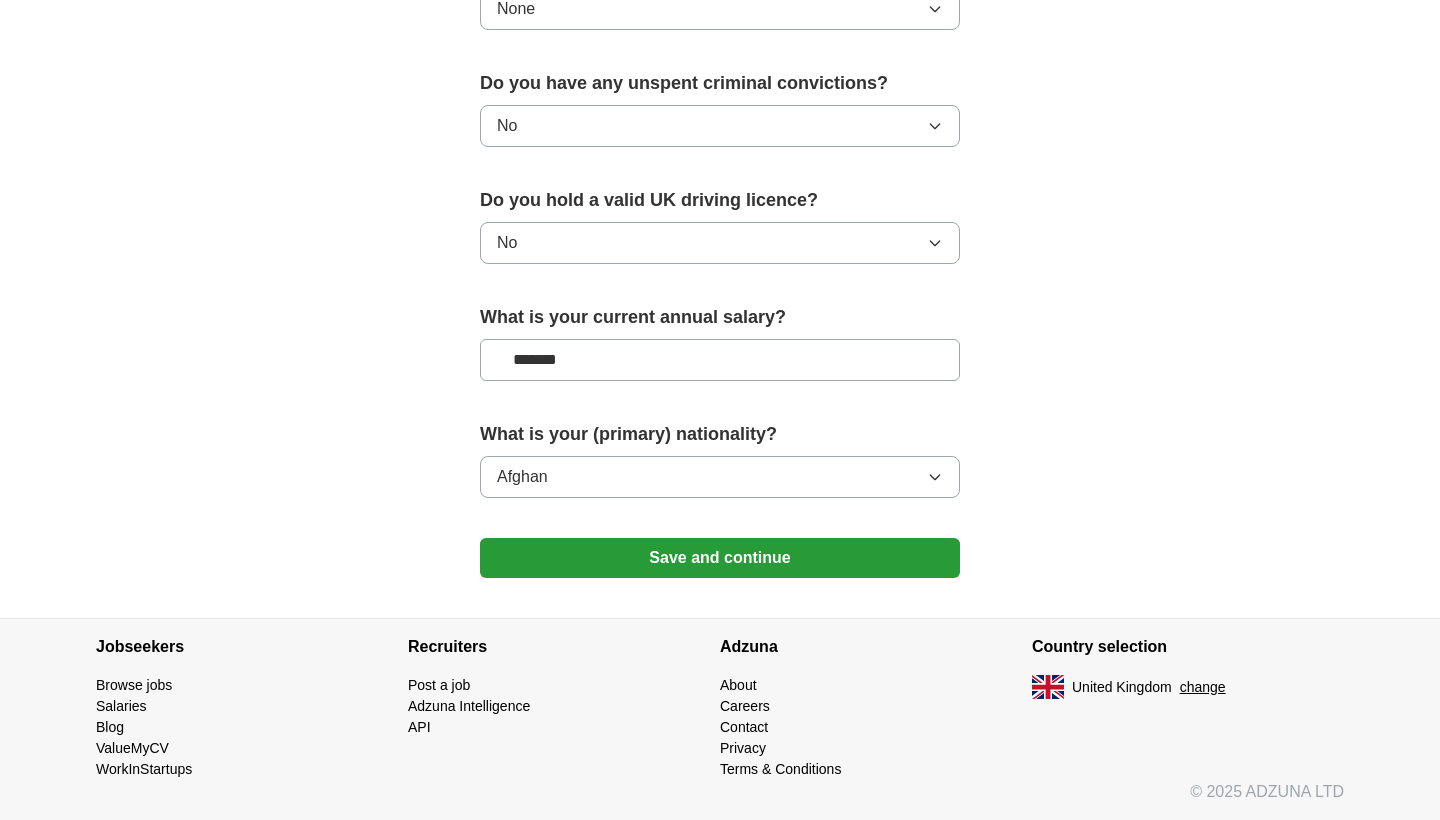 scroll, scrollTop: 1239, scrollLeft: 0, axis: vertical 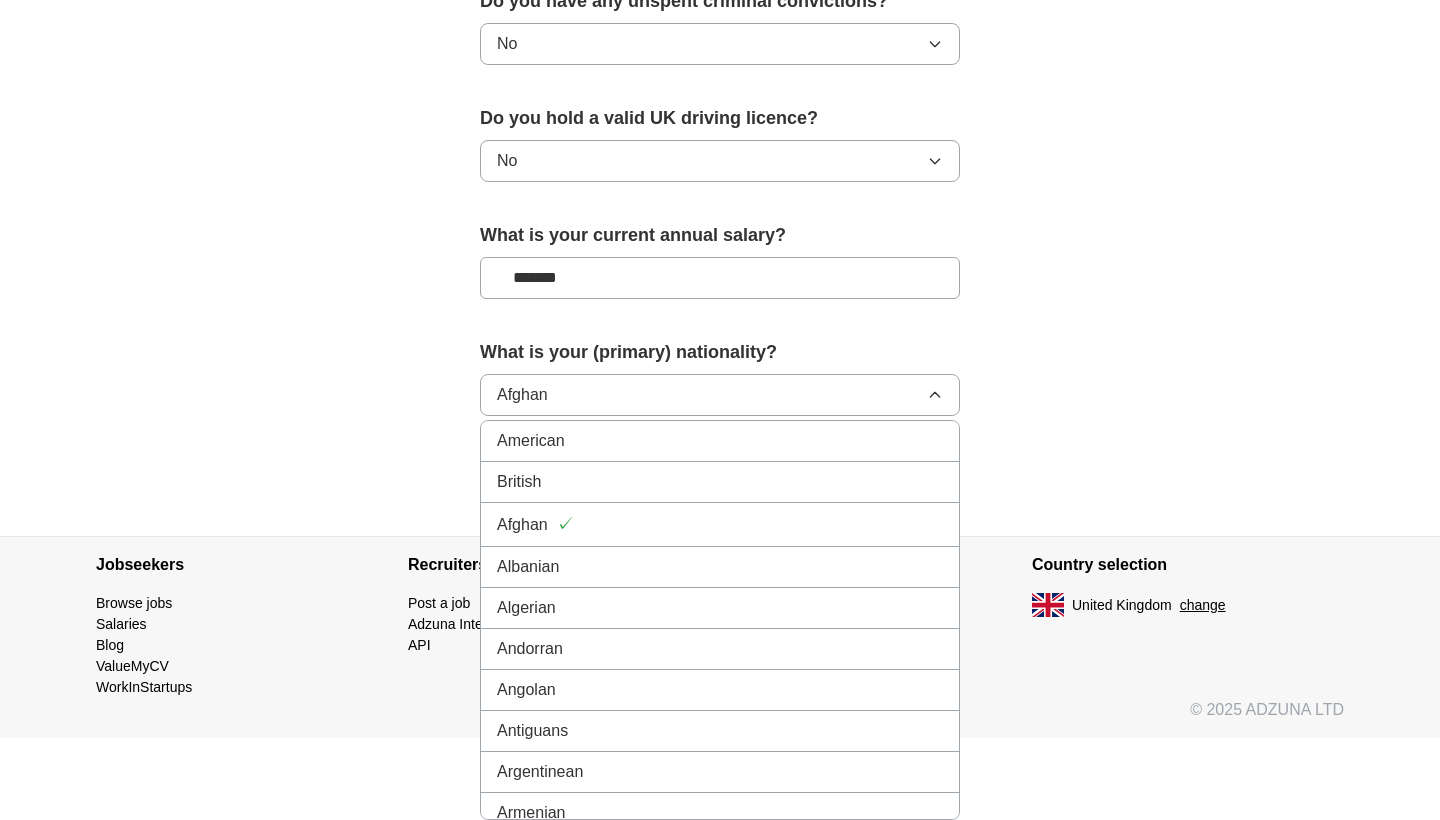 click on "Afghan" at bounding box center [720, 395] 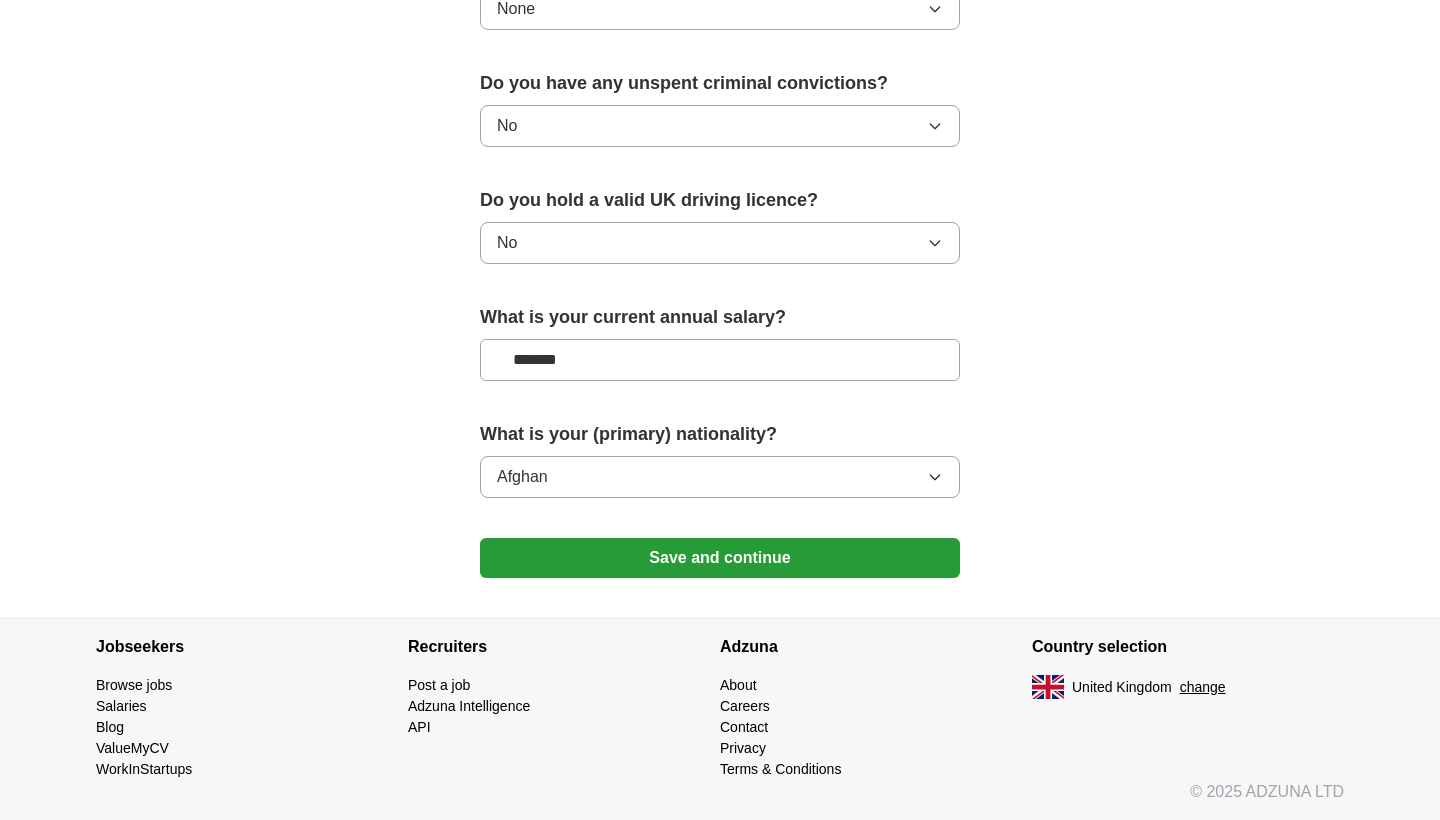 scroll, scrollTop: 1239, scrollLeft: 0, axis: vertical 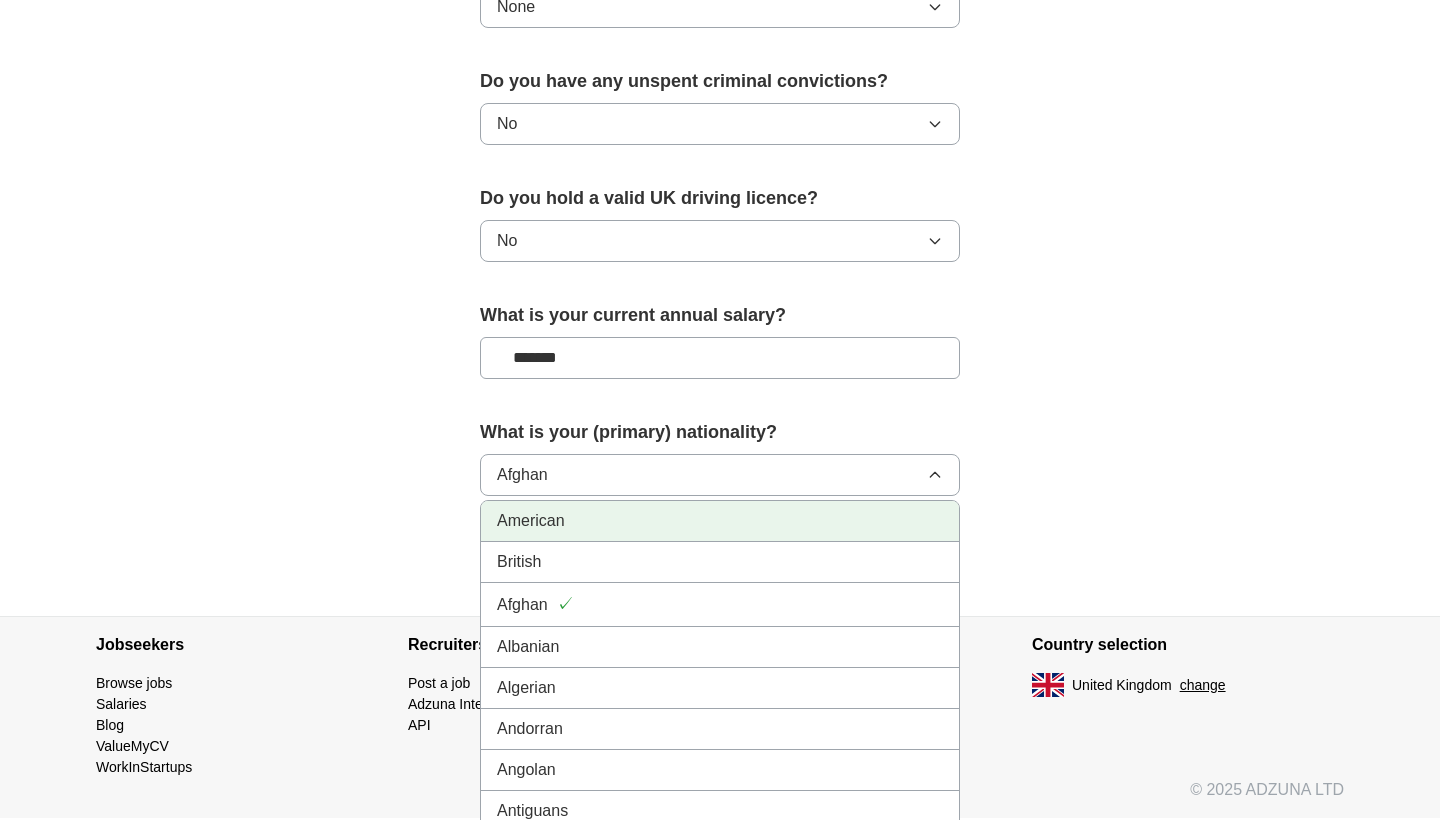 click on "American" at bounding box center (720, 521) 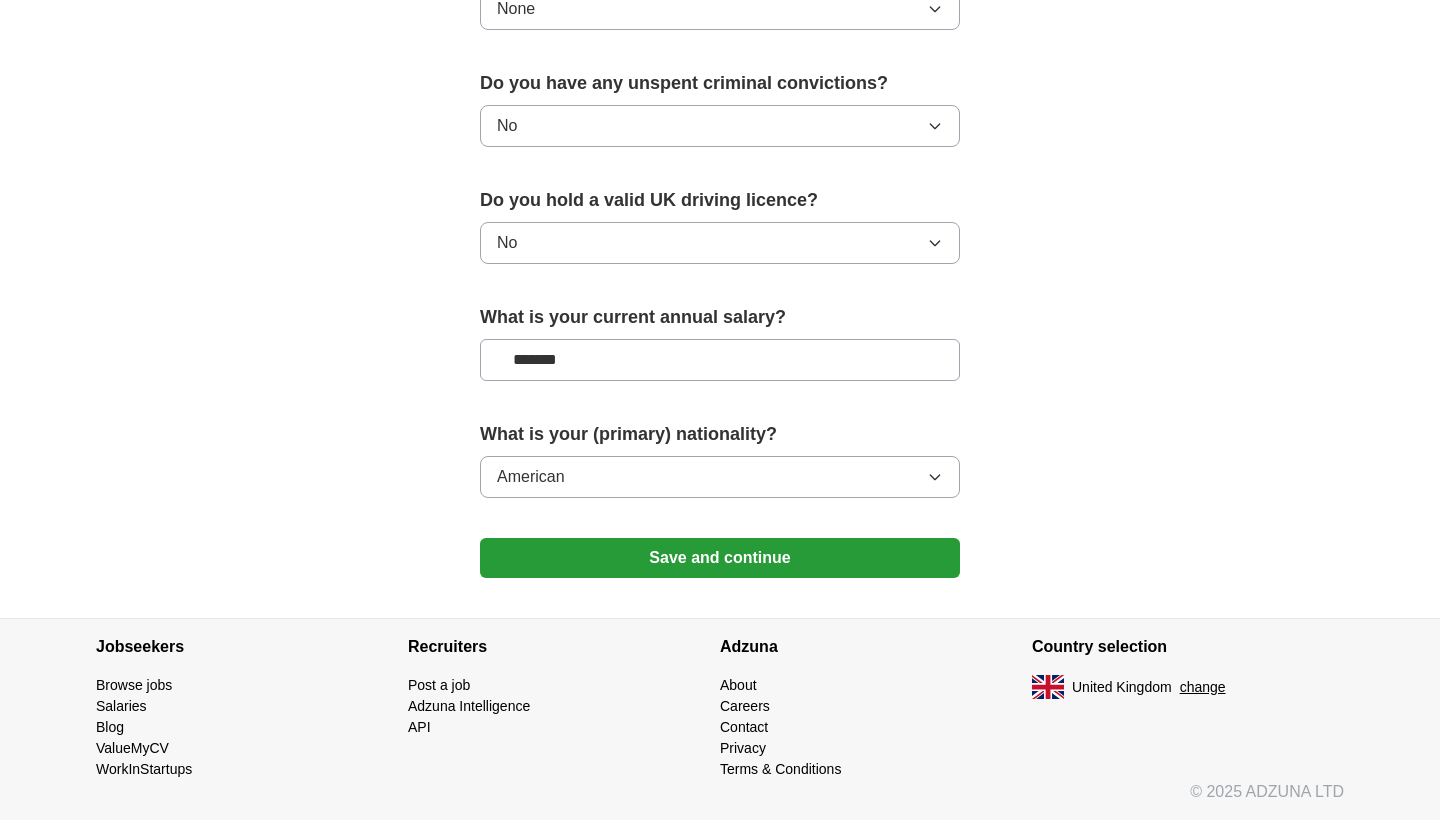 click 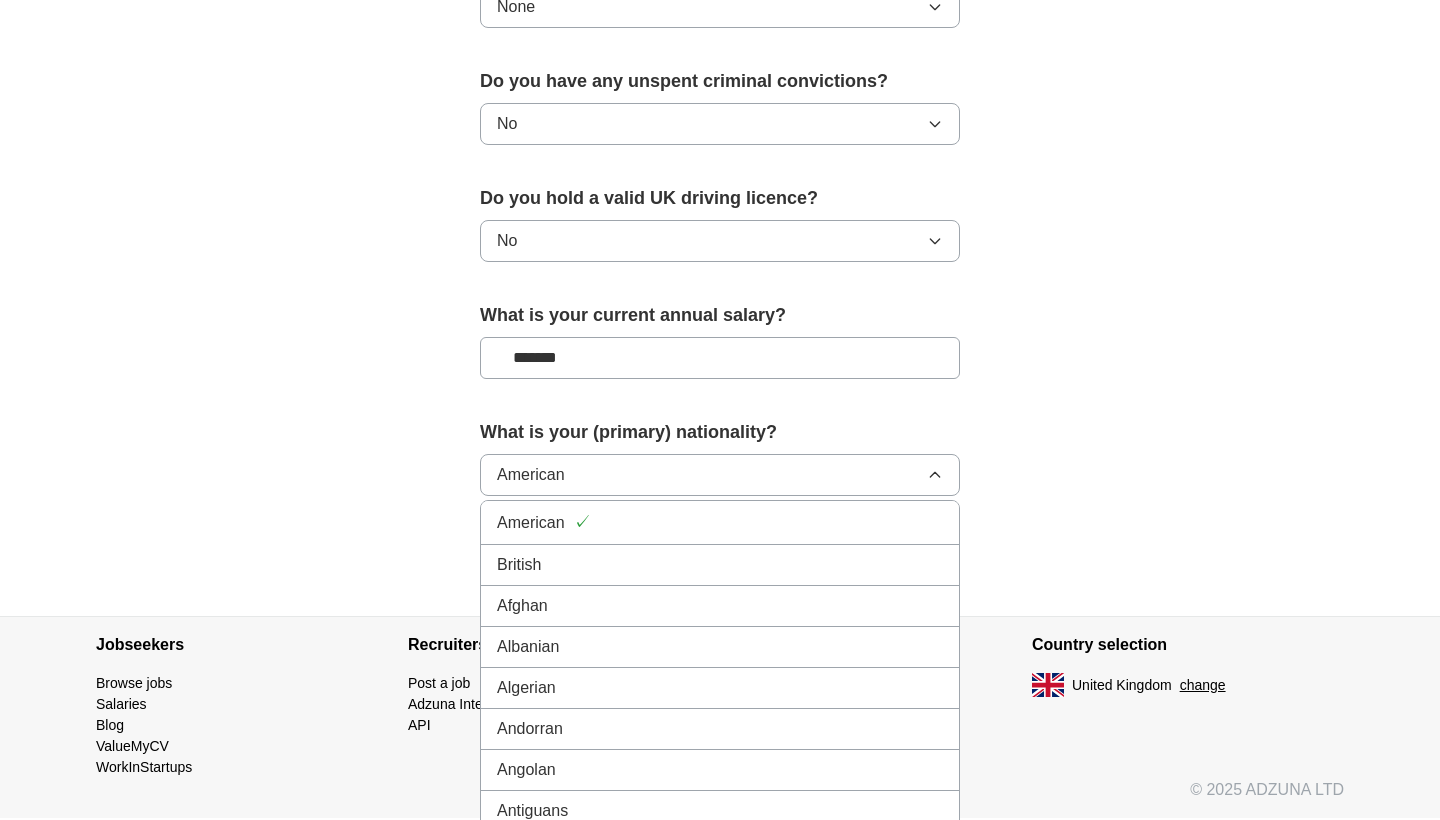 click 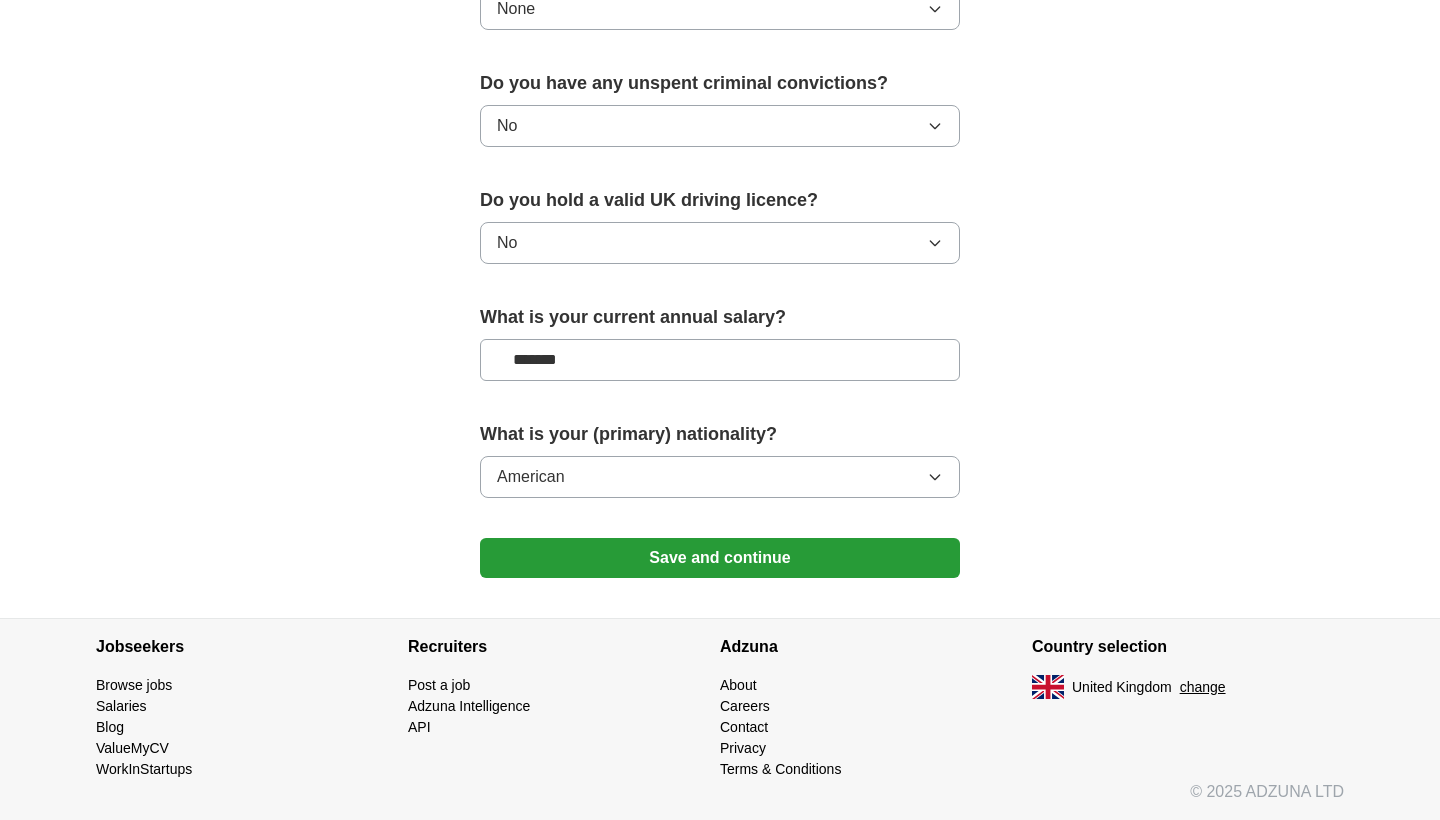 click 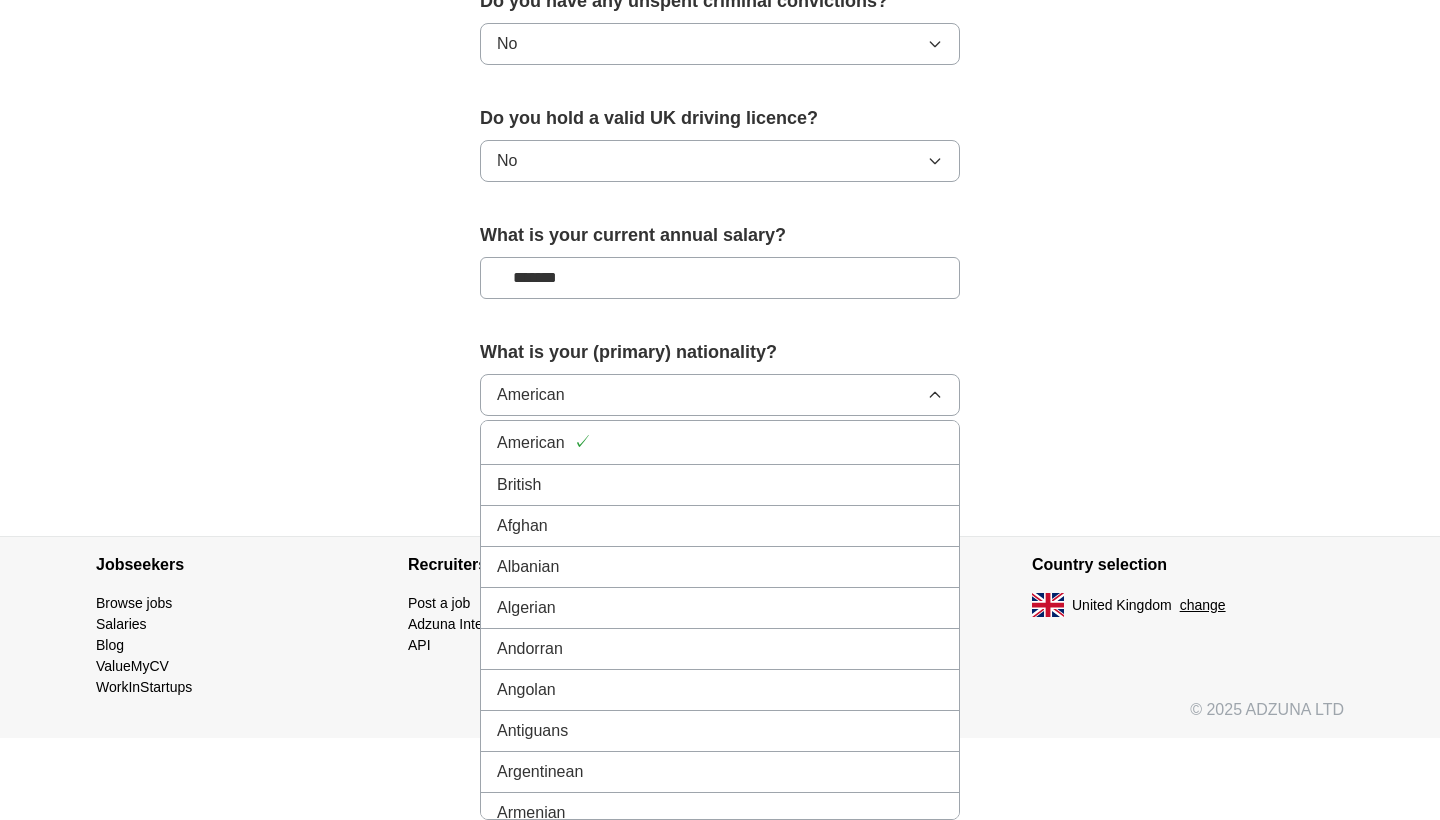 scroll, scrollTop: 1321, scrollLeft: 0, axis: vertical 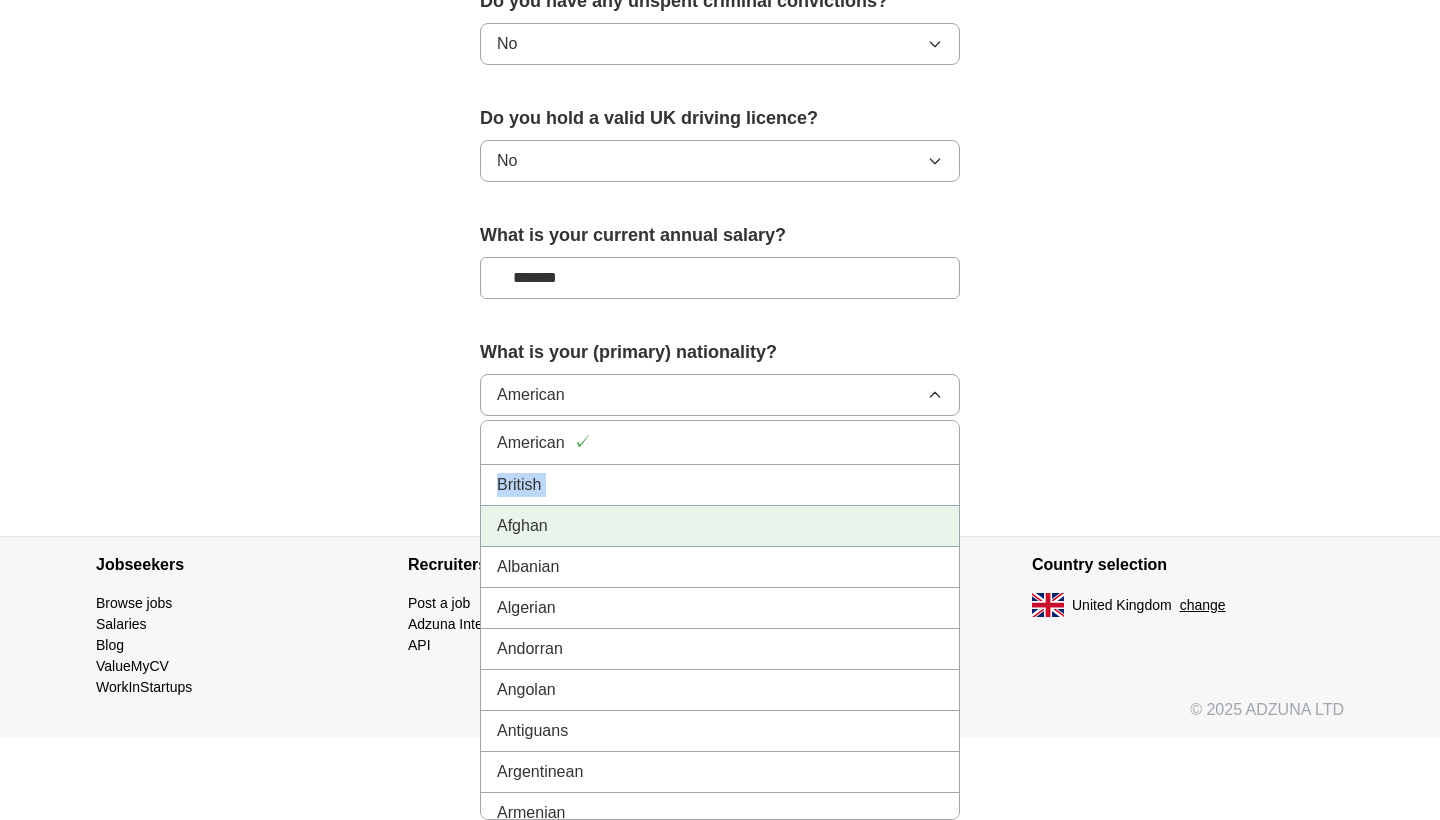 drag, startPoint x: 954, startPoint y: 435, endPoint x: 955, endPoint y: 507, distance: 72.00694 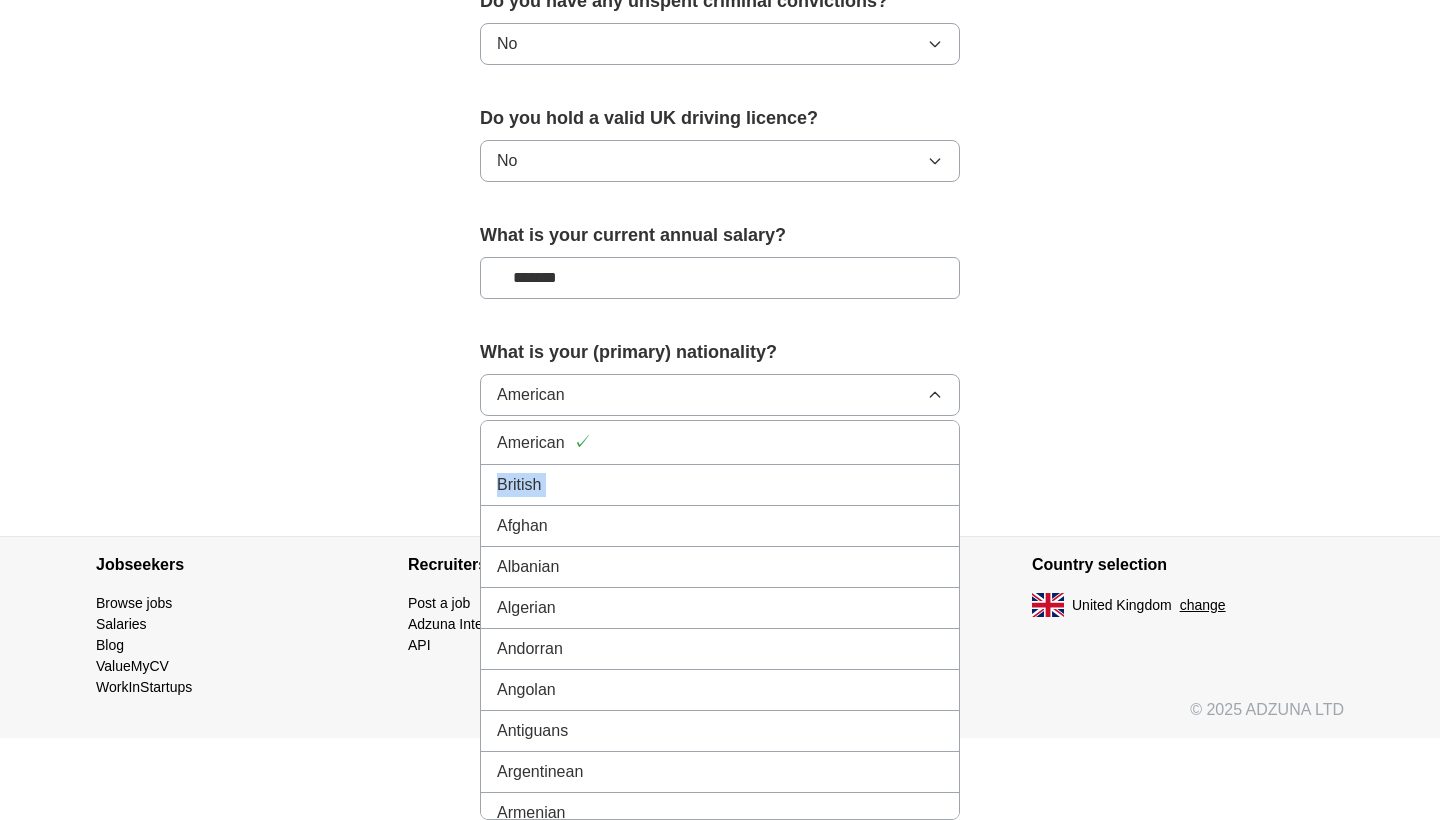 scroll, scrollTop: 1239, scrollLeft: 0, axis: vertical 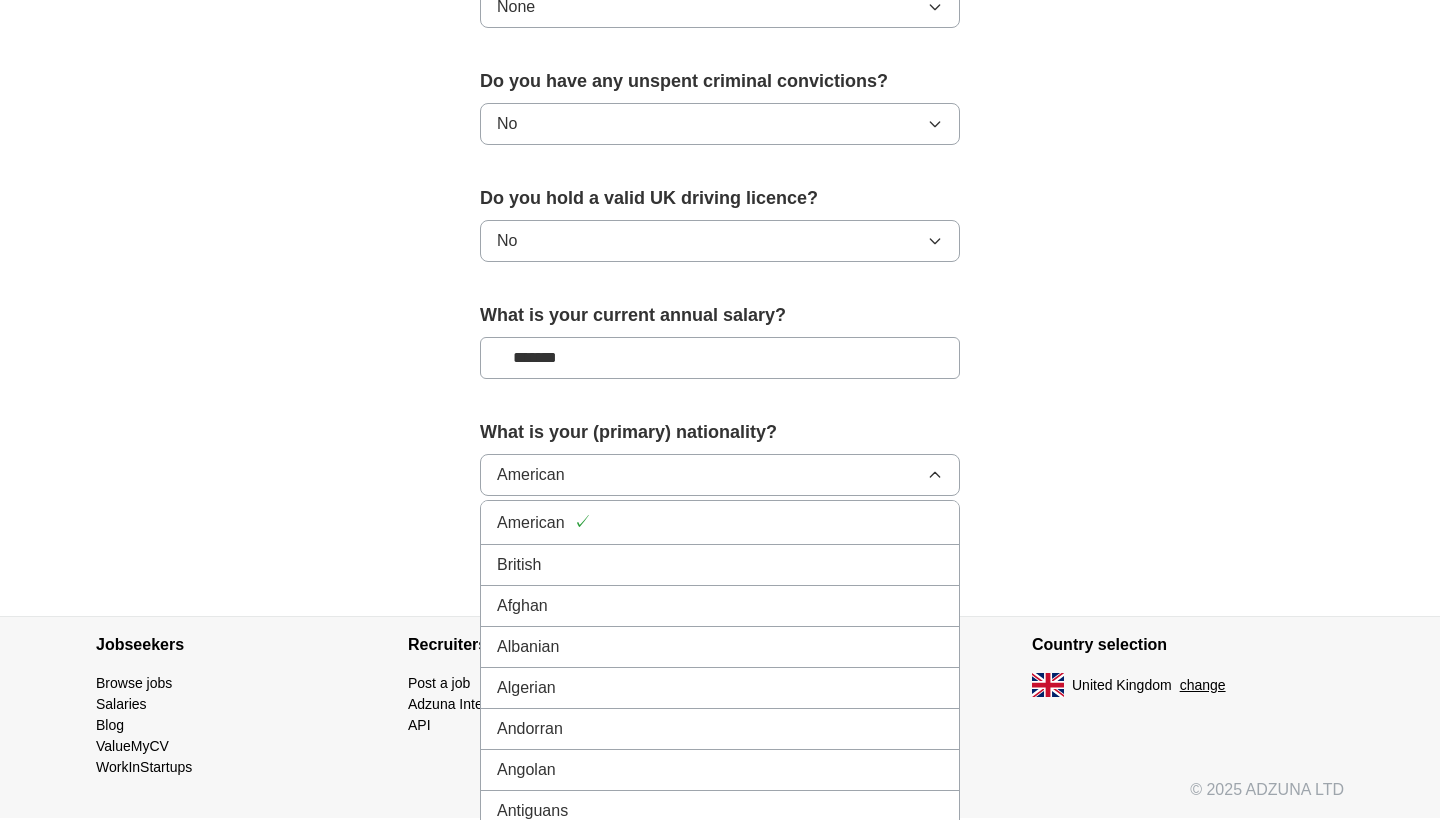 click on "**********" at bounding box center [720, -281] 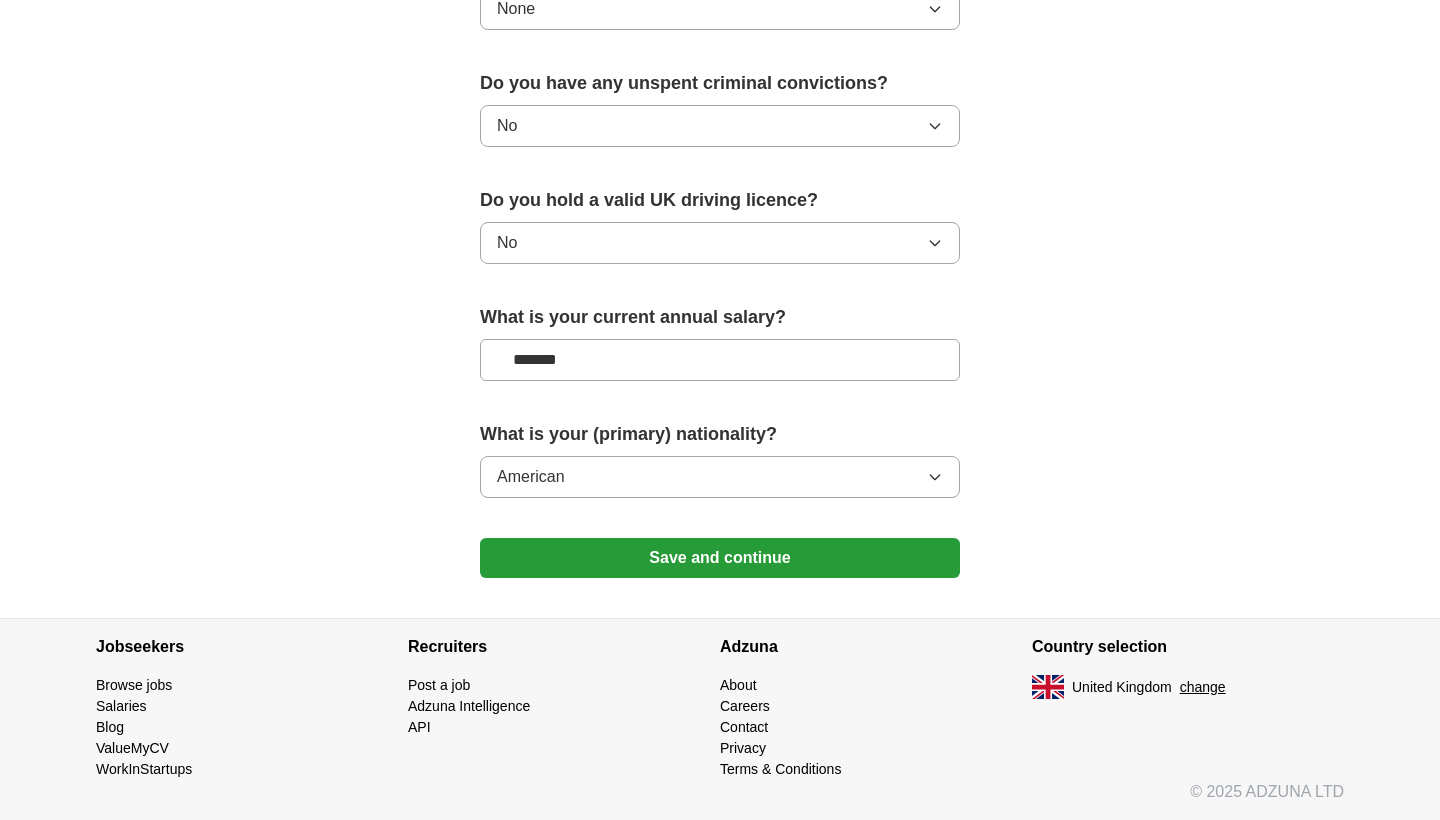 click 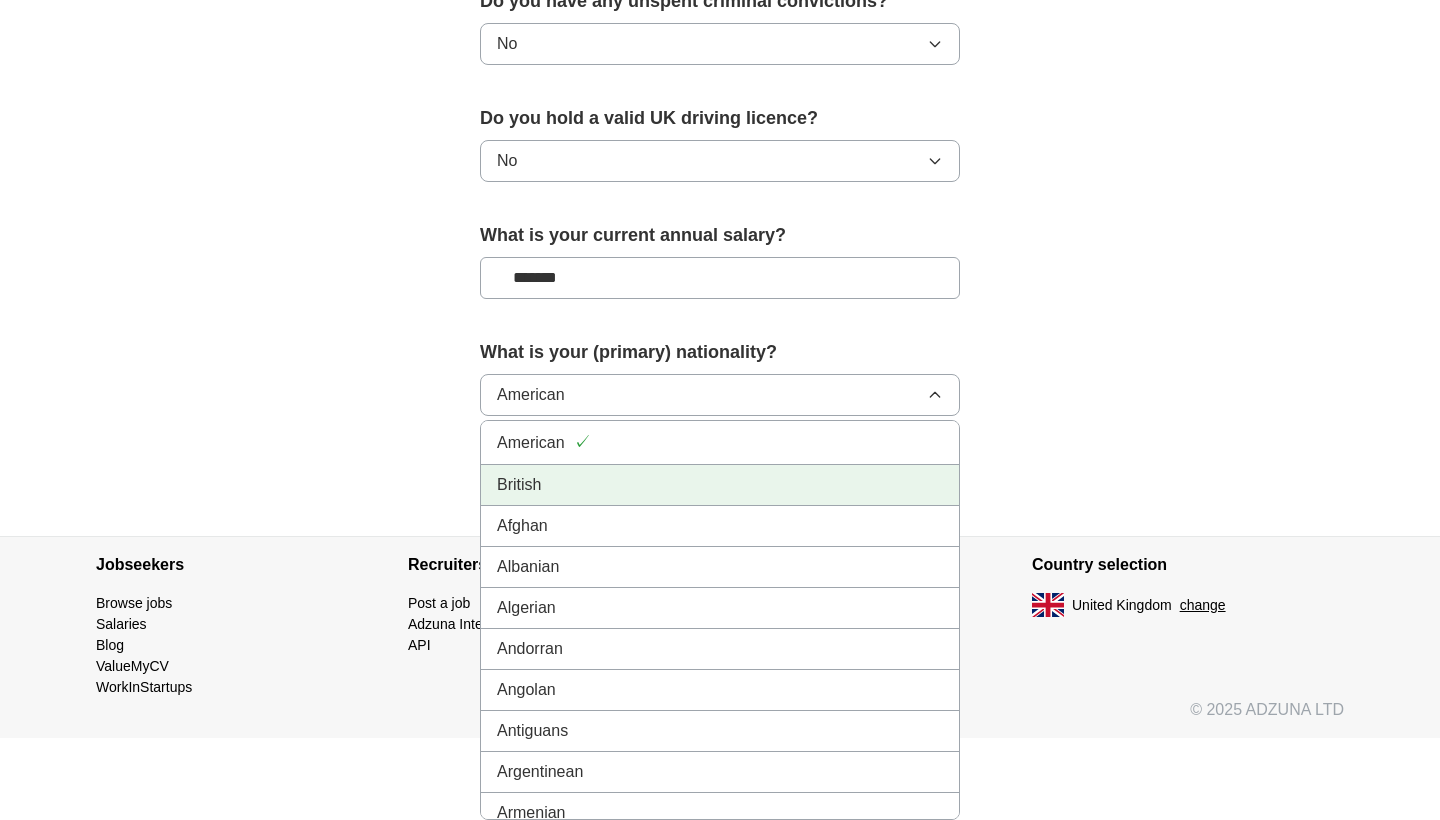 scroll, scrollTop: 1321, scrollLeft: 0, axis: vertical 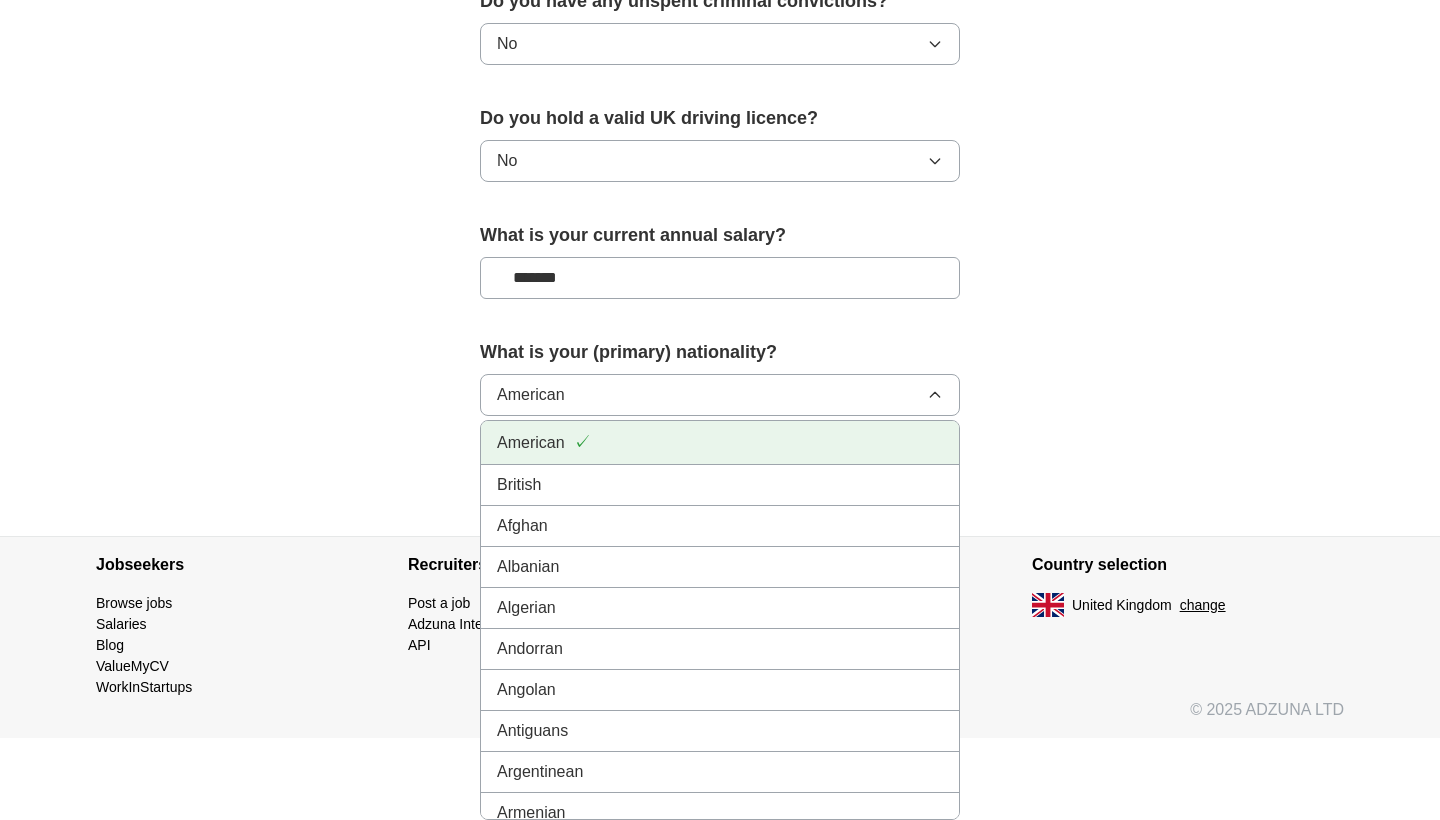 click on "American ✓" at bounding box center (720, 443) 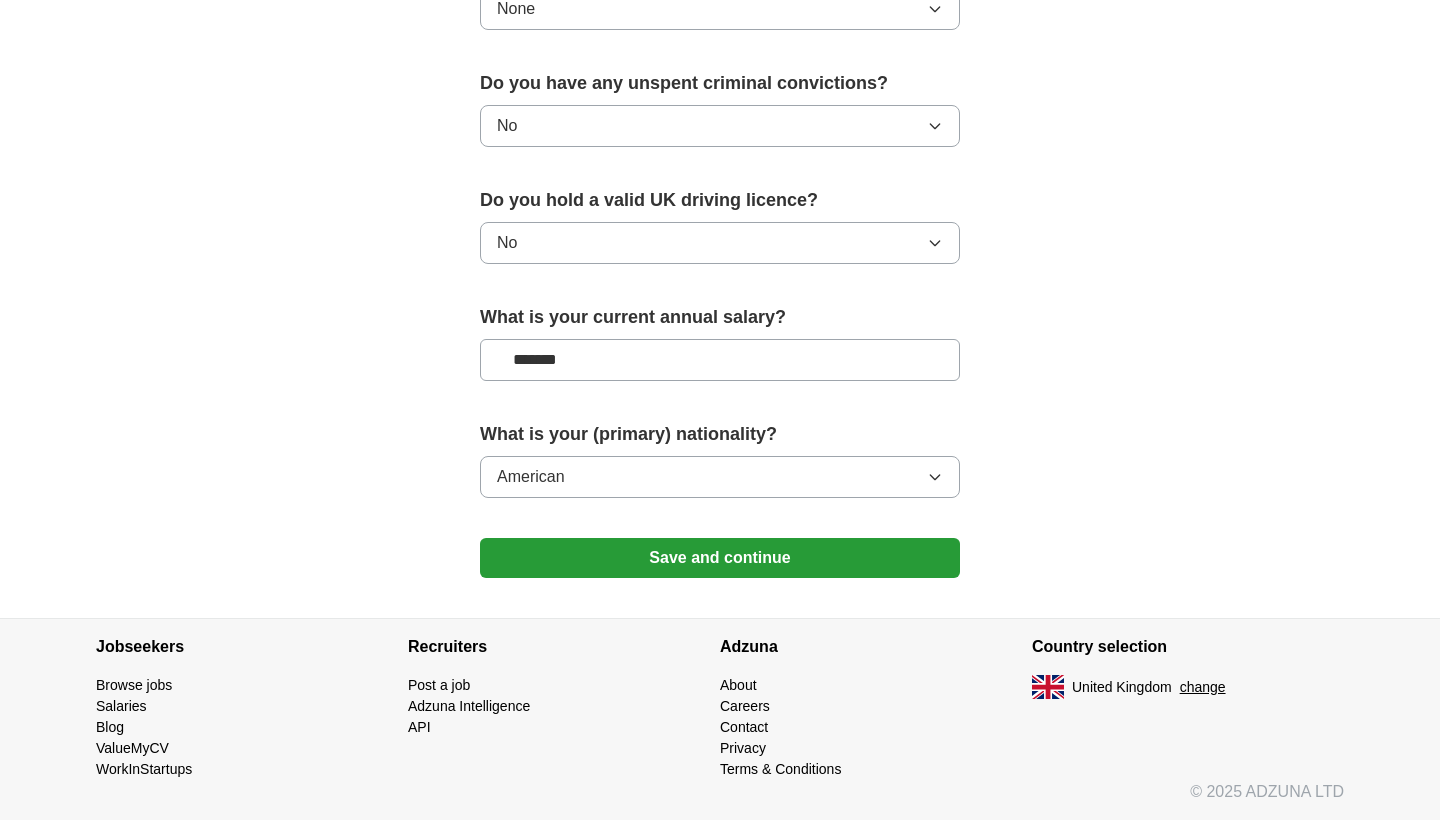click on "American" at bounding box center (720, 477) 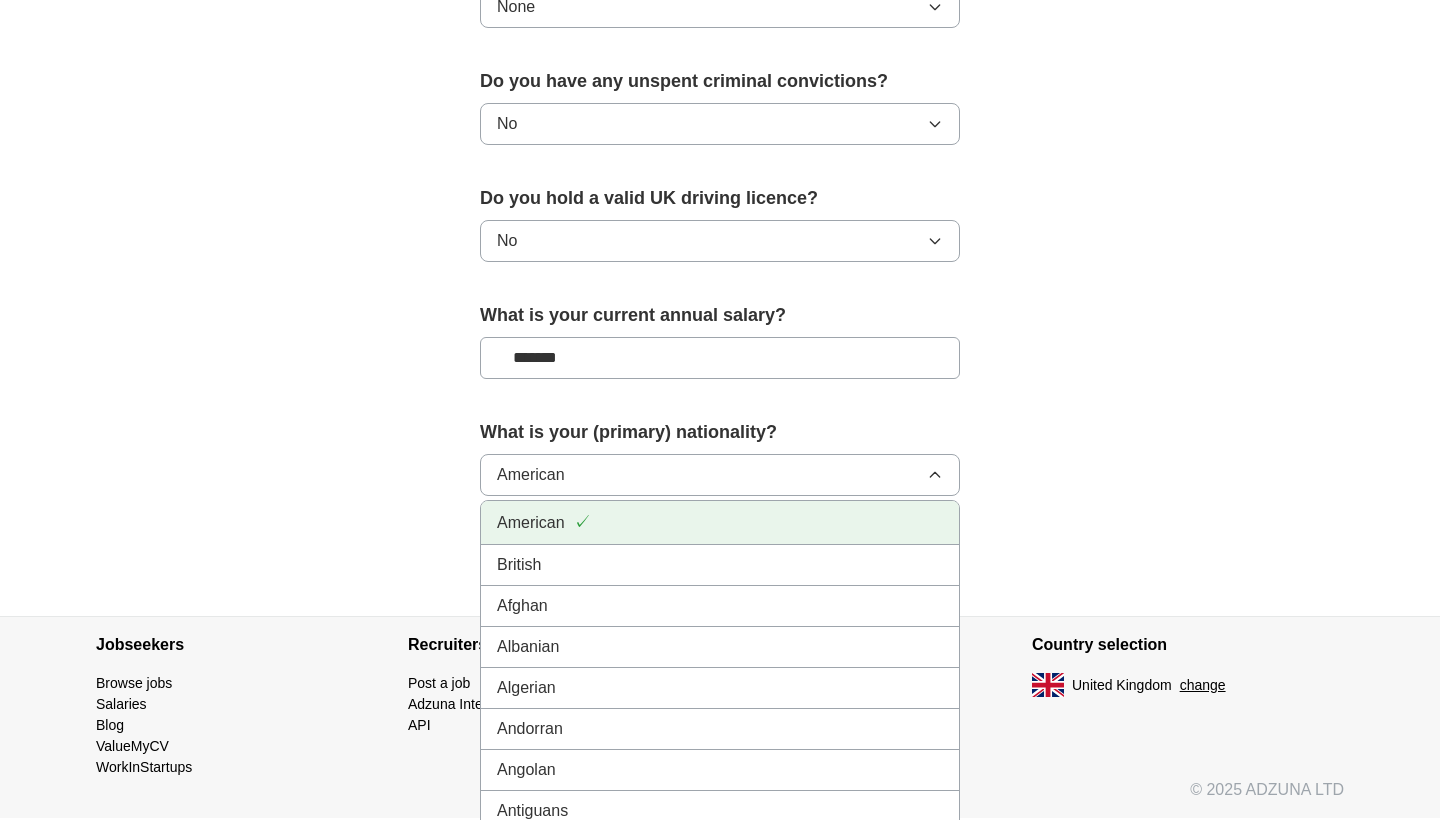 drag, startPoint x: 953, startPoint y: 517, endPoint x: 953, endPoint y: 529, distance: 12 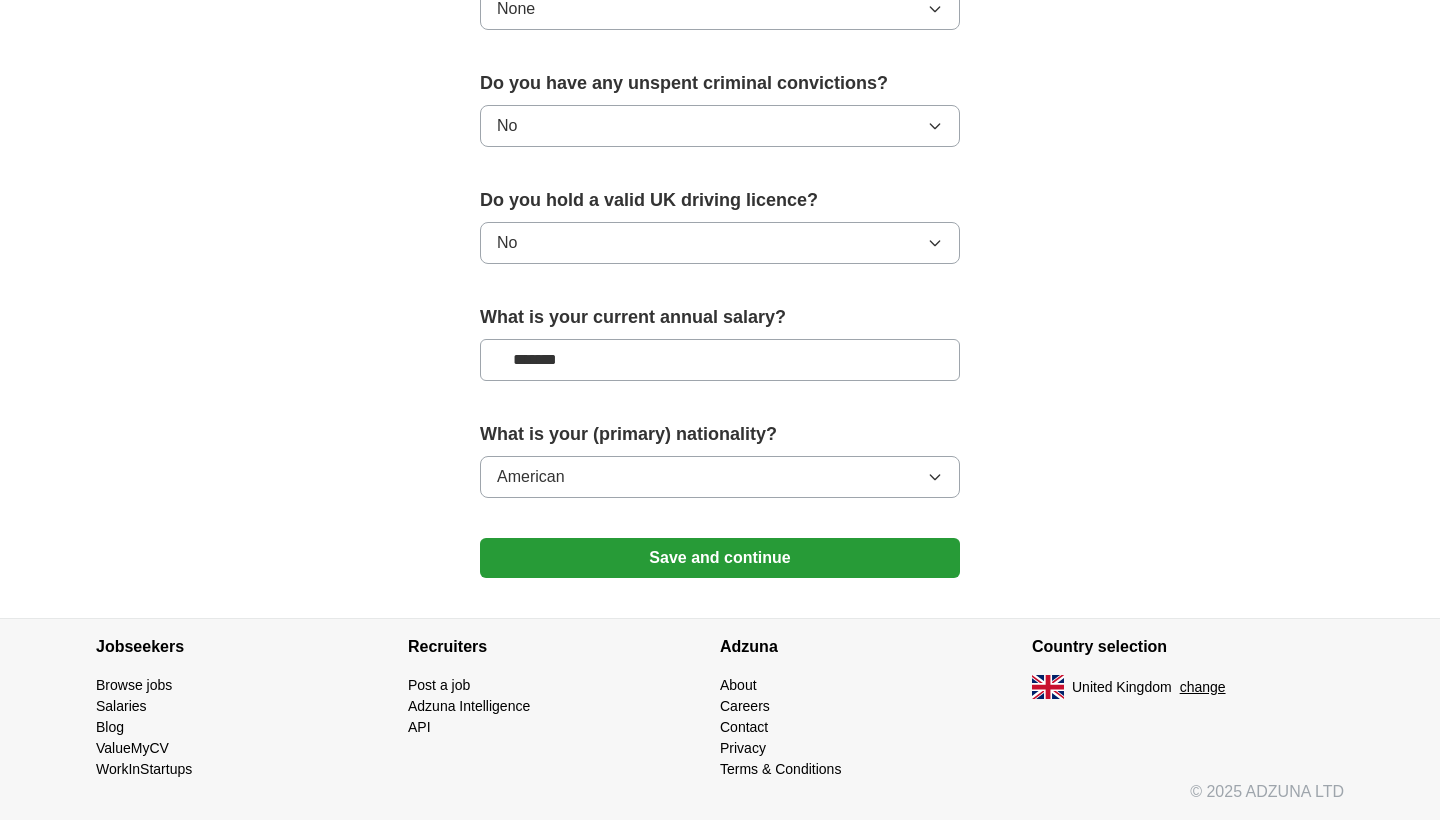 click 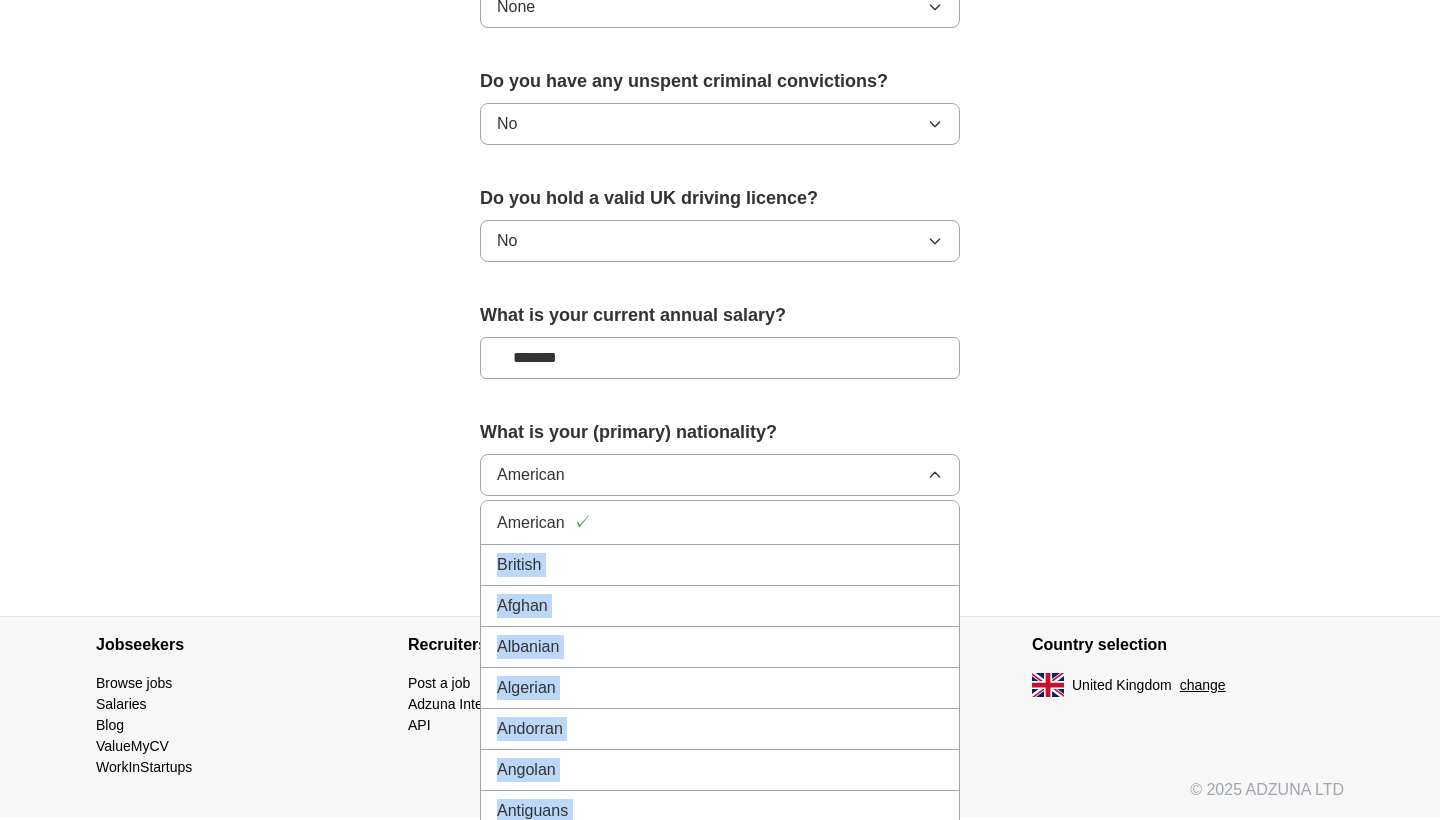 drag, startPoint x: 956, startPoint y: 522, endPoint x: 964, endPoint y: 577, distance: 55.578773 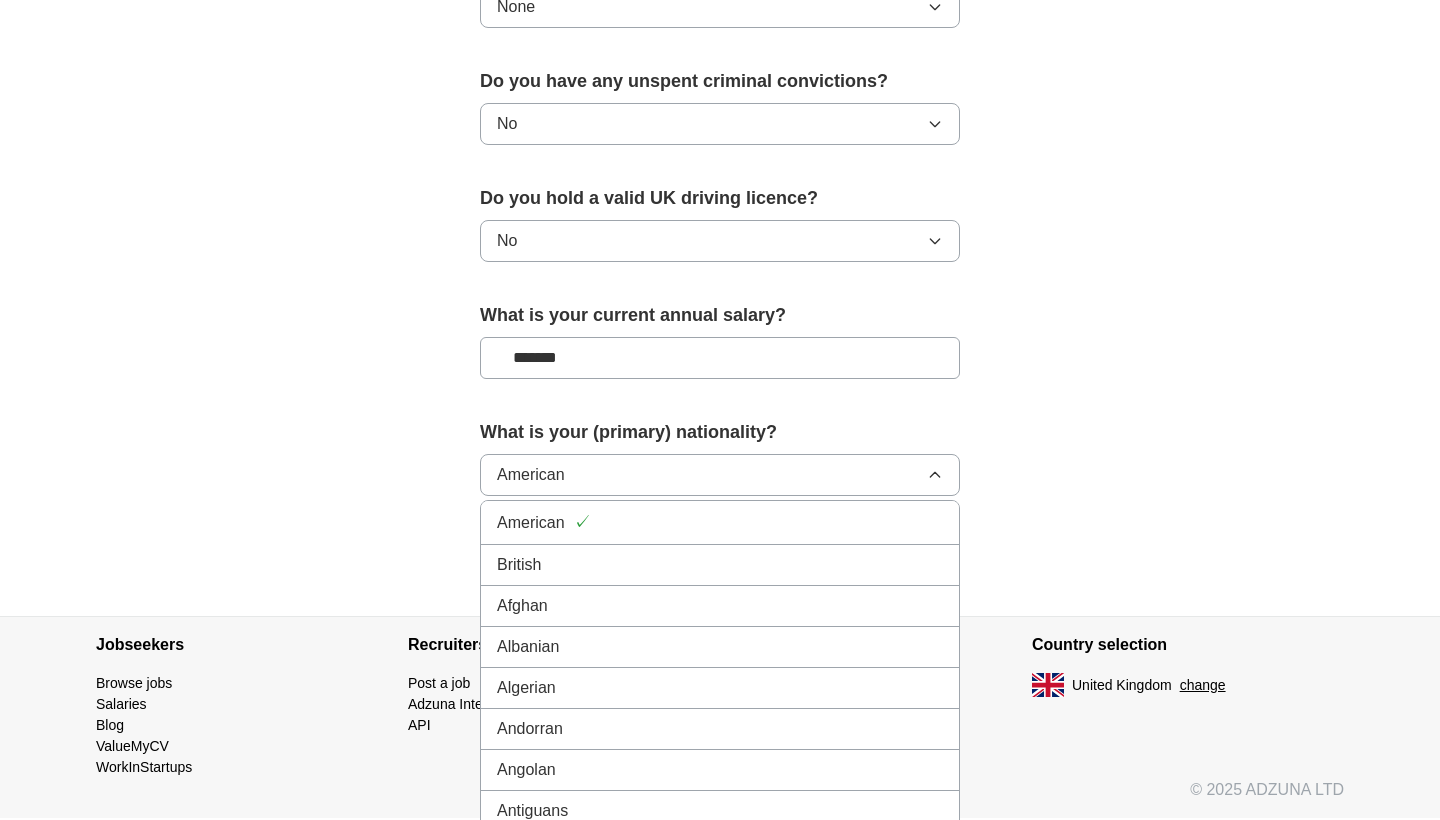 click on "**********" at bounding box center [720, -225] 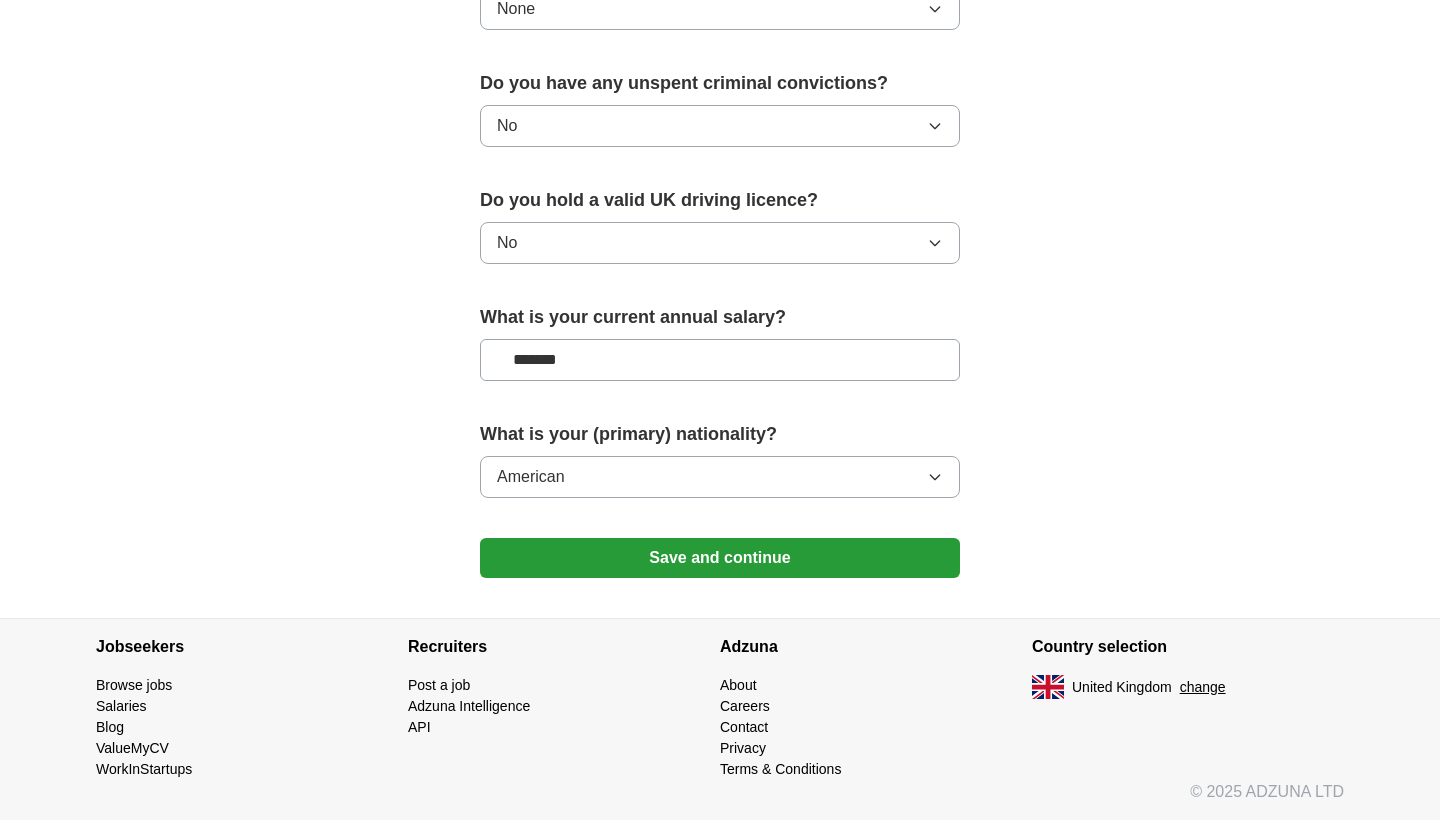 click on "American" at bounding box center (720, 477) 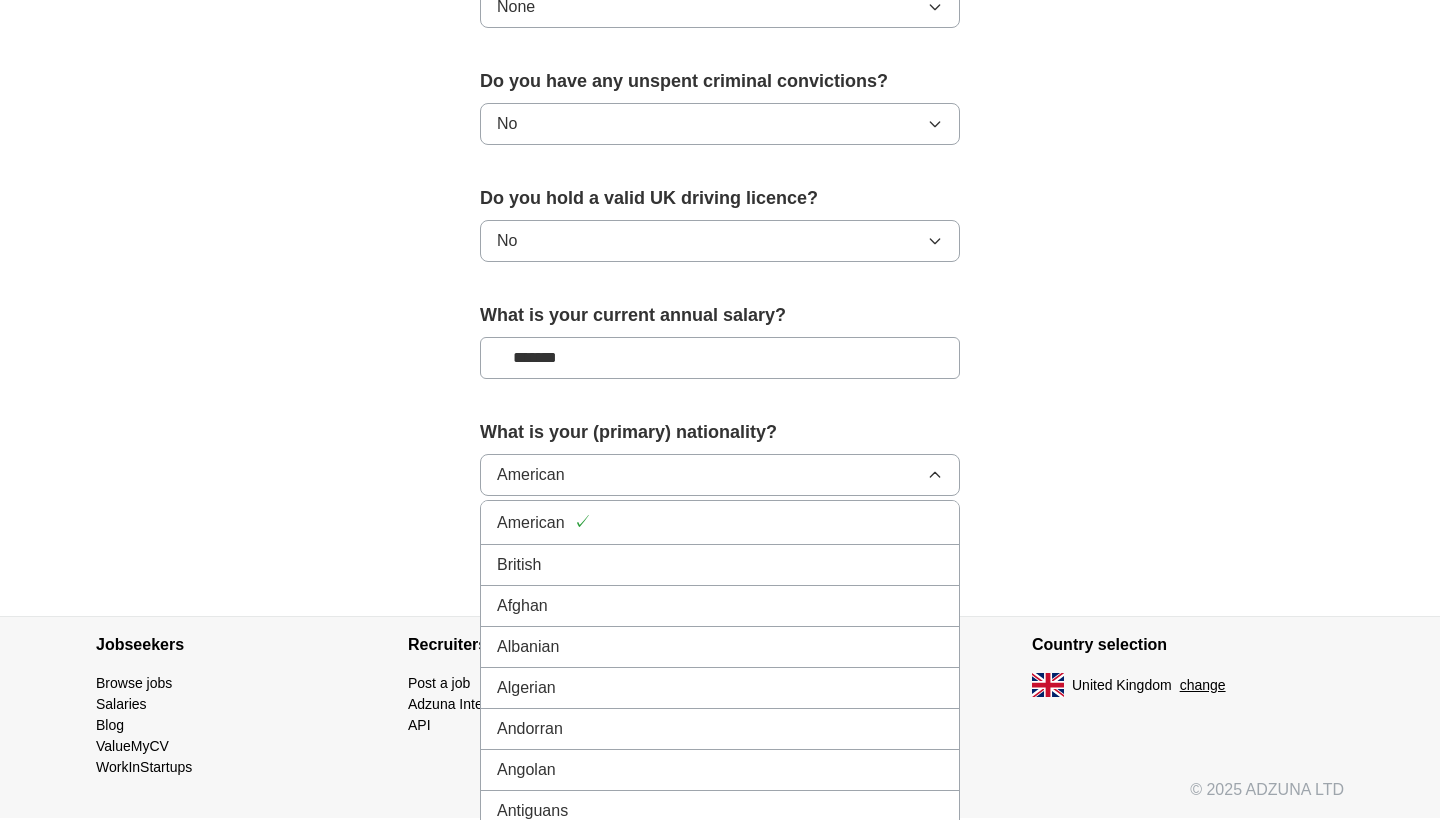 click on "American ✓ British Afghan Albanian Algerian Andorran Angolan Antiguans Argentinean Armenian Australian Austrian Azerbaijani Bahamian Bahraini Bangladeshi Barbadian Barbudans Batswana Belarusian Belgian Belizean Beninese Bhutanese Bolivian Bosnian Brazilian Bruneian Bulgarian Burkinabe Burmese Burundian Cambodian Cameroonian Canadian Cape Verdean Central African Chadian Chilean Chinese Colombian Comoran Congolese Costa Rican Croatian Cuban Cypriot Czech Danish Djibouti Dominican Dutch East Timorese Ecuadorean Egyptian Emirian Equatorial Guinean Eritrean Estonian Ethiopian Fijian Filipino Finnish French Gabonese Gambian Georgian German Ghanaian Greek Grenadian Guatemalan Guinea-Bissauan Guinean Guyanese Haitian Herzegovinian Honduran Hungarian Icelander Indian Indonesian Iranian Iraqi Irish Israeli Italian Ivorian Jamaican Japanese Jordanian Kazakhstani Kenyan Kittian and Nevisian Kuwaiti Kyrgyz Laotian Latvian Lebanese Liberian Libyan Liechtensteiner Lithuanian Luxembourger Macedonian Malagasy Malawian Omani" at bounding box center [720, 700] 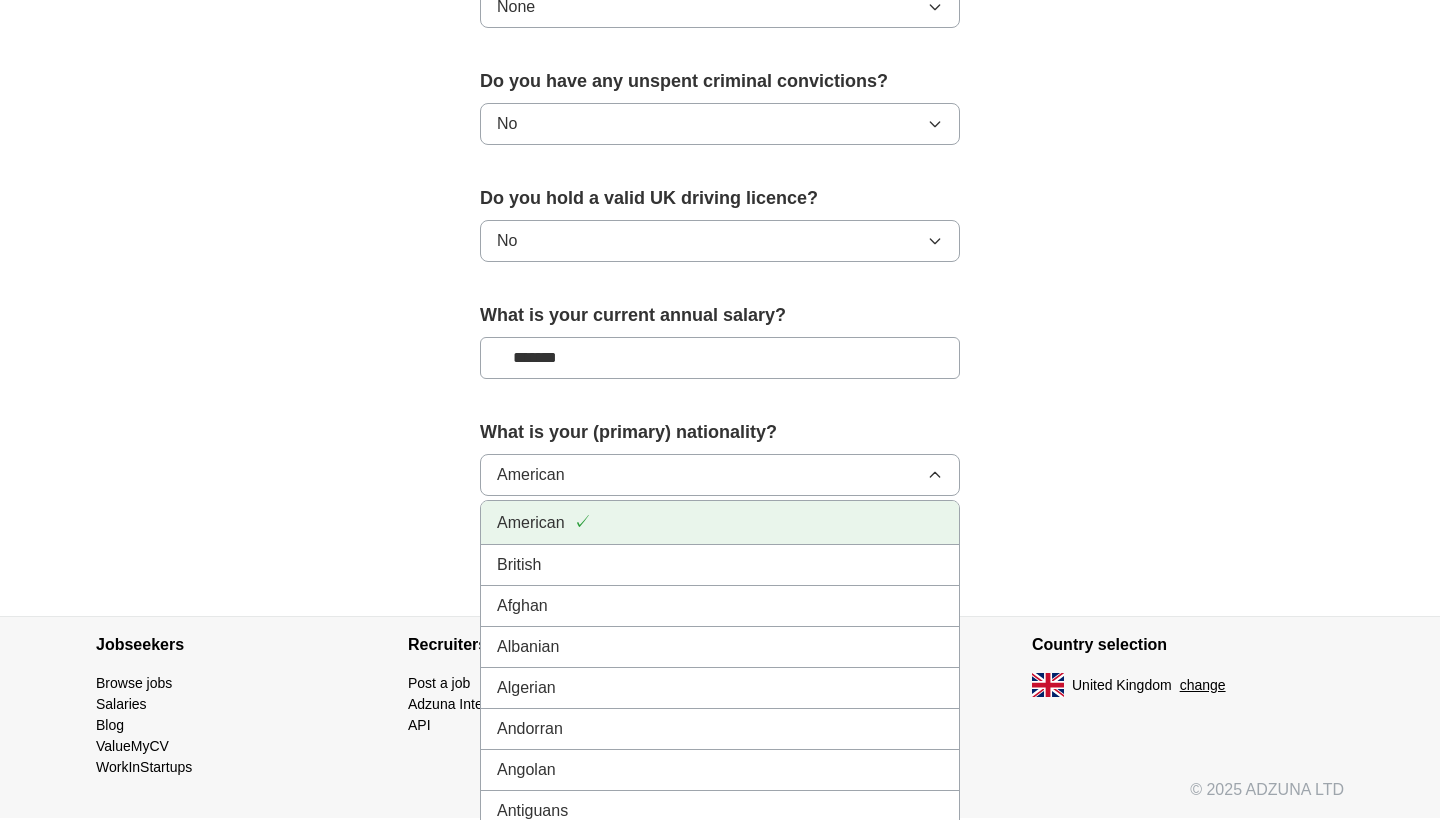 click on "American ✓" at bounding box center [720, 523] 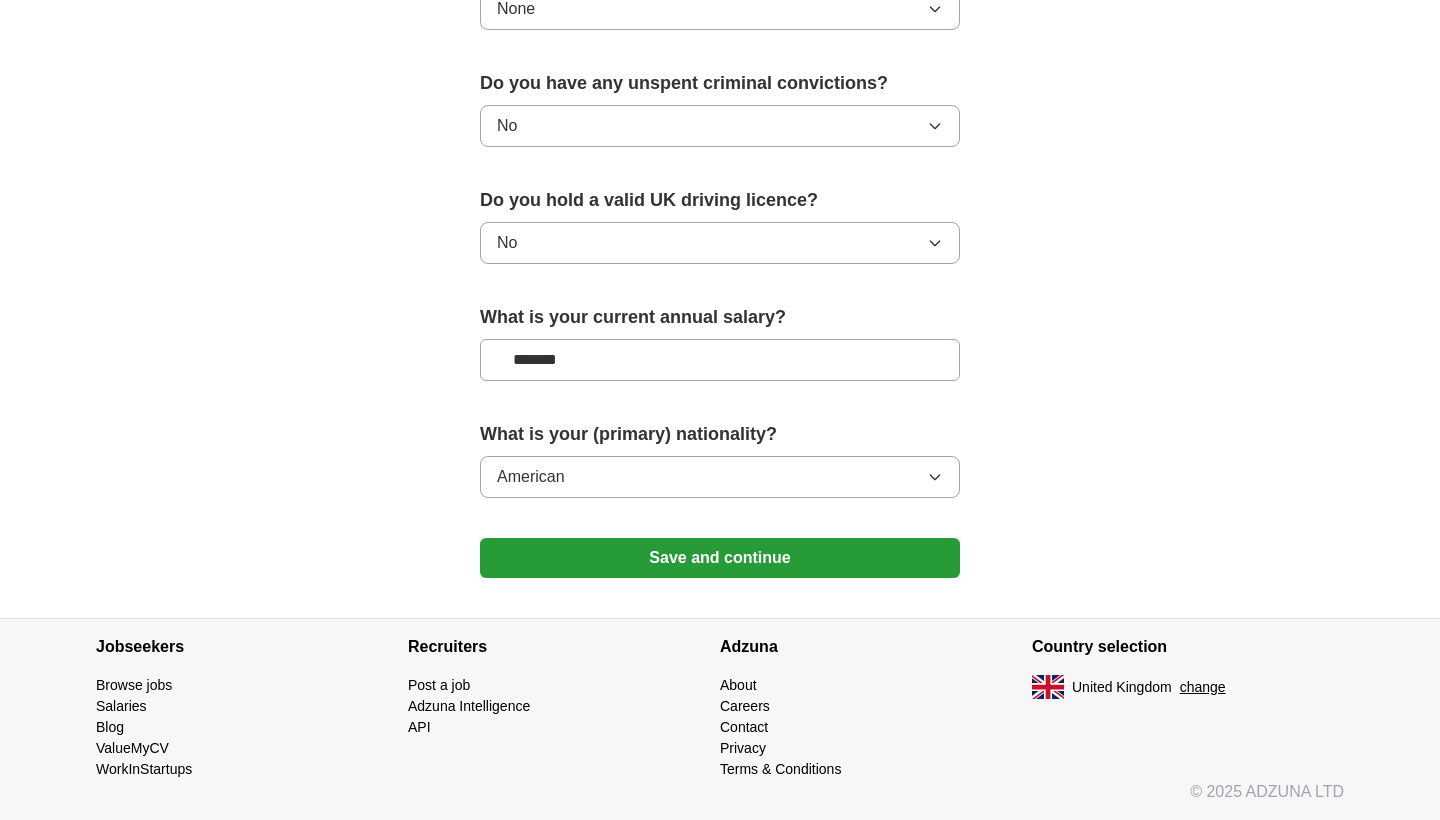 click 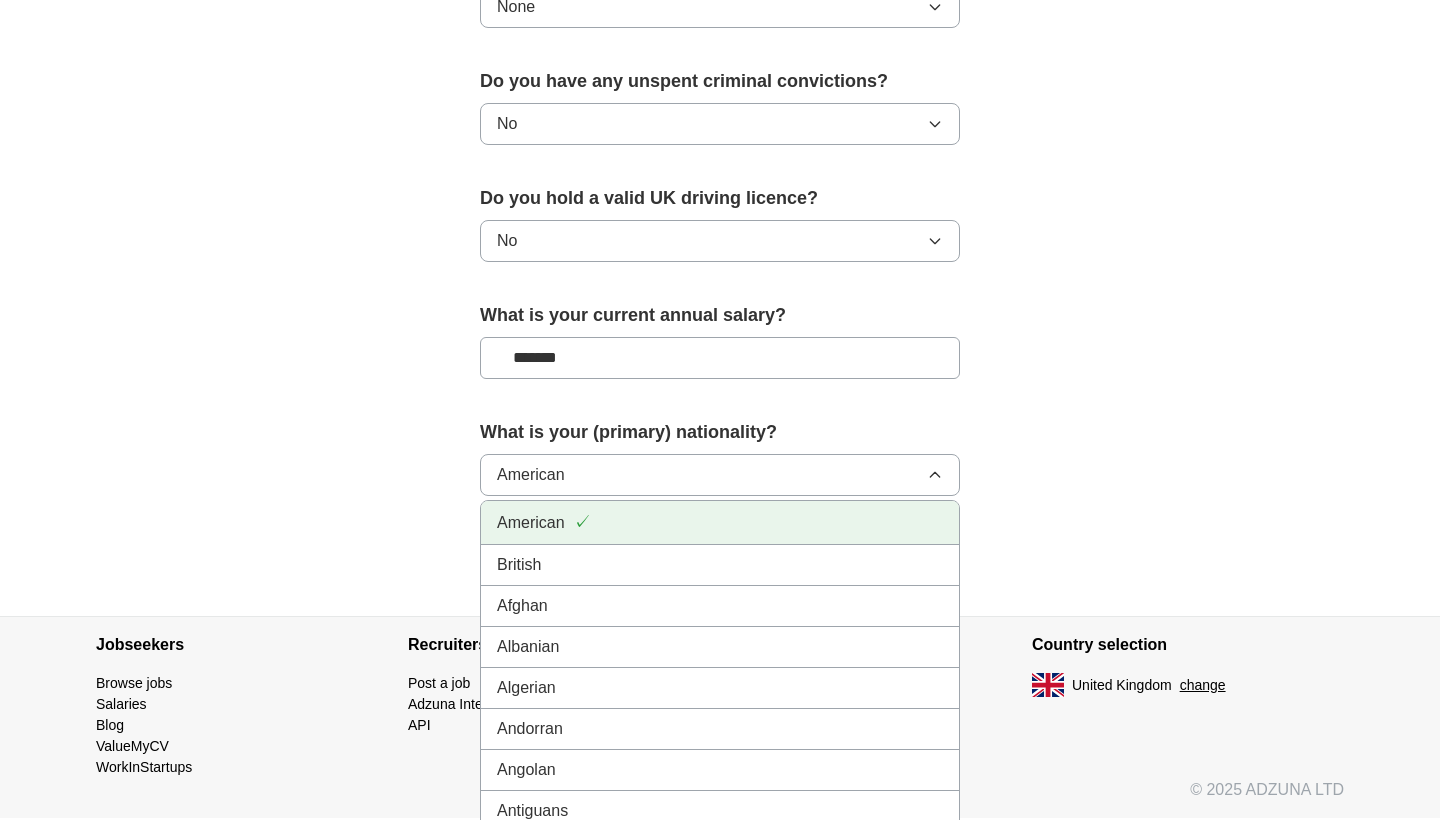 click on "American ✓" at bounding box center [720, 523] 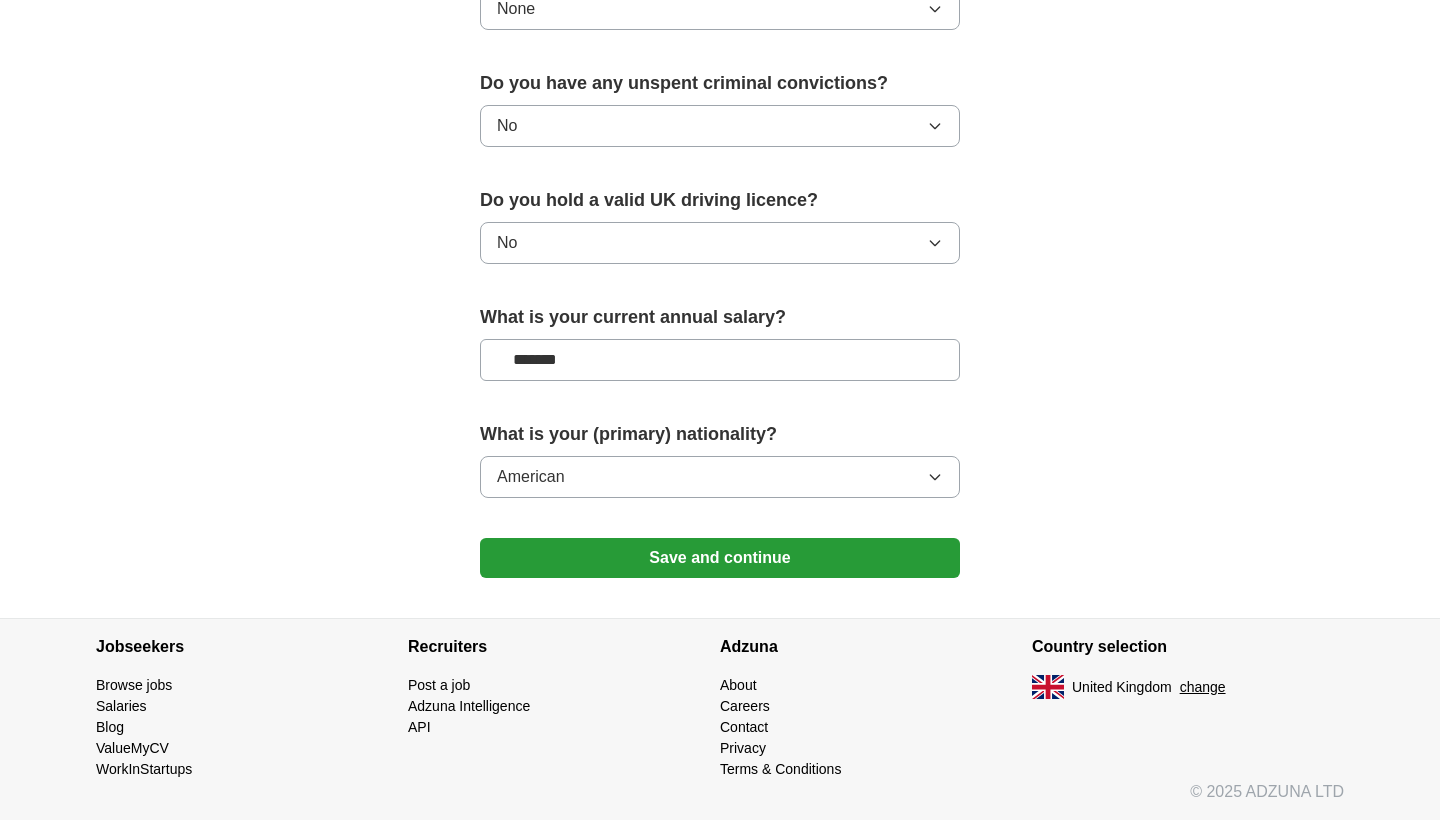 click 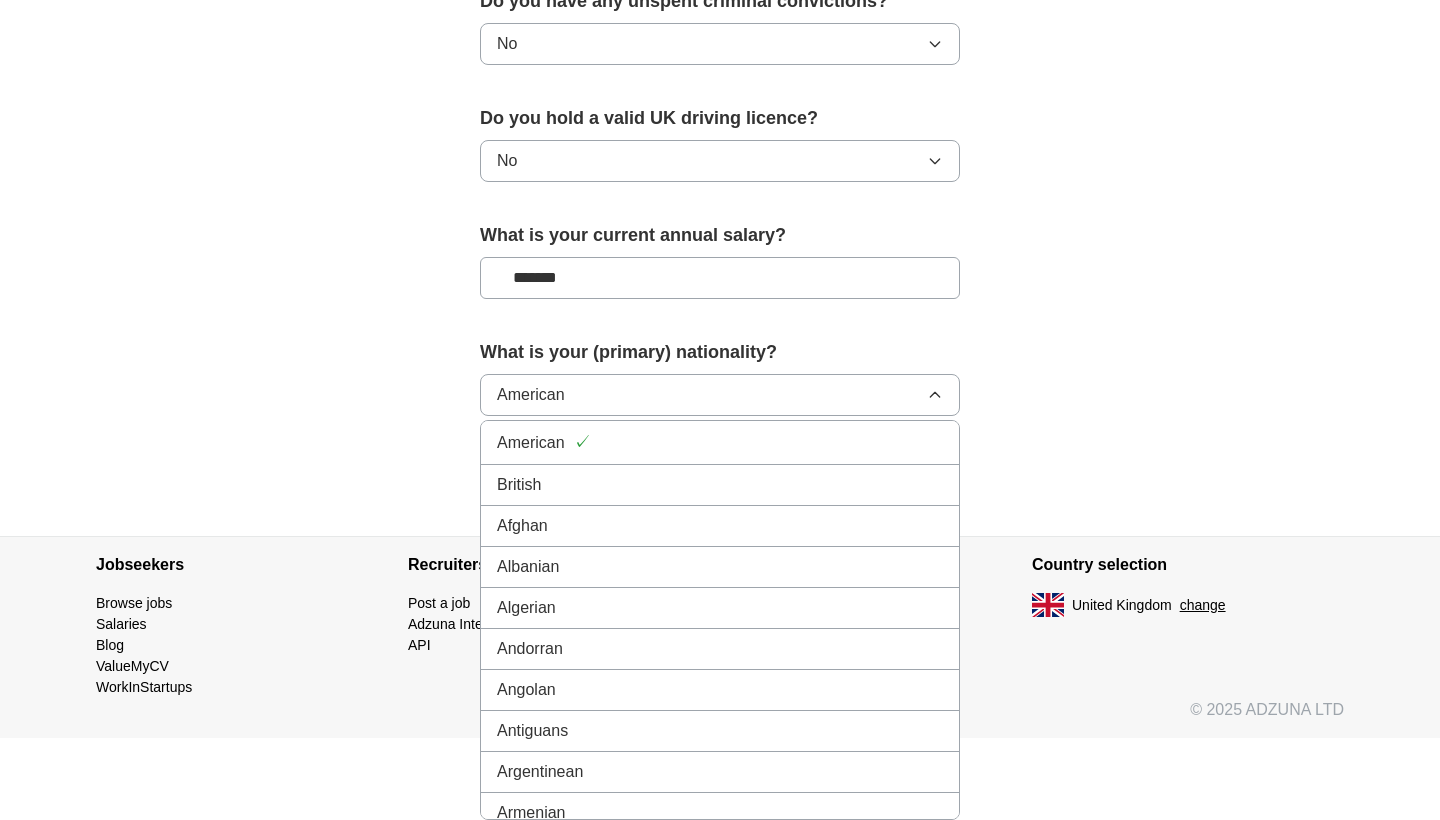 scroll, scrollTop: 1321, scrollLeft: 0, axis: vertical 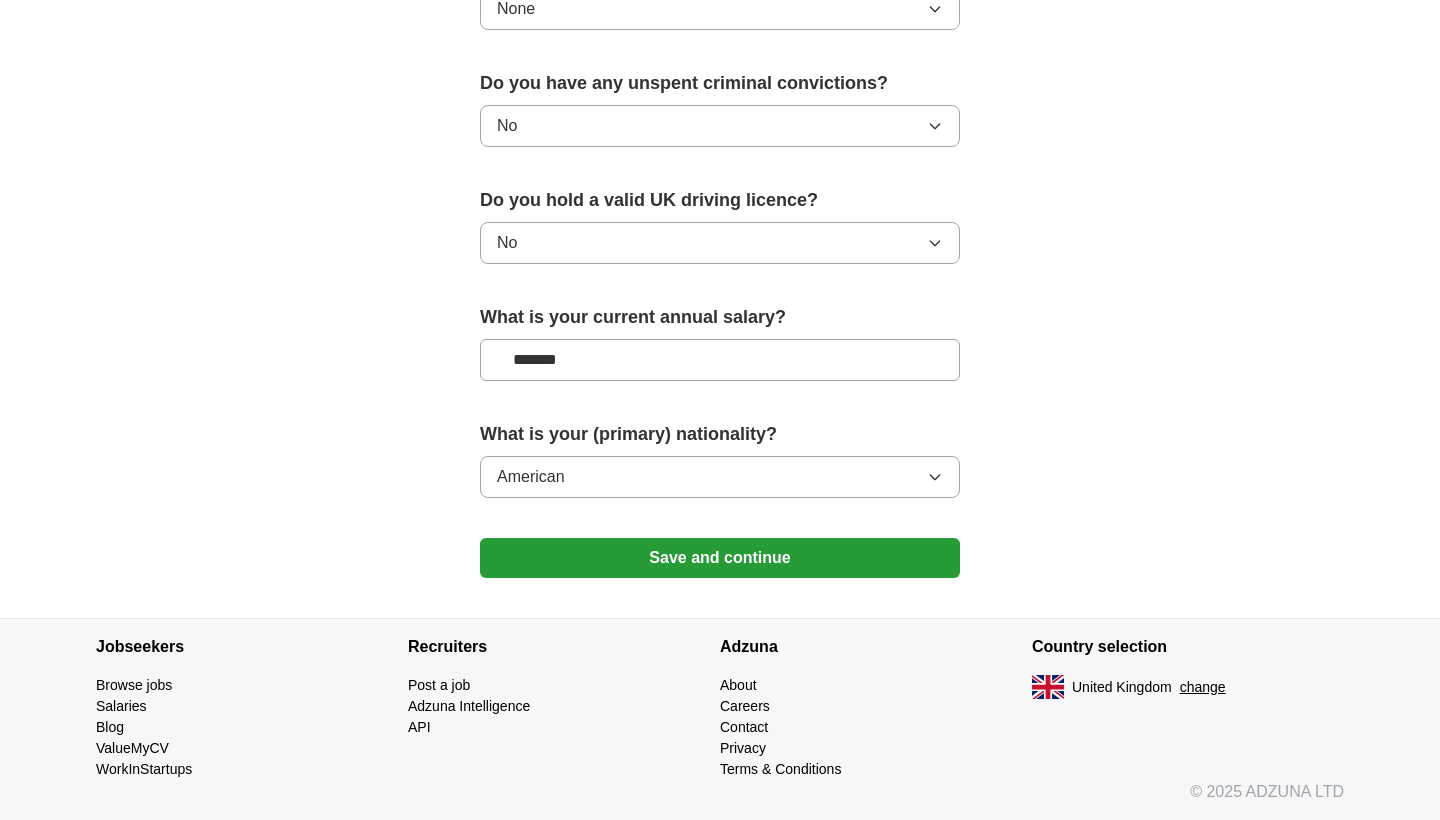 click on "**********" at bounding box center [720, -223] 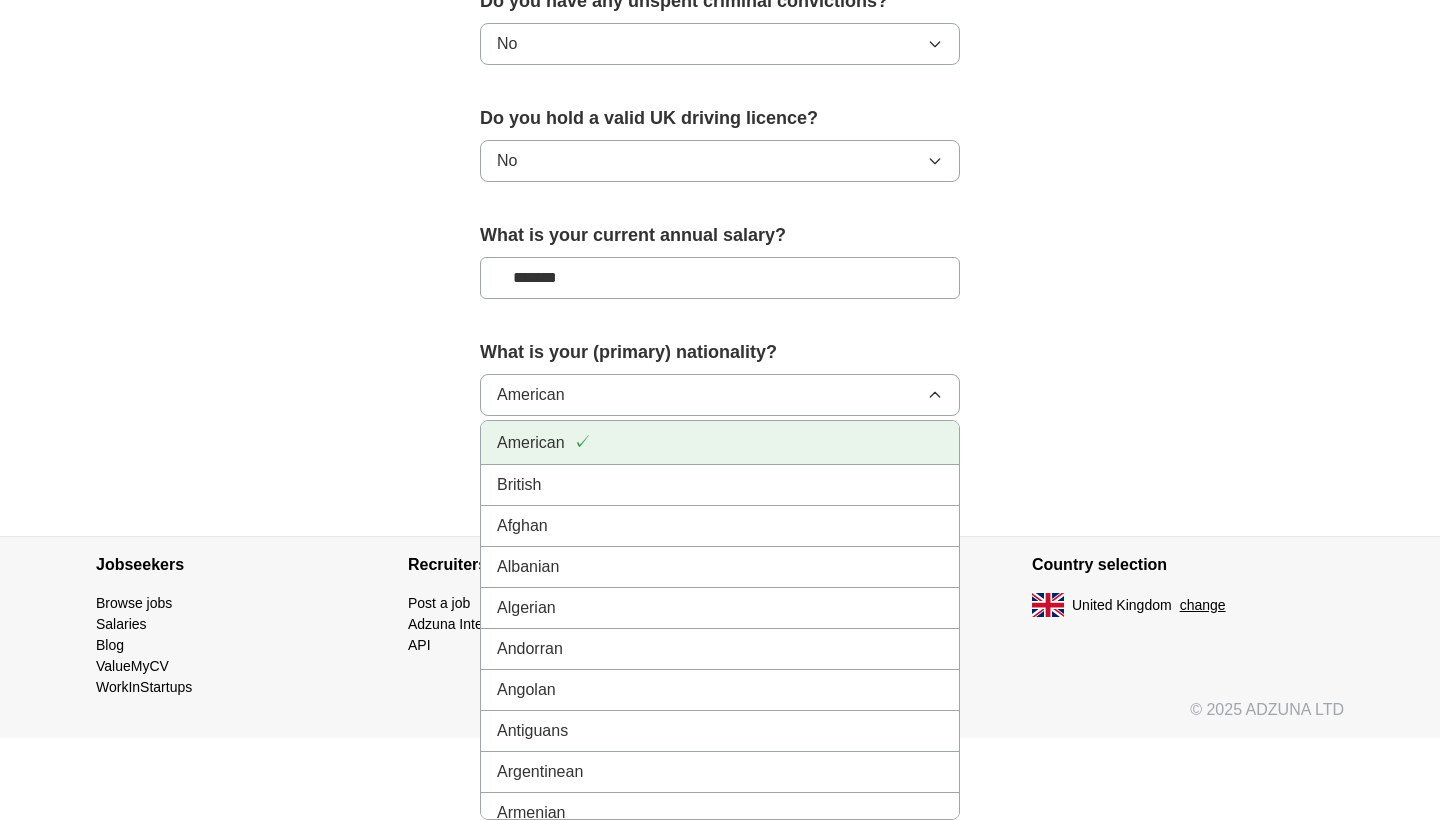 scroll, scrollTop: 1321, scrollLeft: 0, axis: vertical 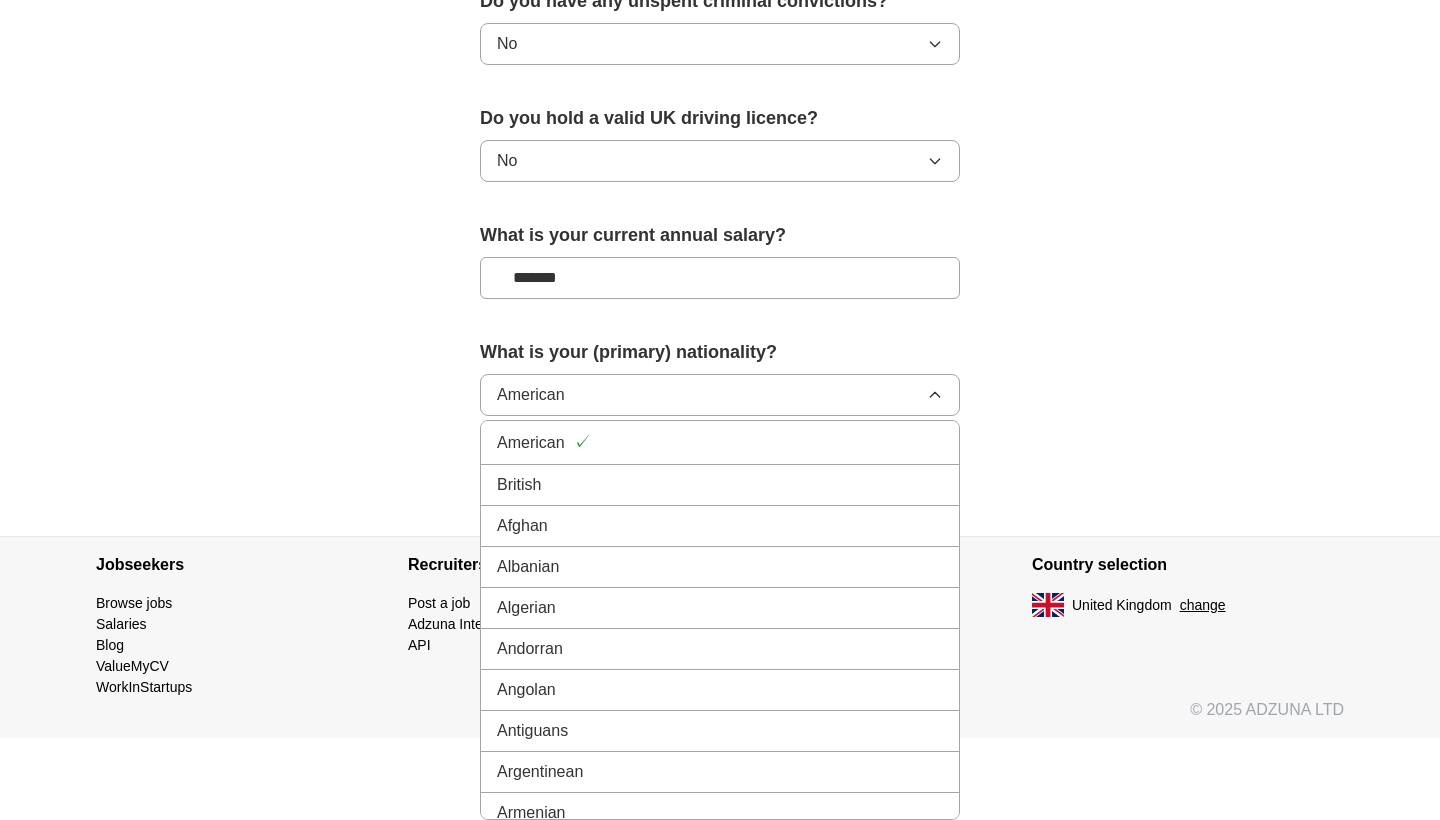 click on "American ✓ British Afghan Albanian Algerian Andorran Angolan Antiguans Argentinean Armenian Australian Austrian Azerbaijani Bahamian Bahraini Bangladeshi Barbadian Barbudans Batswana Belarusian Belgian Belizean Beninese Bhutanese Bolivian Bosnian Brazilian Bruneian Bulgarian Burkinabe Burmese Burundian Cambodian Cameroonian Canadian Cape Verdean Central African Chadian Chilean Chinese Colombian Comoran Congolese Costa Rican Croatian Cuban Cypriot Czech Danish Djibouti Dominican Dutch East Timorese Ecuadorean Egyptian Emirian Equatorial Guinean Eritrean Estonian Ethiopian Fijian Filipino Finnish French Gabonese Gambian Georgian German Ghanaian Greek Grenadian Guatemalan Guinea-Bissauan Guinean Guyanese Haitian Herzegovinian Honduran Hungarian Icelander Indian Indonesian Iranian Iraqi Irish Israeli Italian Ivorian Jamaican Japanese Jordanian Kazakhstani Kenyan Kittian and Nevisian Kuwaiti Kyrgyz Laotian Latvian Lebanese Liberian Libyan Liechtensteiner Lithuanian Luxembourger Macedonian Malagasy Malawian Omani" at bounding box center (720, 620) 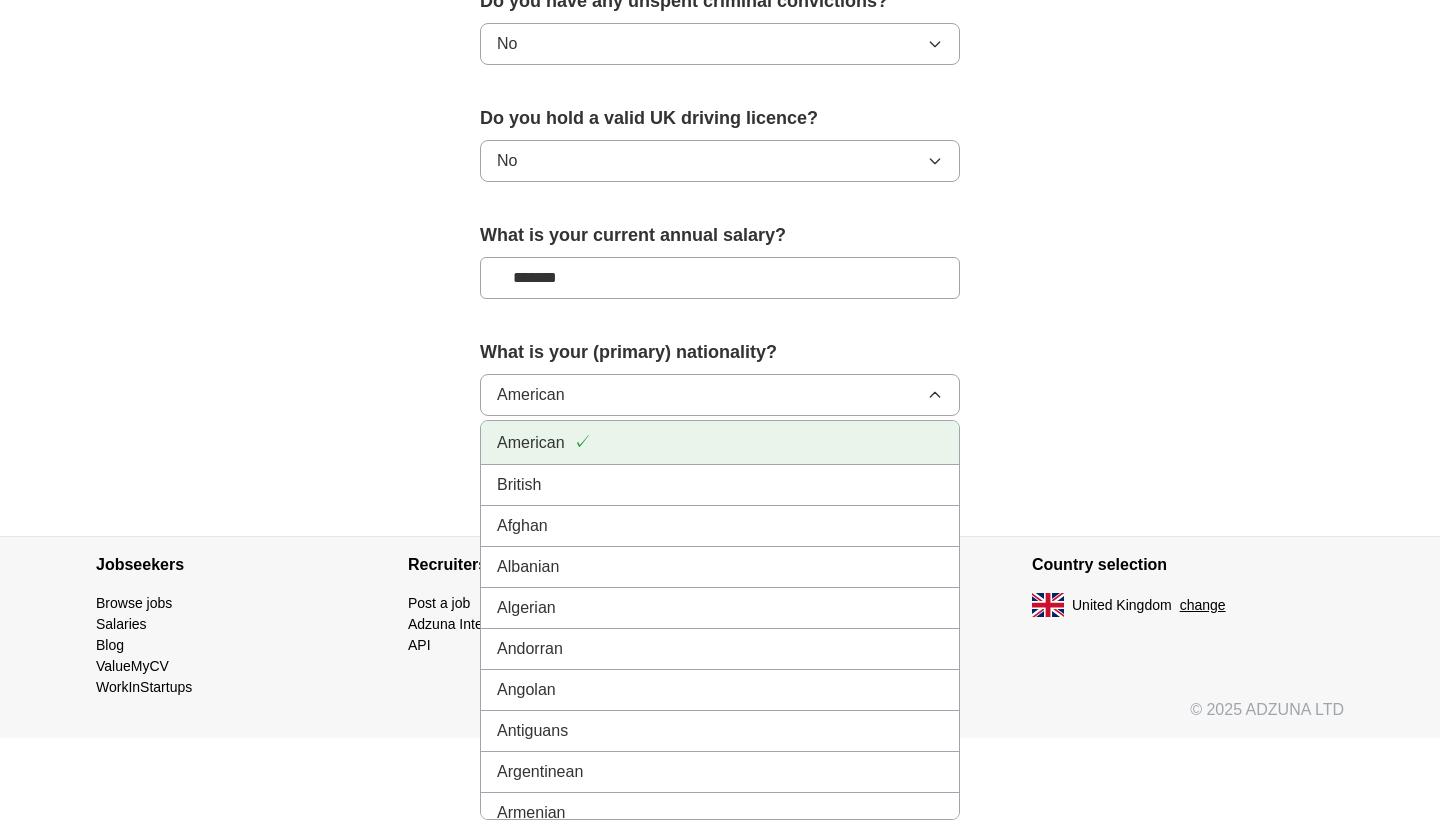 click on "American ✓" at bounding box center [720, 443] 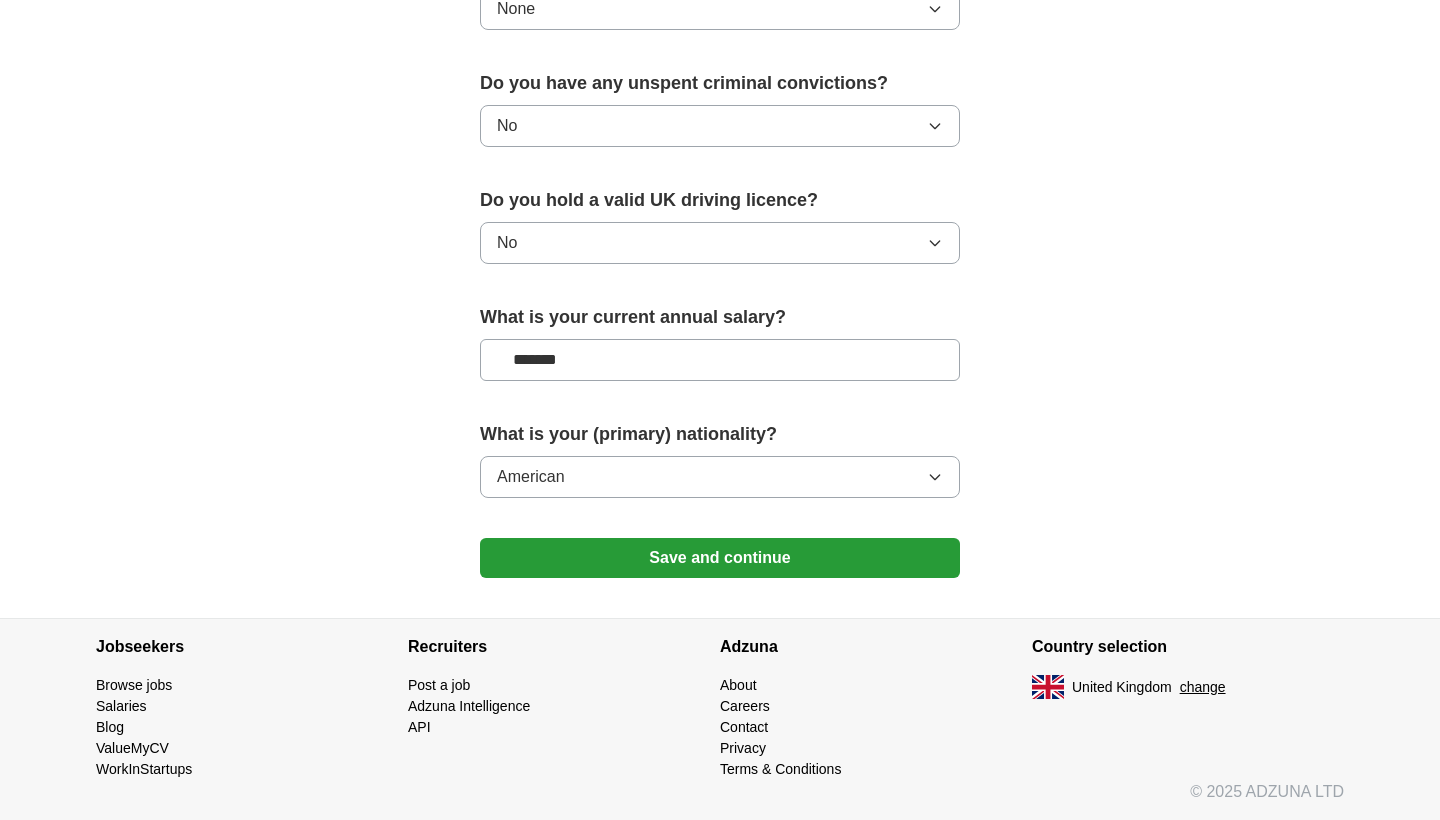 click on "American" at bounding box center (720, 477) 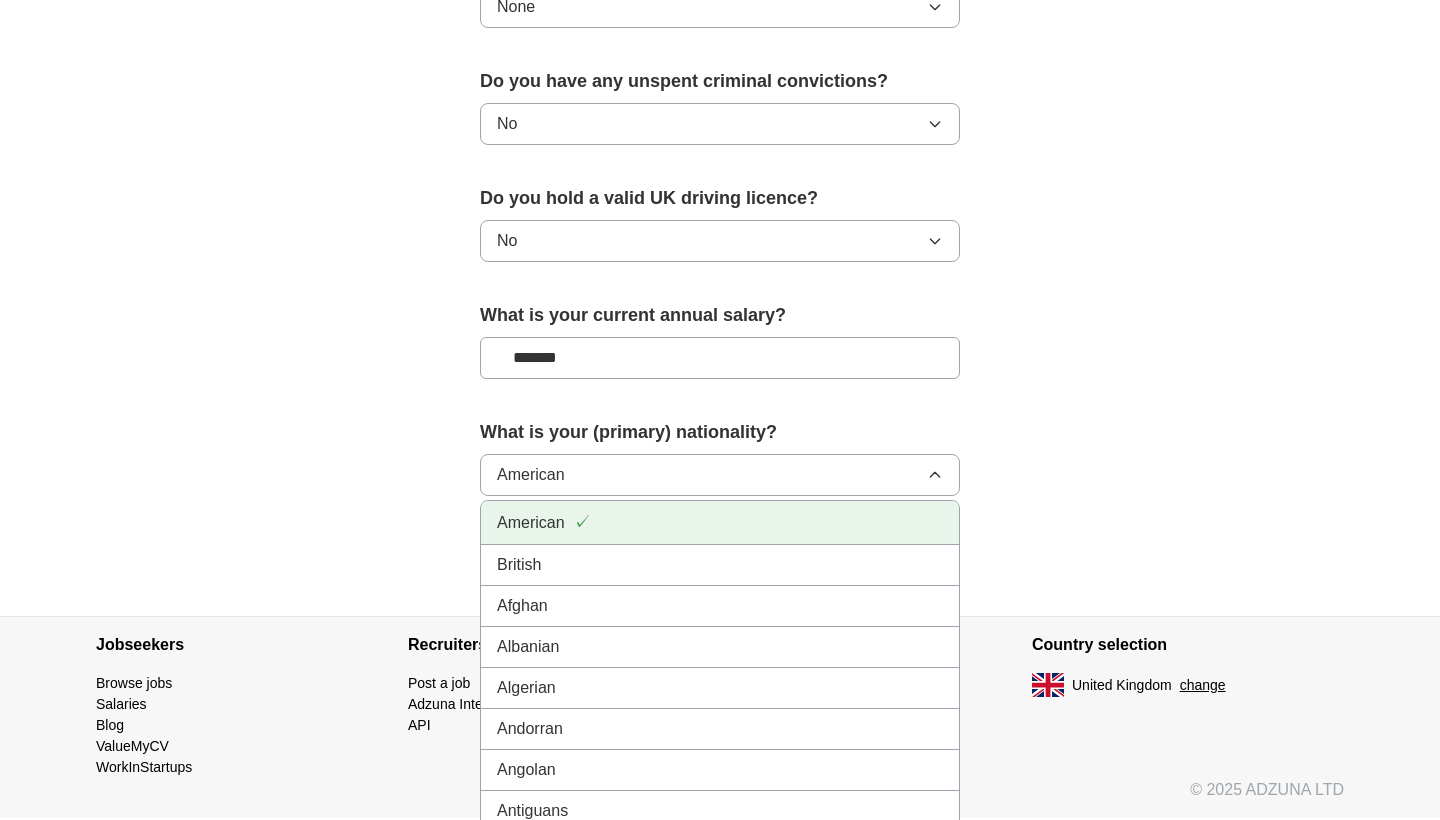 click on "American ✓" at bounding box center [720, 523] 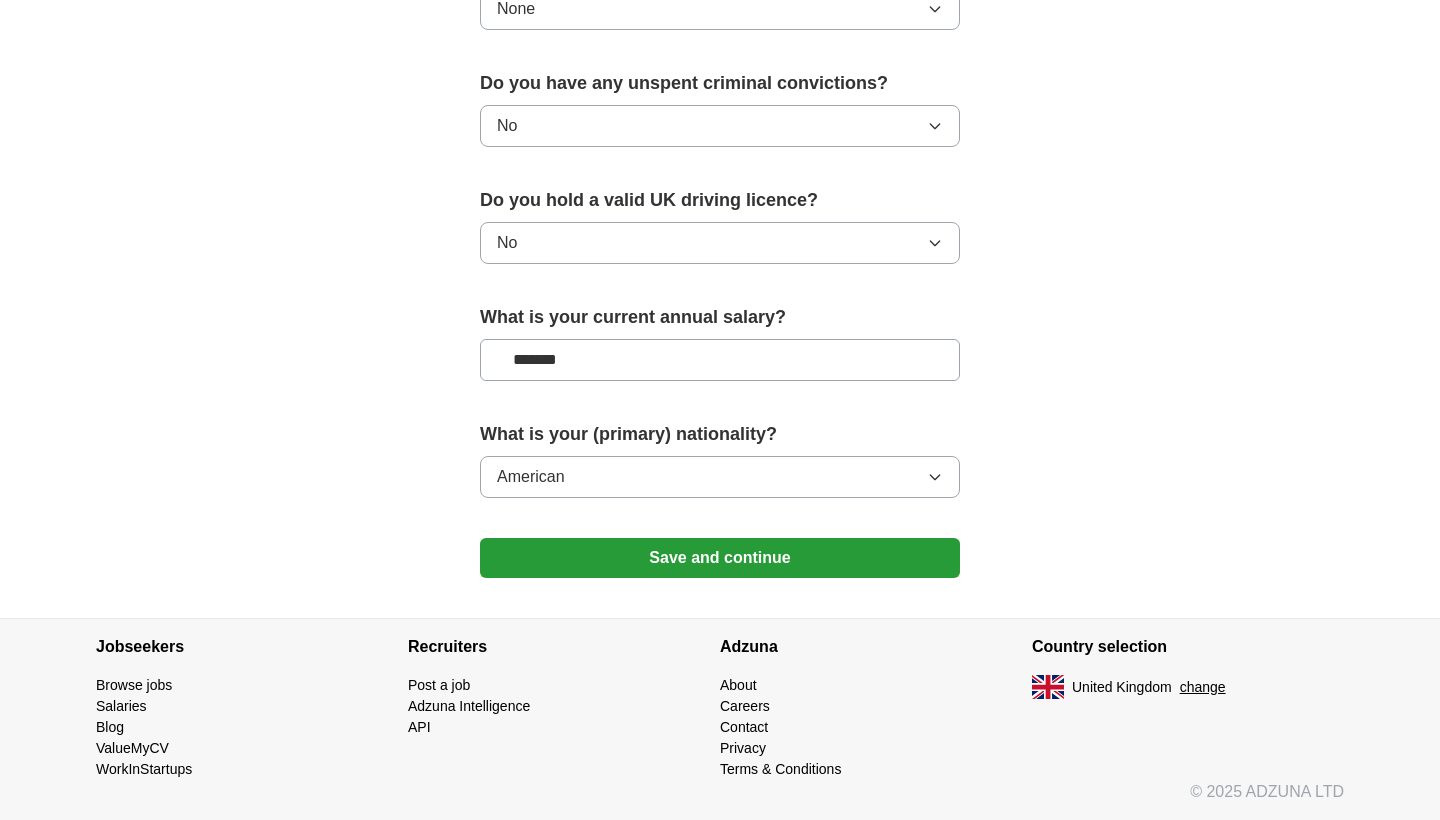 click on "American" at bounding box center [720, 477] 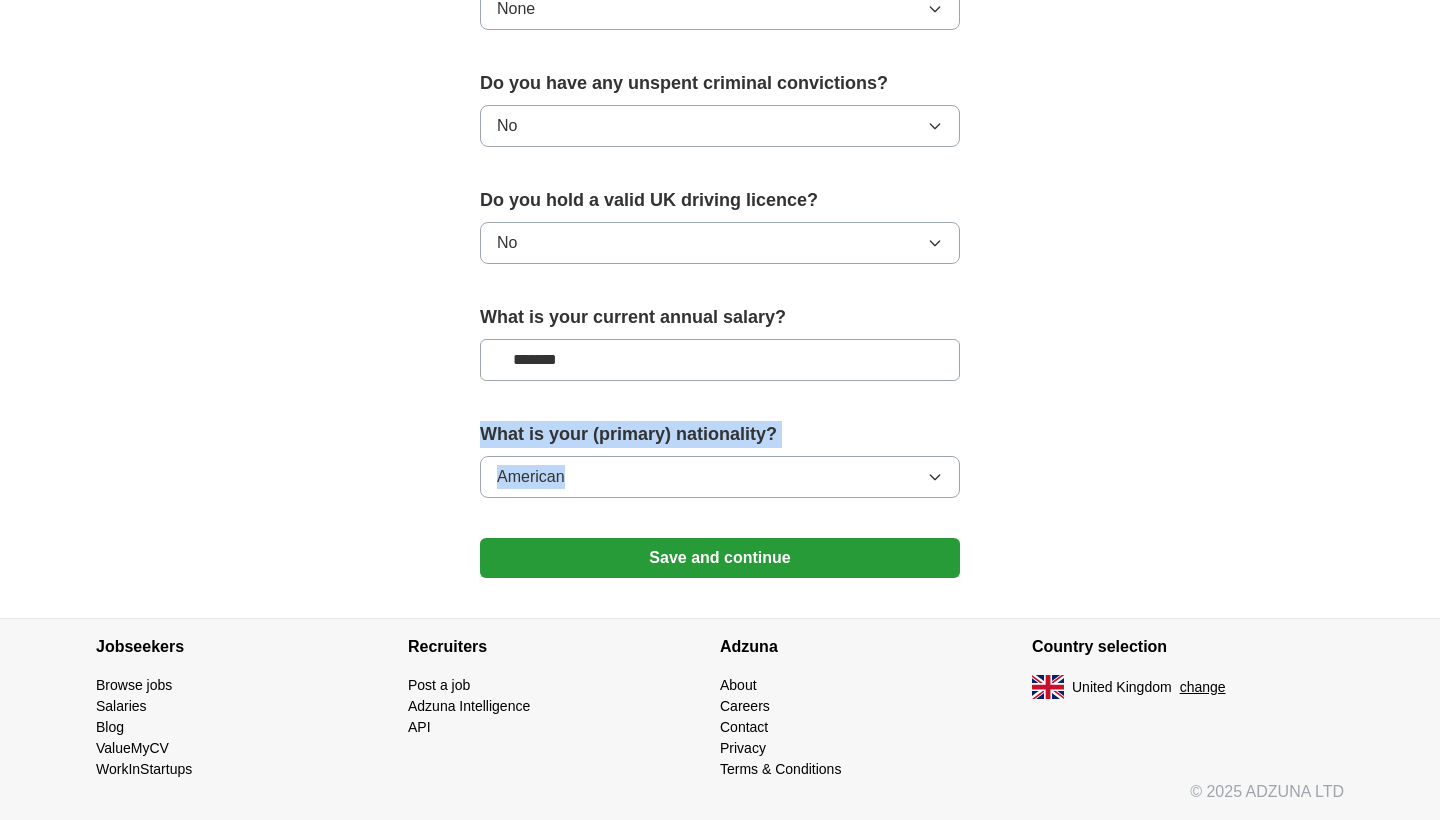 drag, startPoint x: 1434, startPoint y: 511, endPoint x: 1436, endPoint y: 412, distance: 99.0202 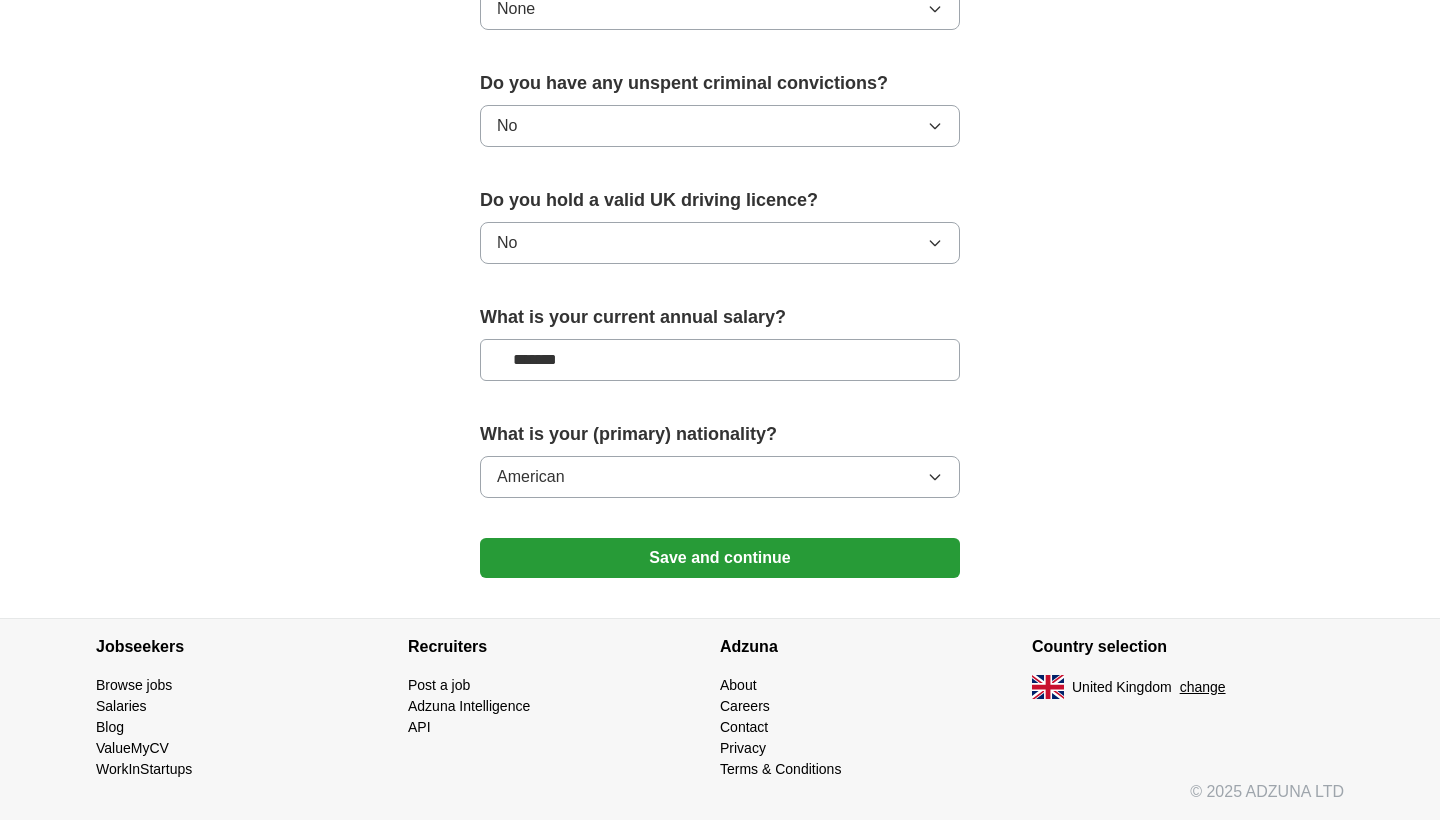 click on "**********" at bounding box center [720, -279] 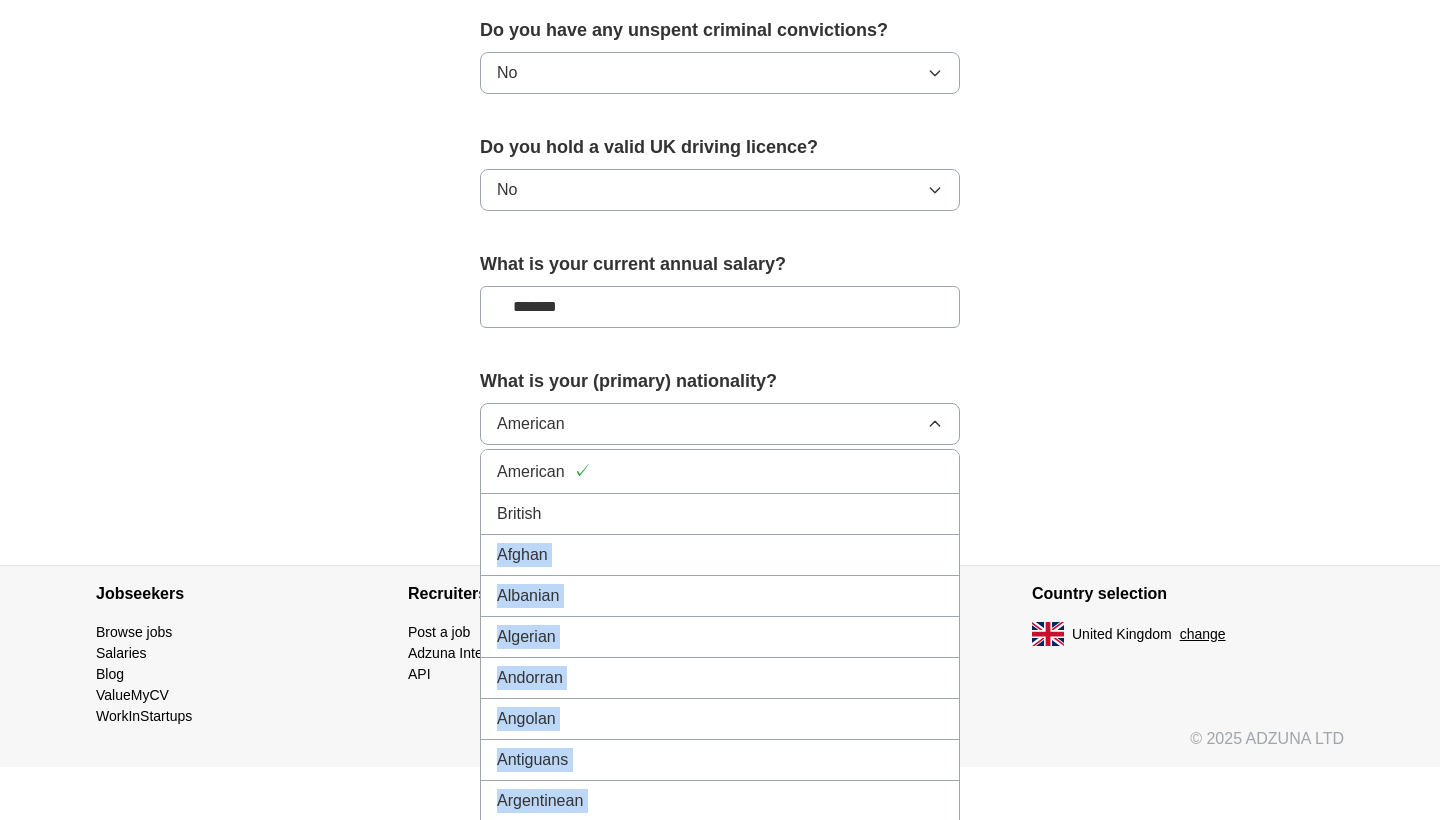scroll, scrollTop: 1319, scrollLeft: 0, axis: vertical 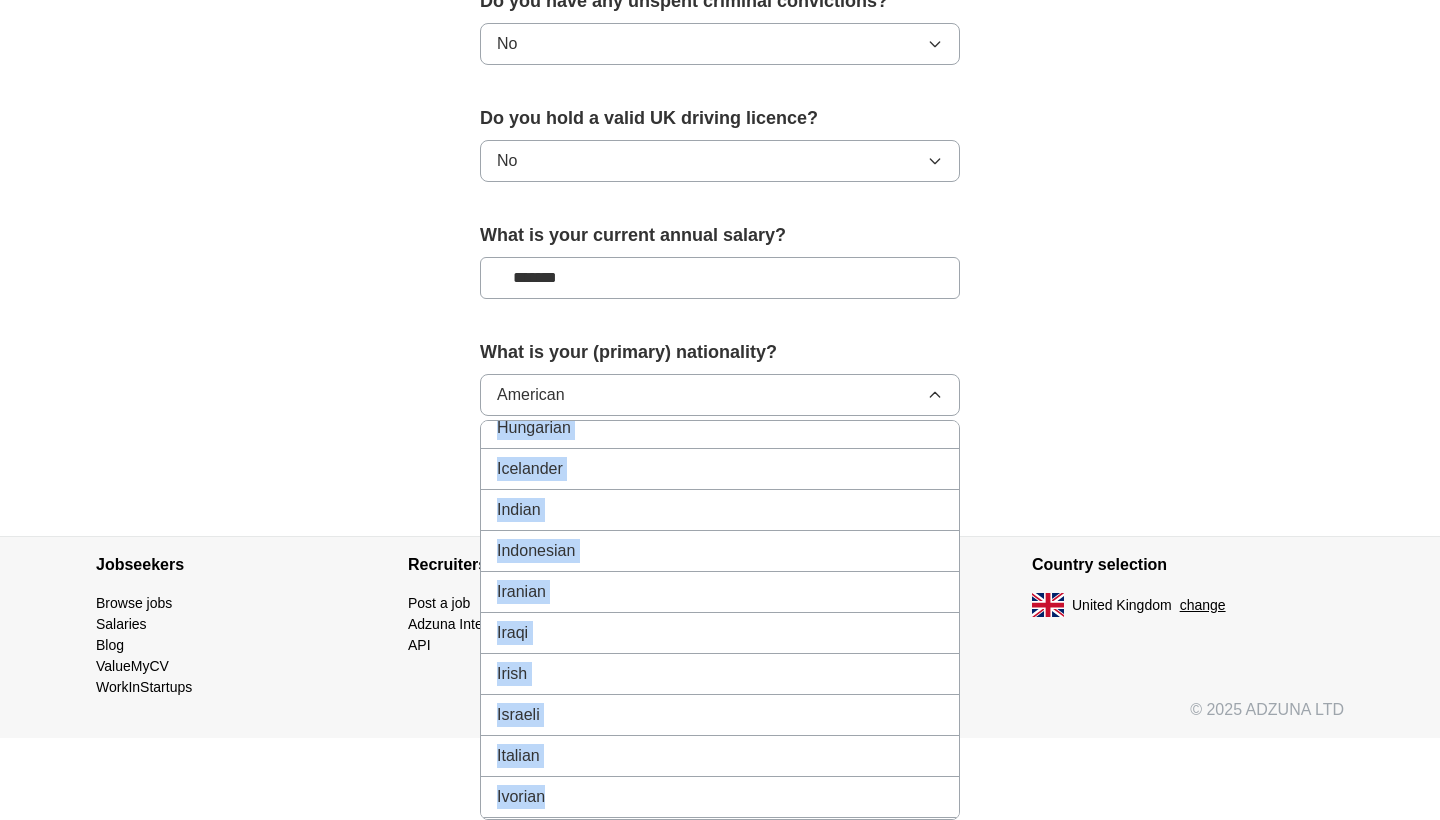 drag, startPoint x: 700, startPoint y: 523, endPoint x: 755, endPoint y: 819, distance: 301.06644 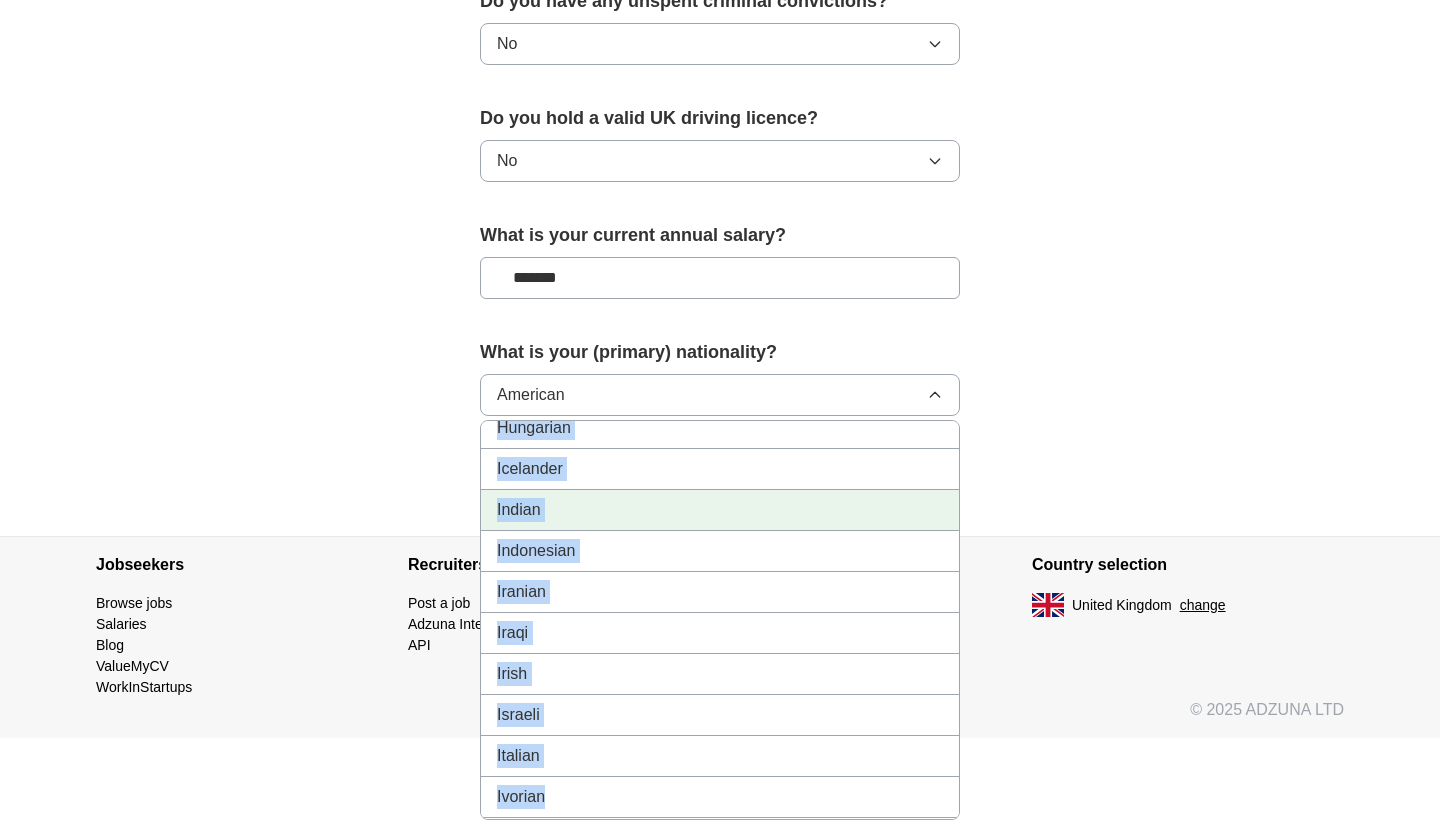 click on "Indian" at bounding box center [519, 510] 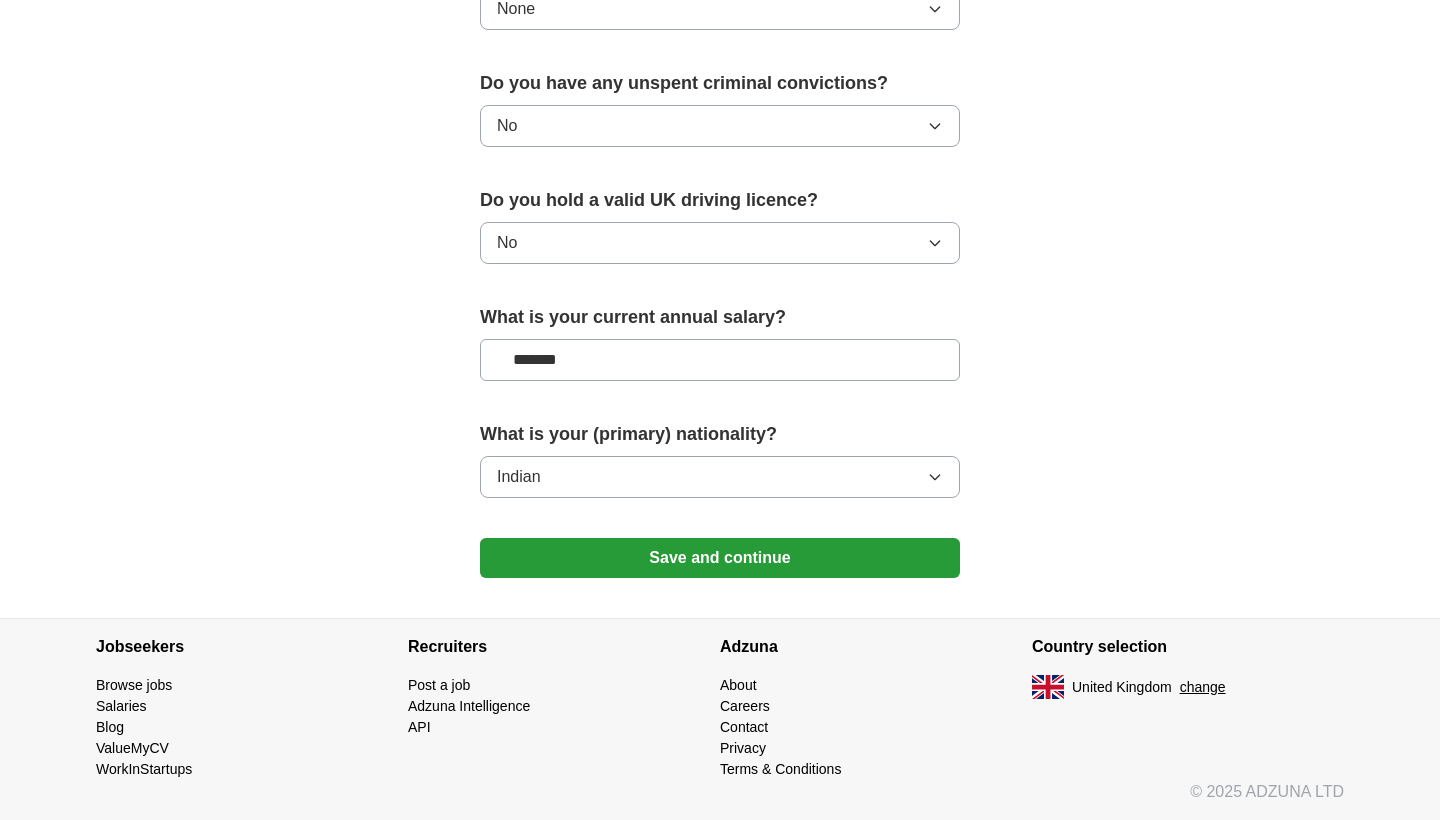 scroll, scrollTop: 1239, scrollLeft: 0, axis: vertical 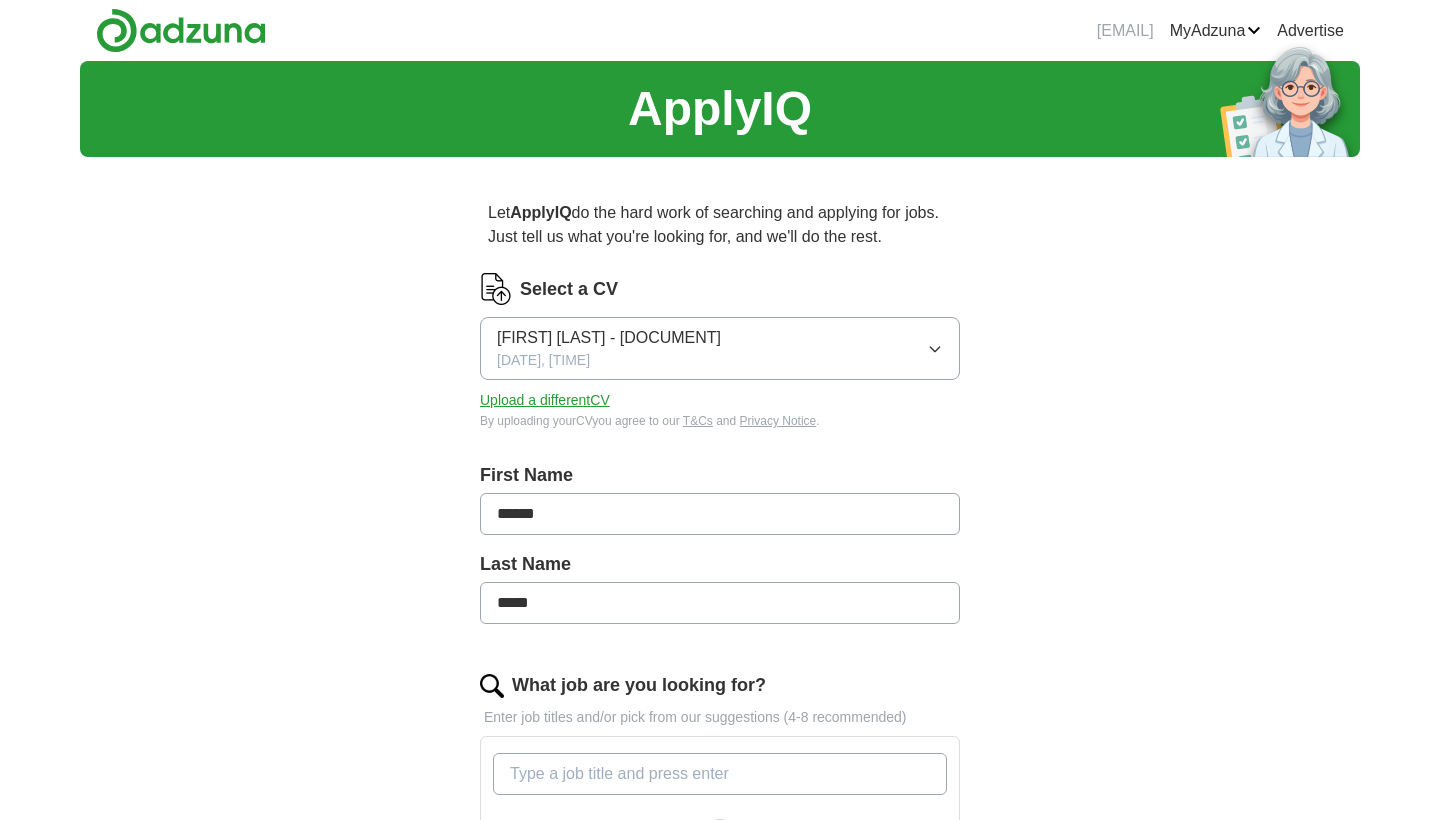 click at bounding box center [181, 30] 